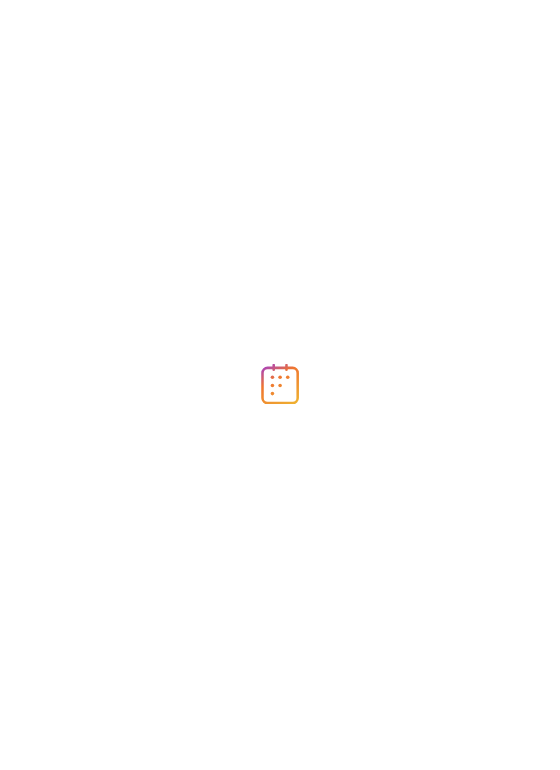 scroll, scrollTop: 0, scrollLeft: 0, axis: both 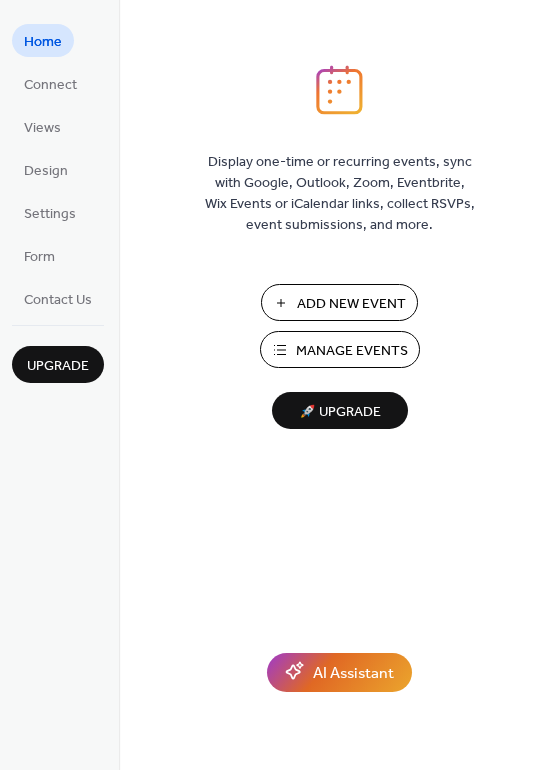 click on "Add New Event" at bounding box center [351, 304] 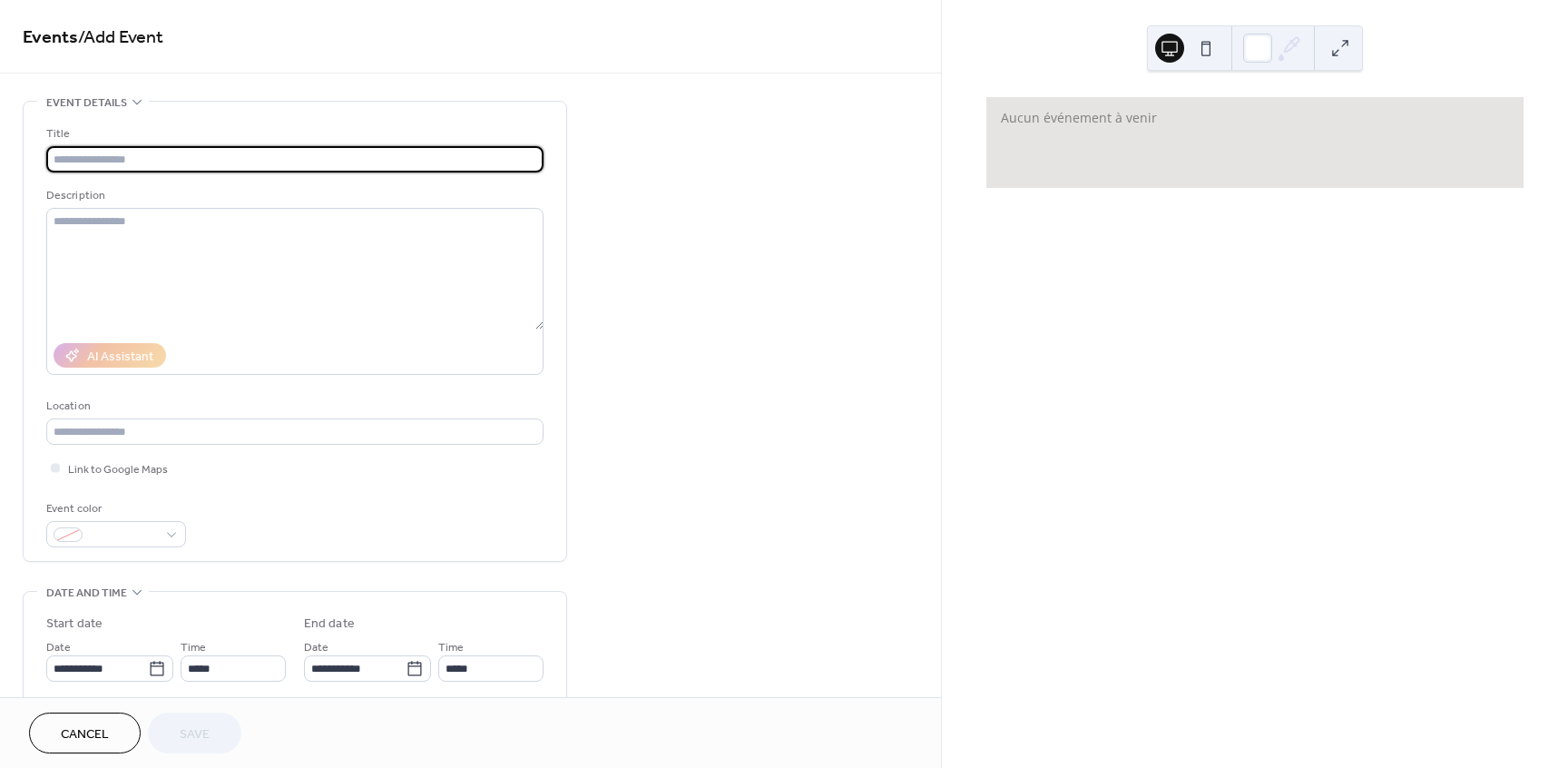 scroll, scrollTop: 0, scrollLeft: 0, axis: both 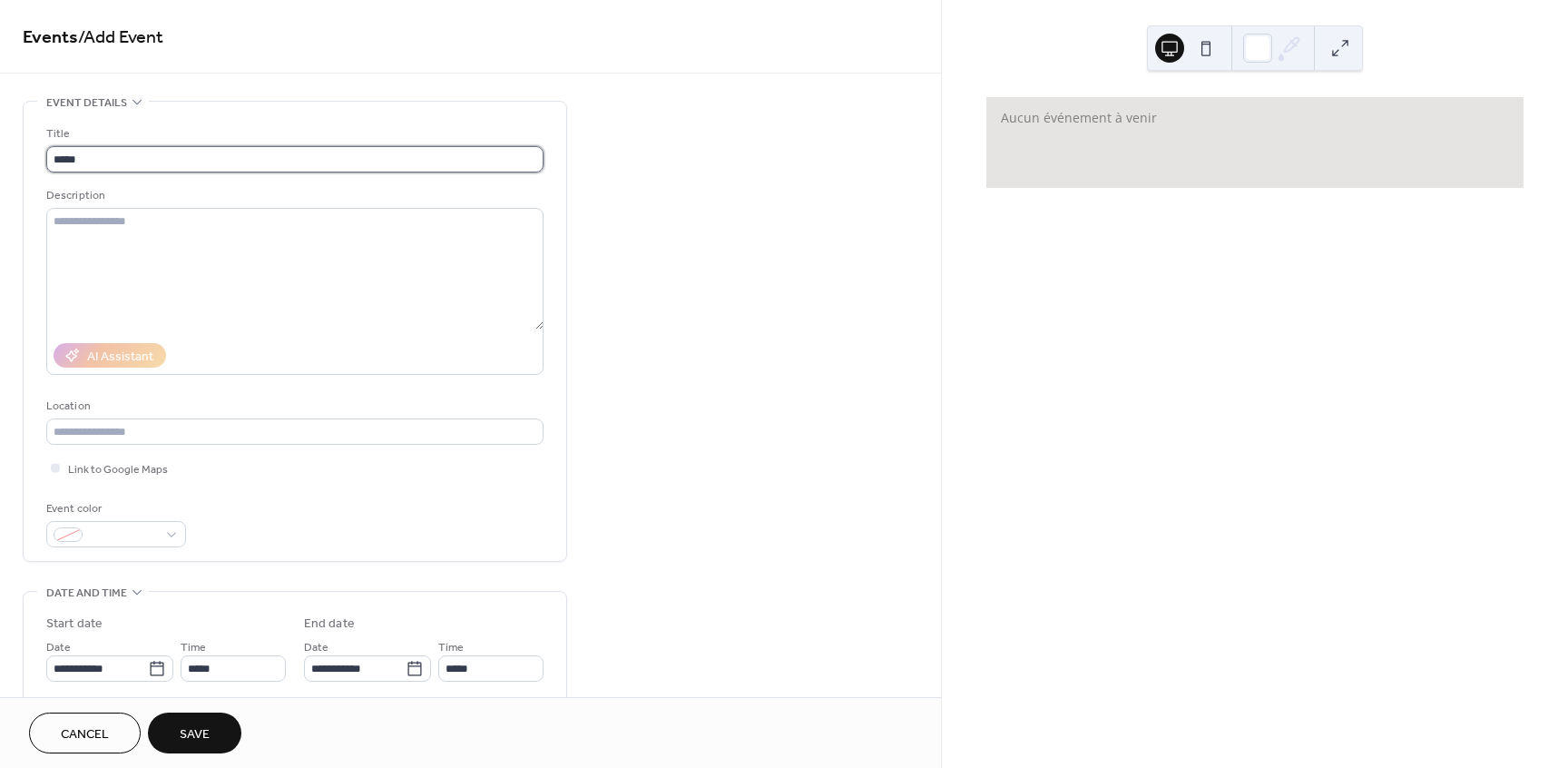 click on "*****" at bounding box center [295, 159] 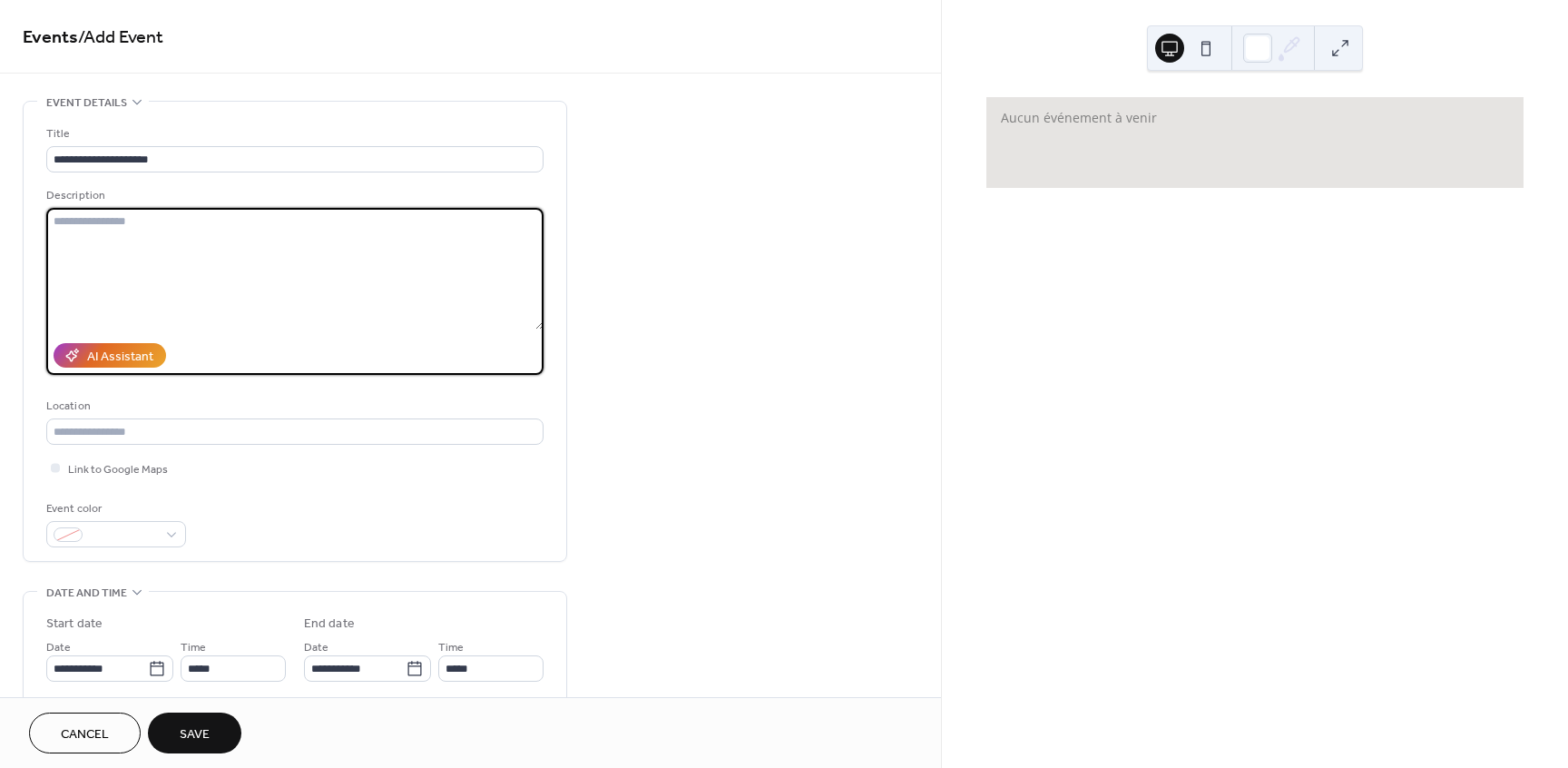 click at bounding box center [295, 269] 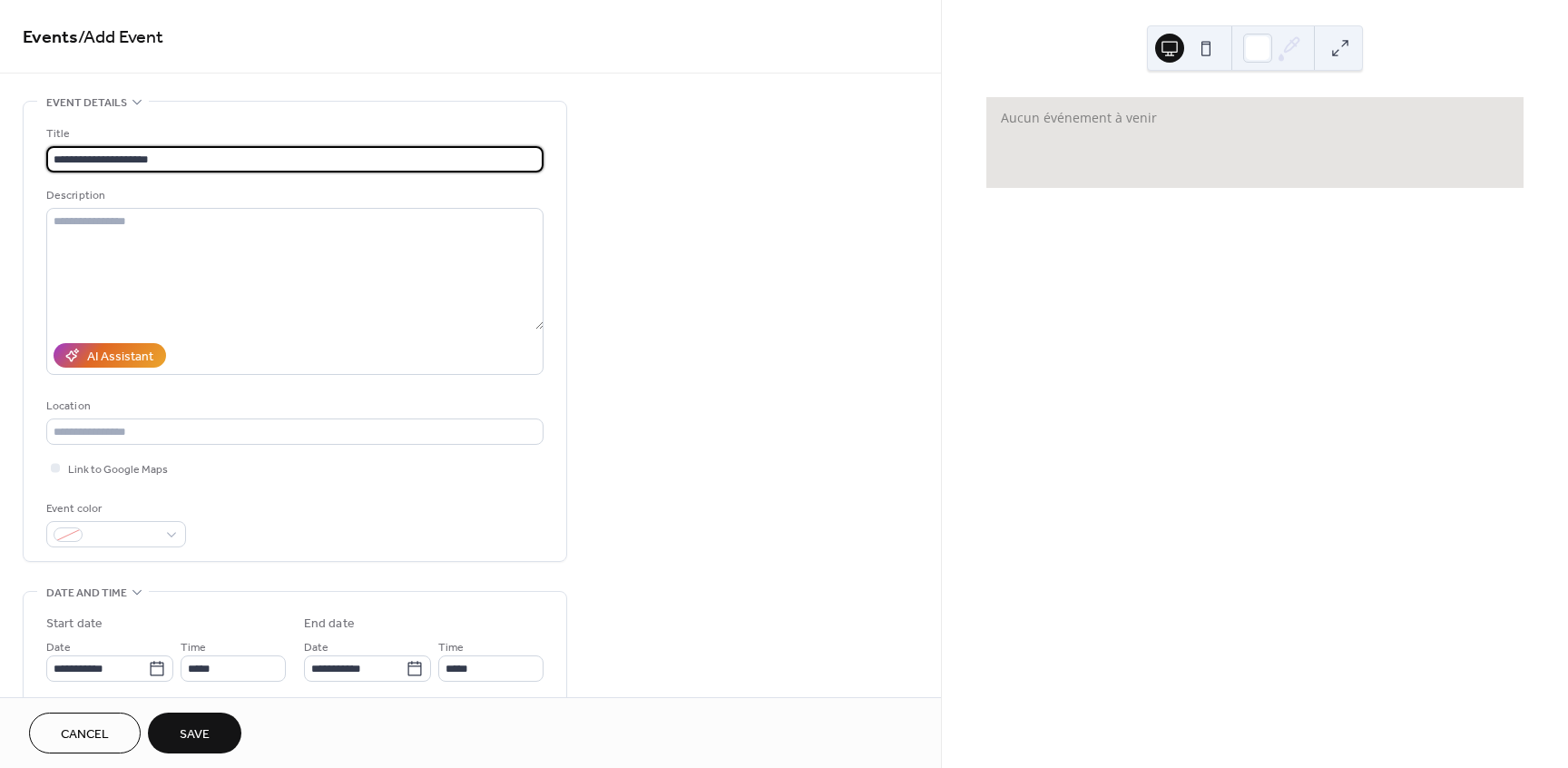 click on "**********" at bounding box center [295, 159] 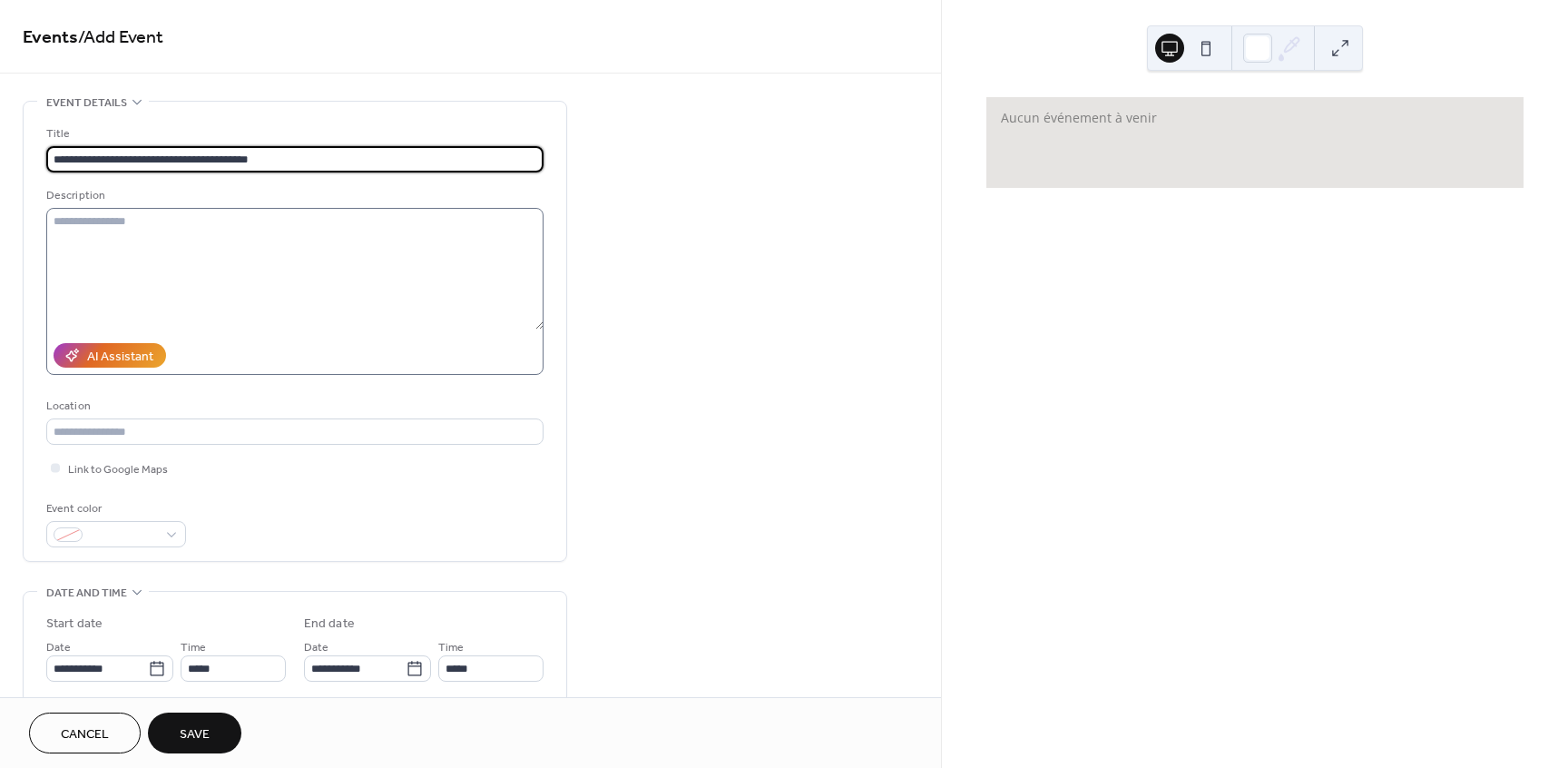 type on "**********" 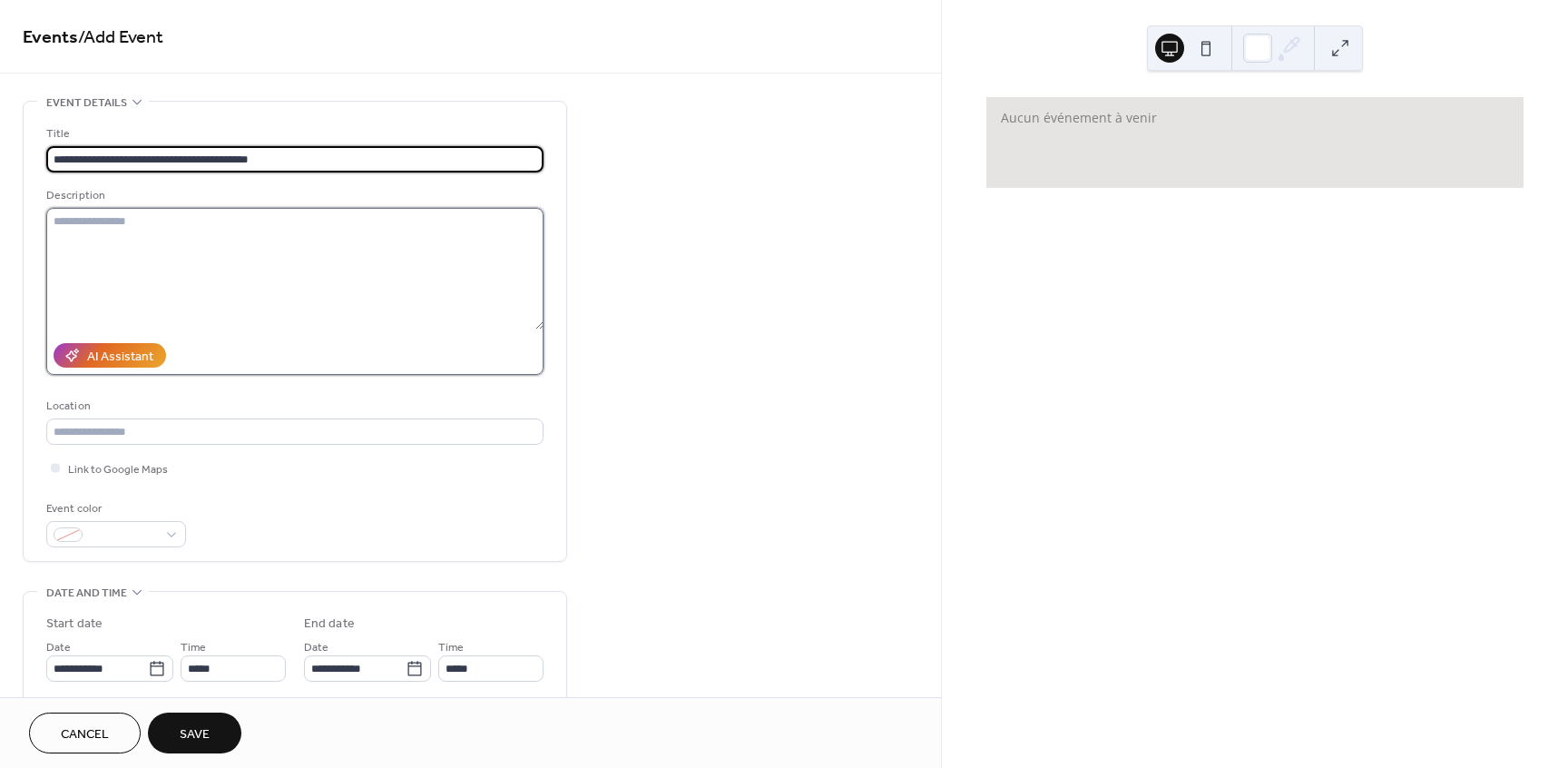 click at bounding box center [295, 269] 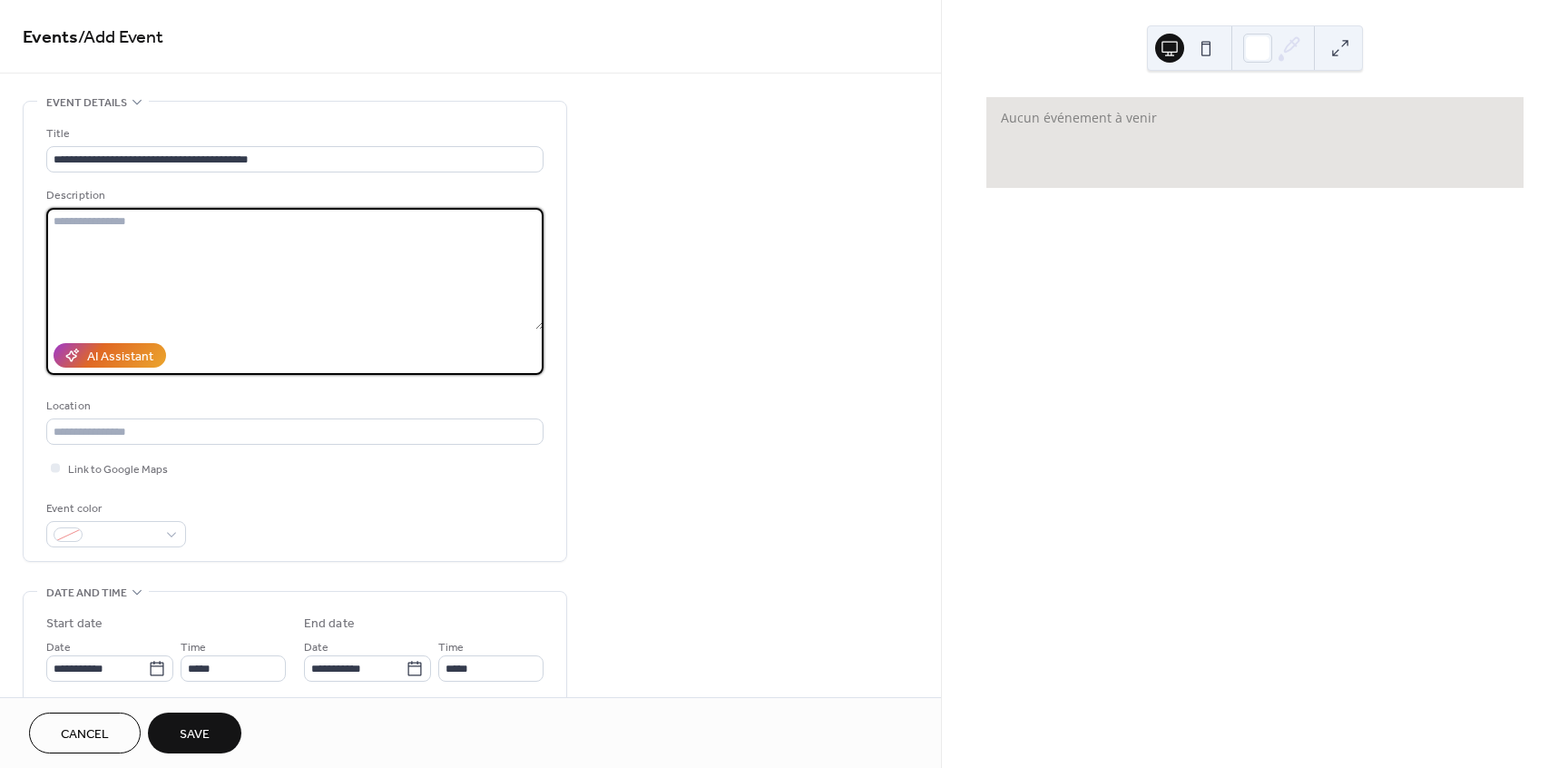 click at bounding box center (295, 269) 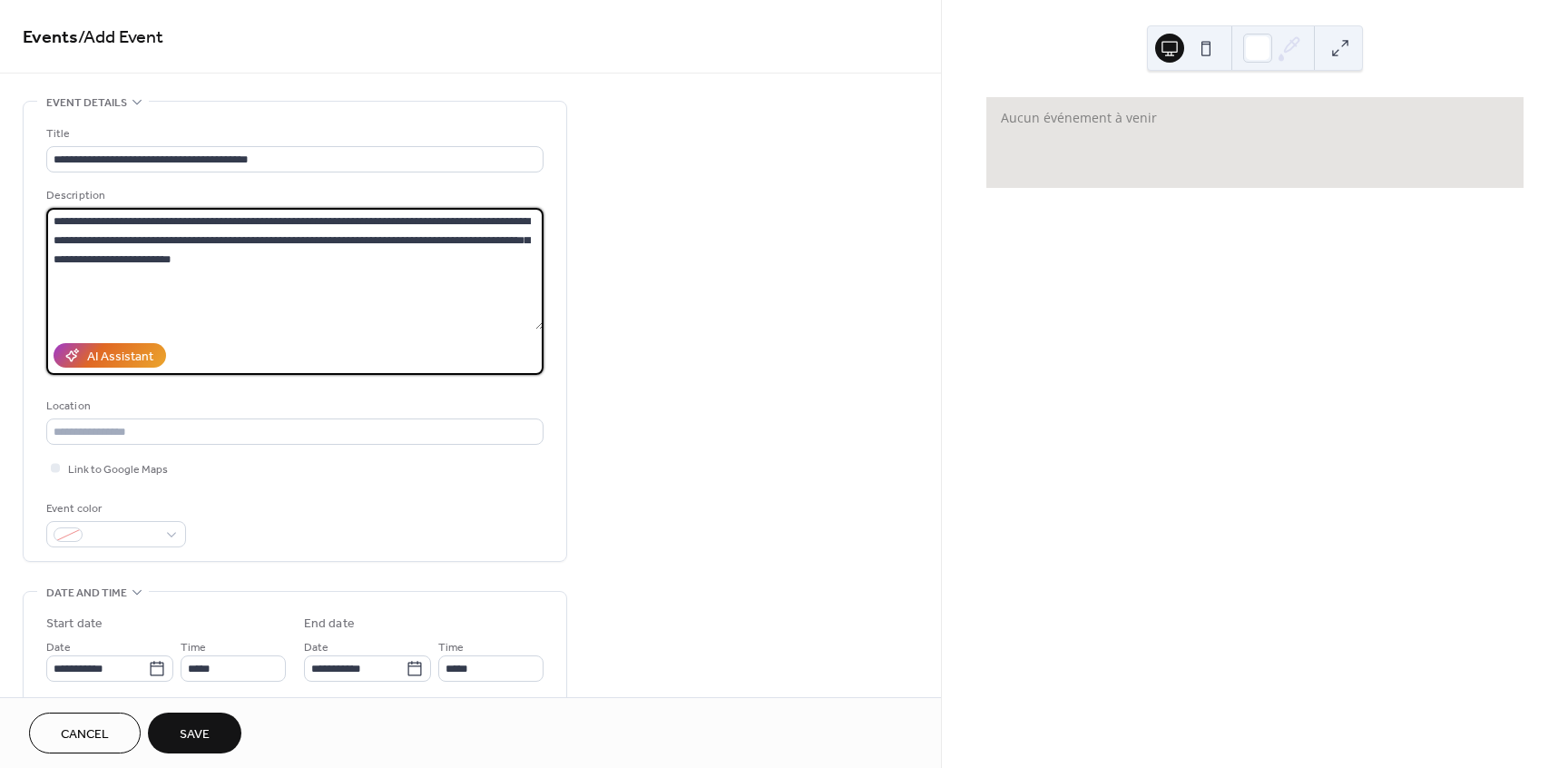 scroll, scrollTop: 54, scrollLeft: 0, axis: vertical 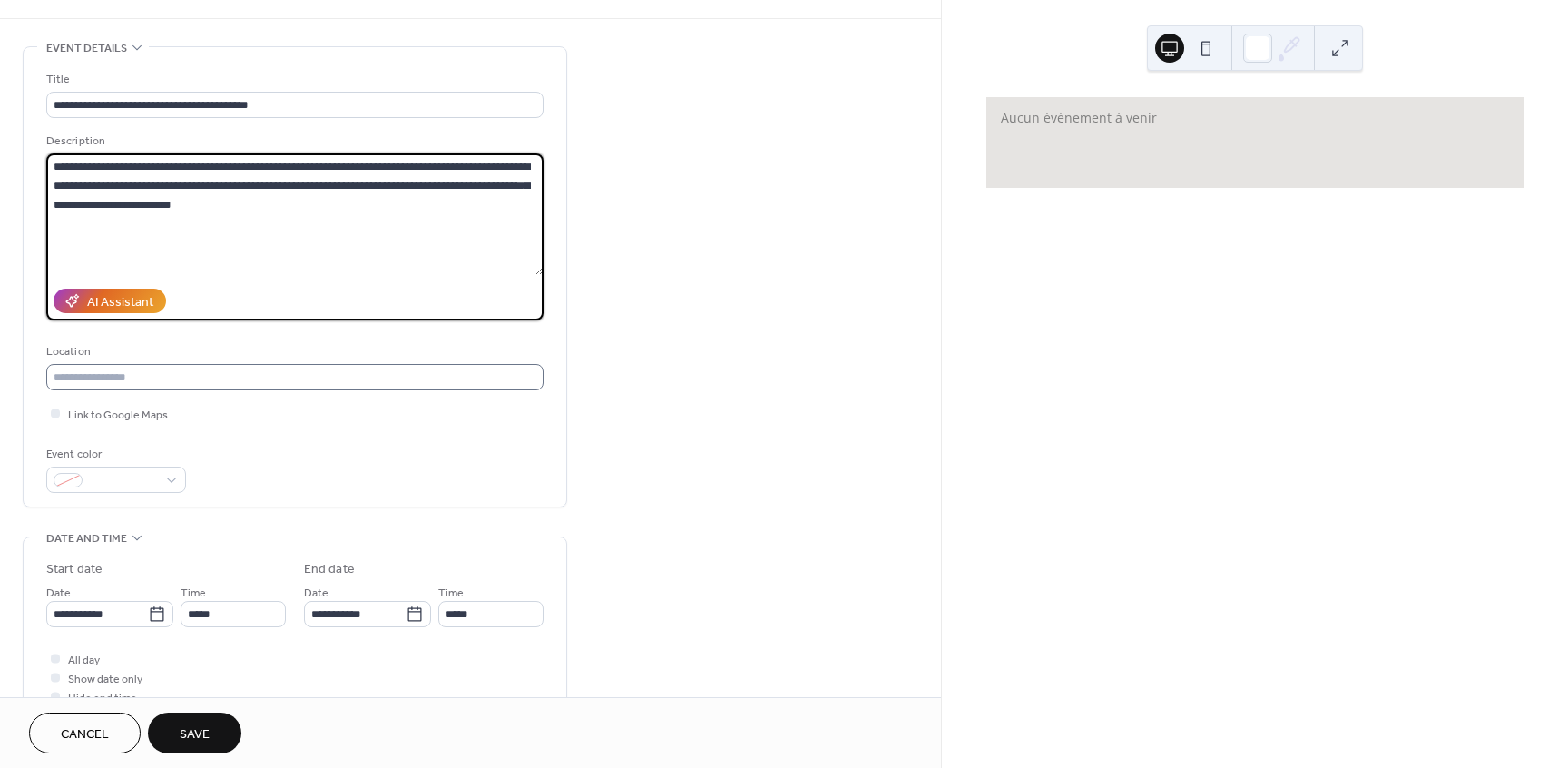 type on "**********" 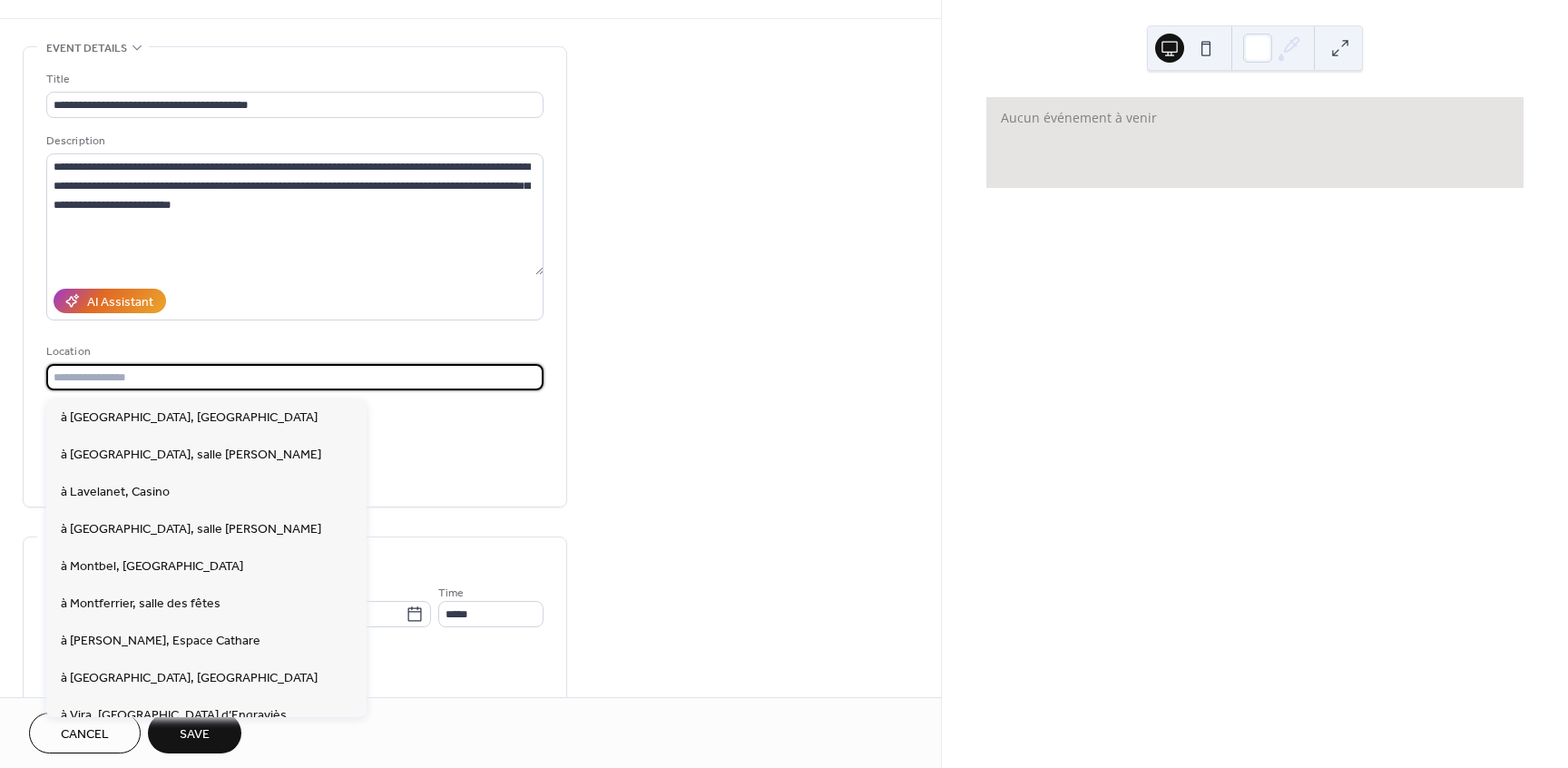 click at bounding box center (295, 377) 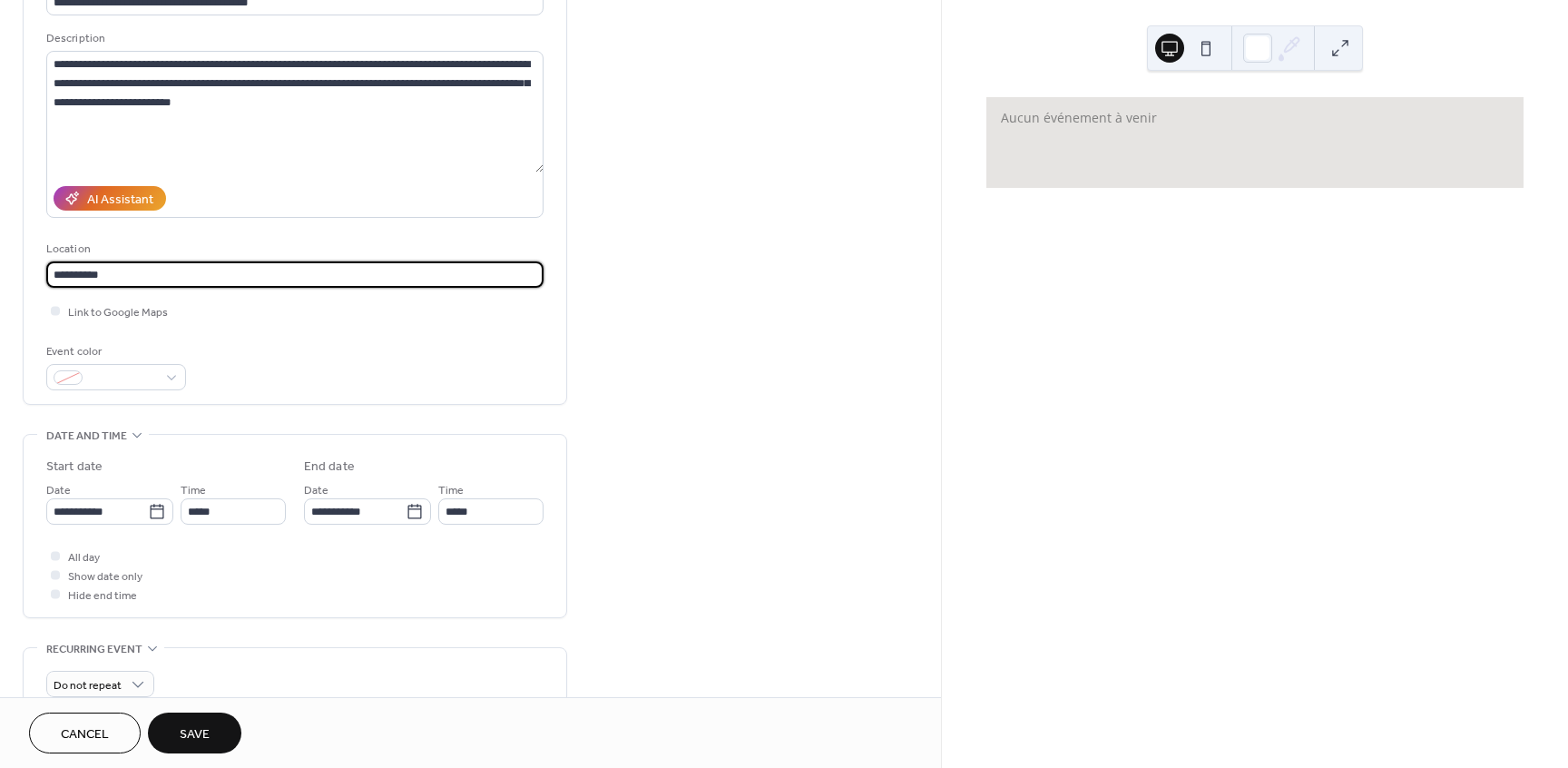 scroll, scrollTop: 163, scrollLeft: 0, axis: vertical 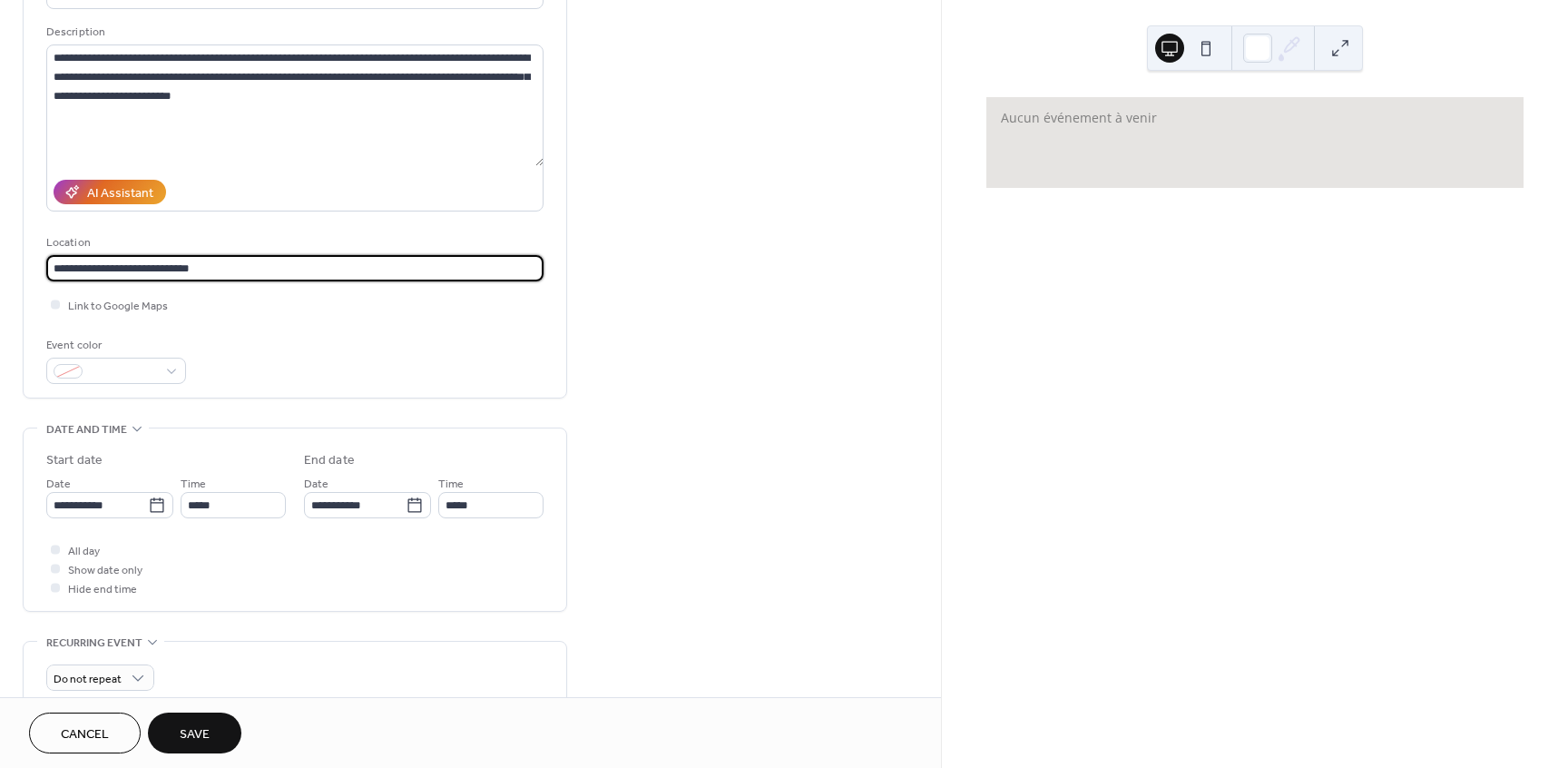 type on "**********" 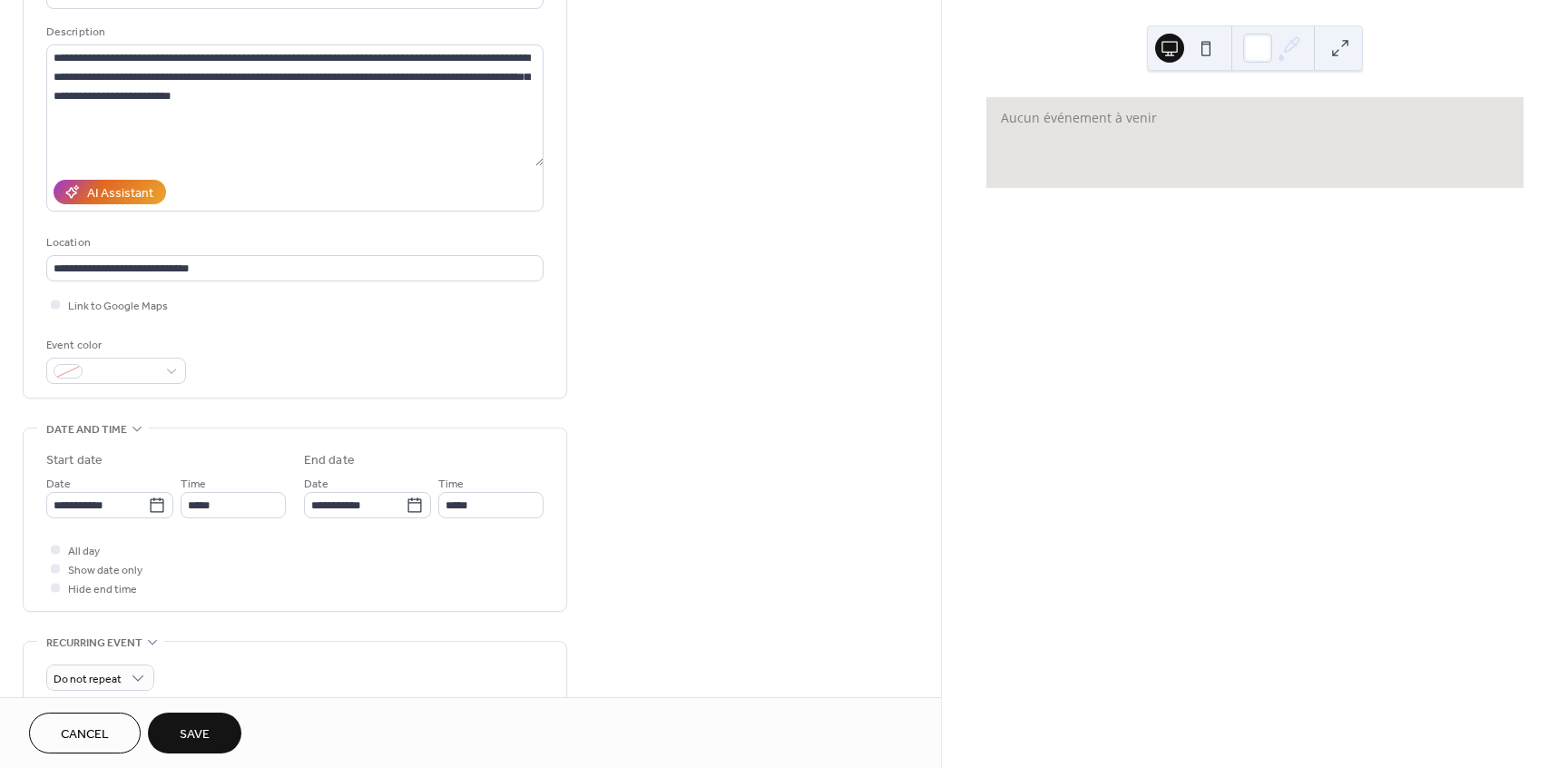click on "**********" at bounding box center (295, 172) 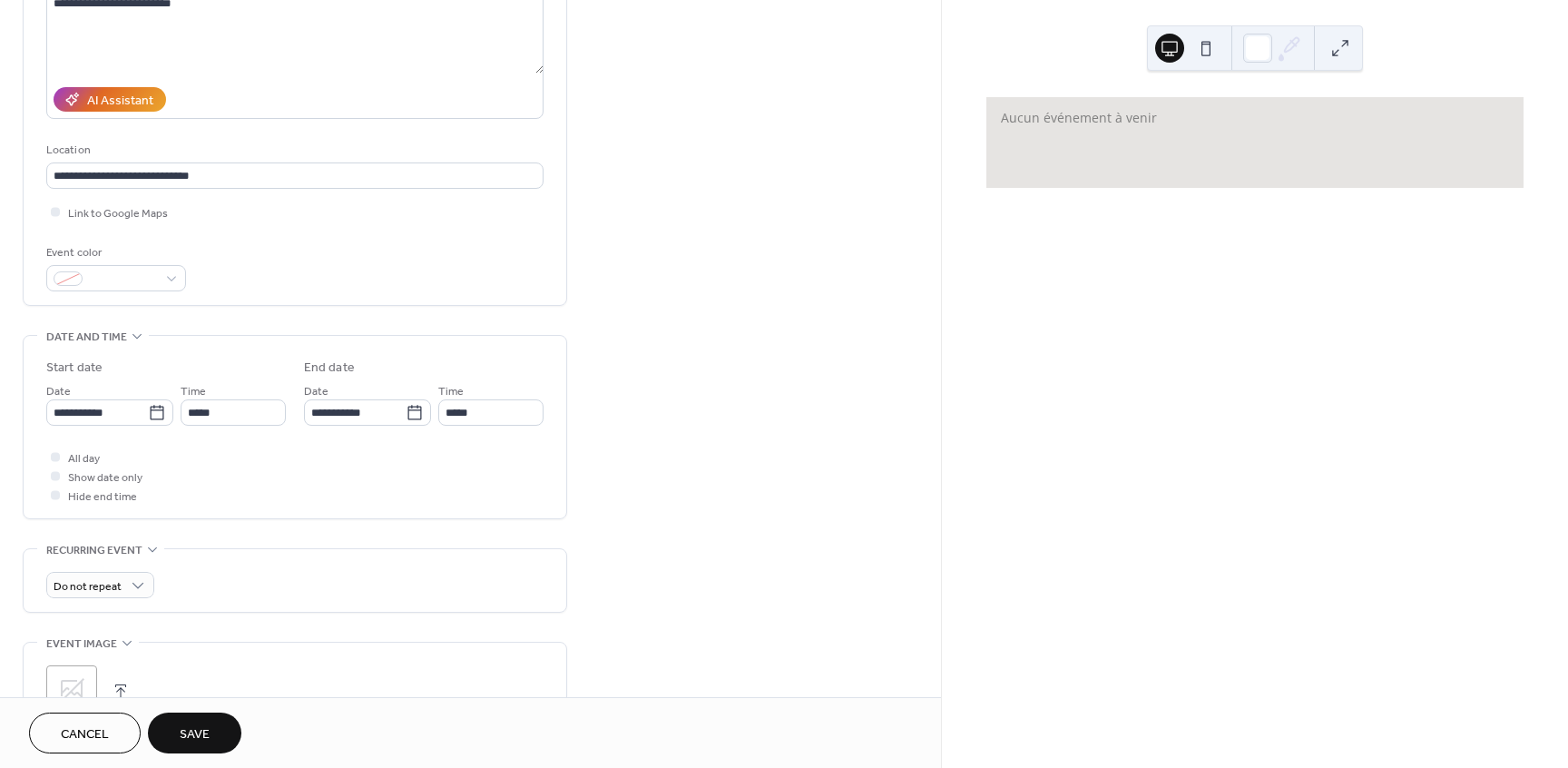 scroll, scrollTop: 272, scrollLeft: 0, axis: vertical 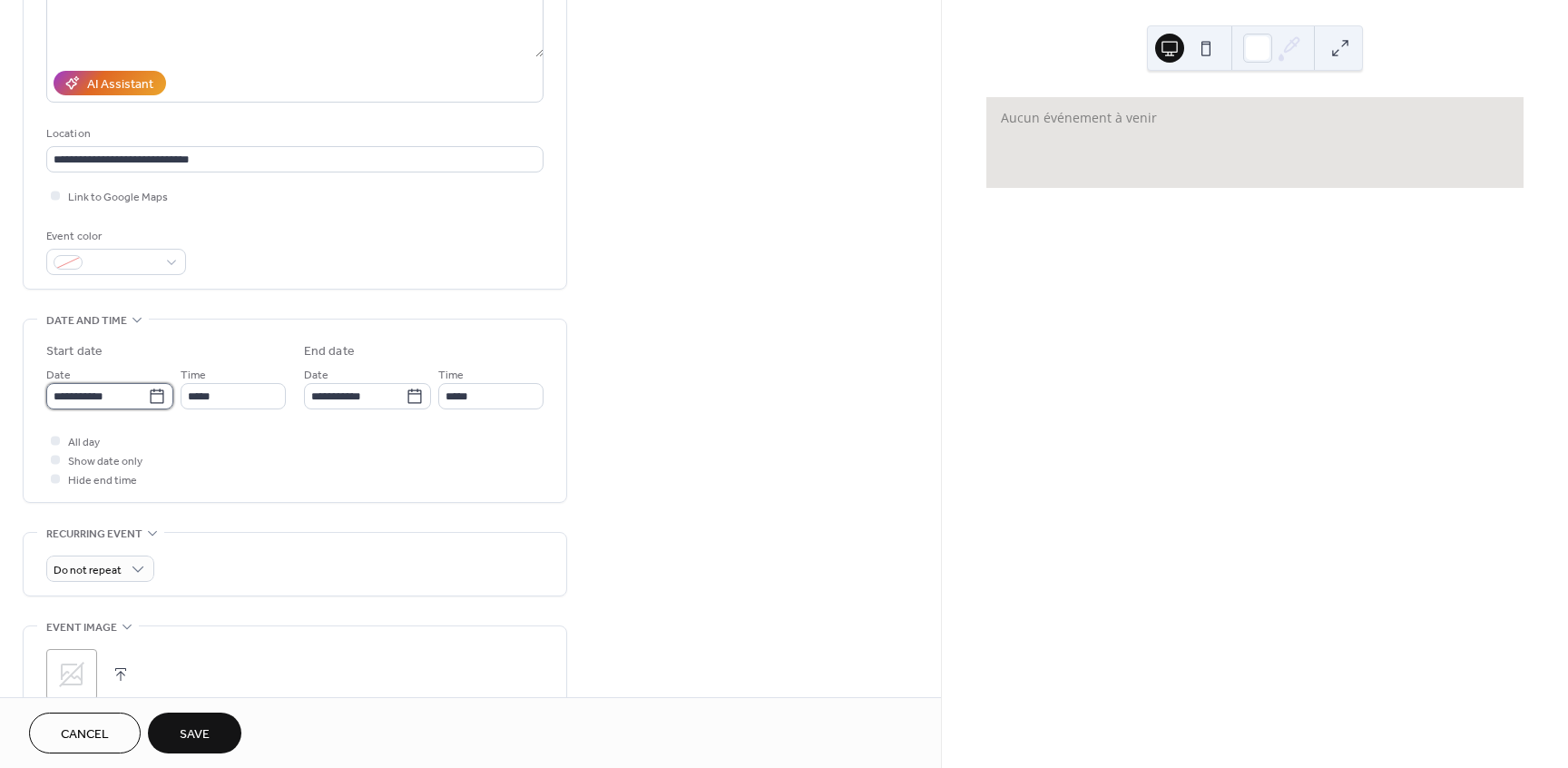 click on "**********" at bounding box center [97, 396] 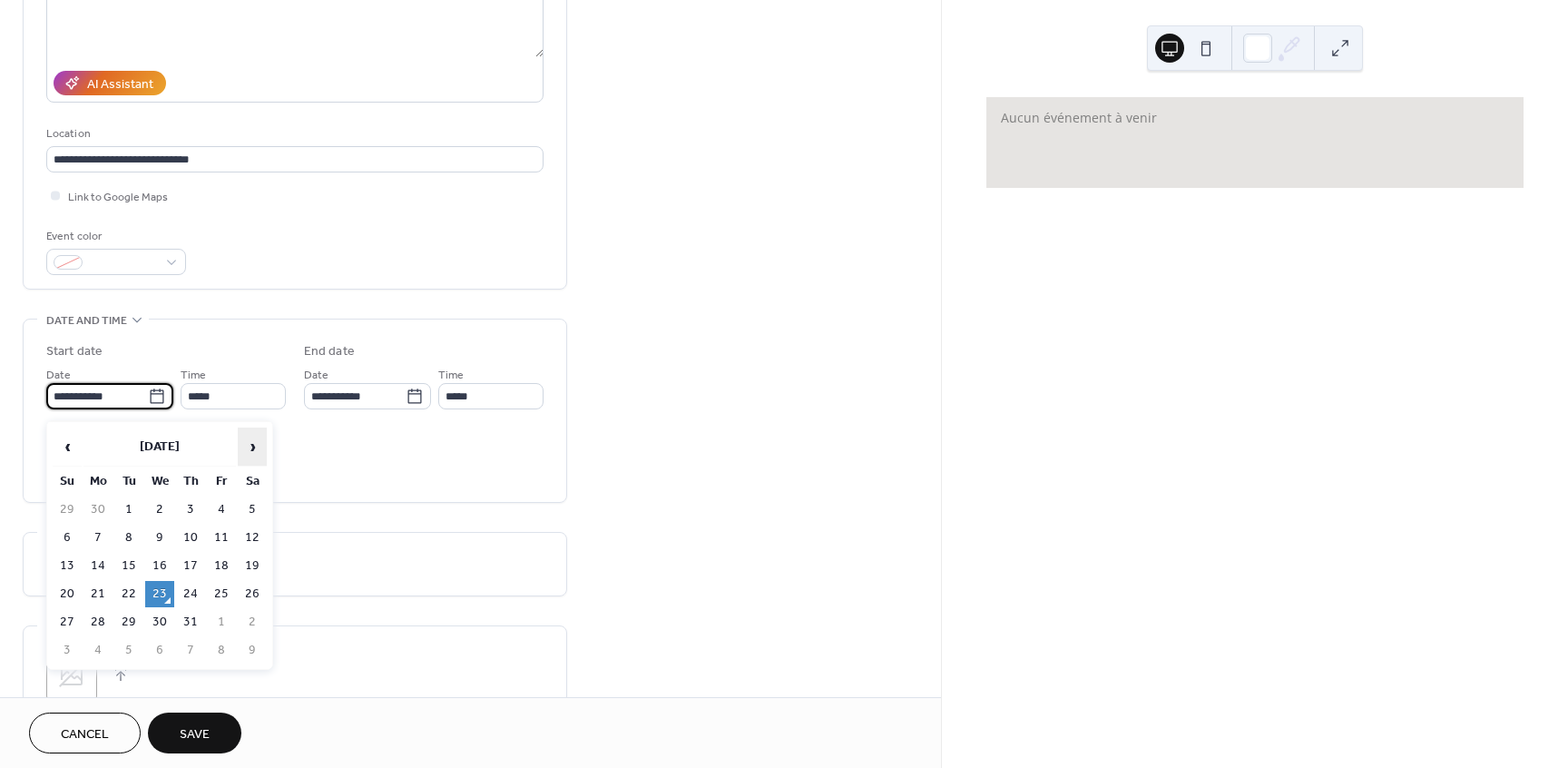 click on "›" at bounding box center (252, 447) 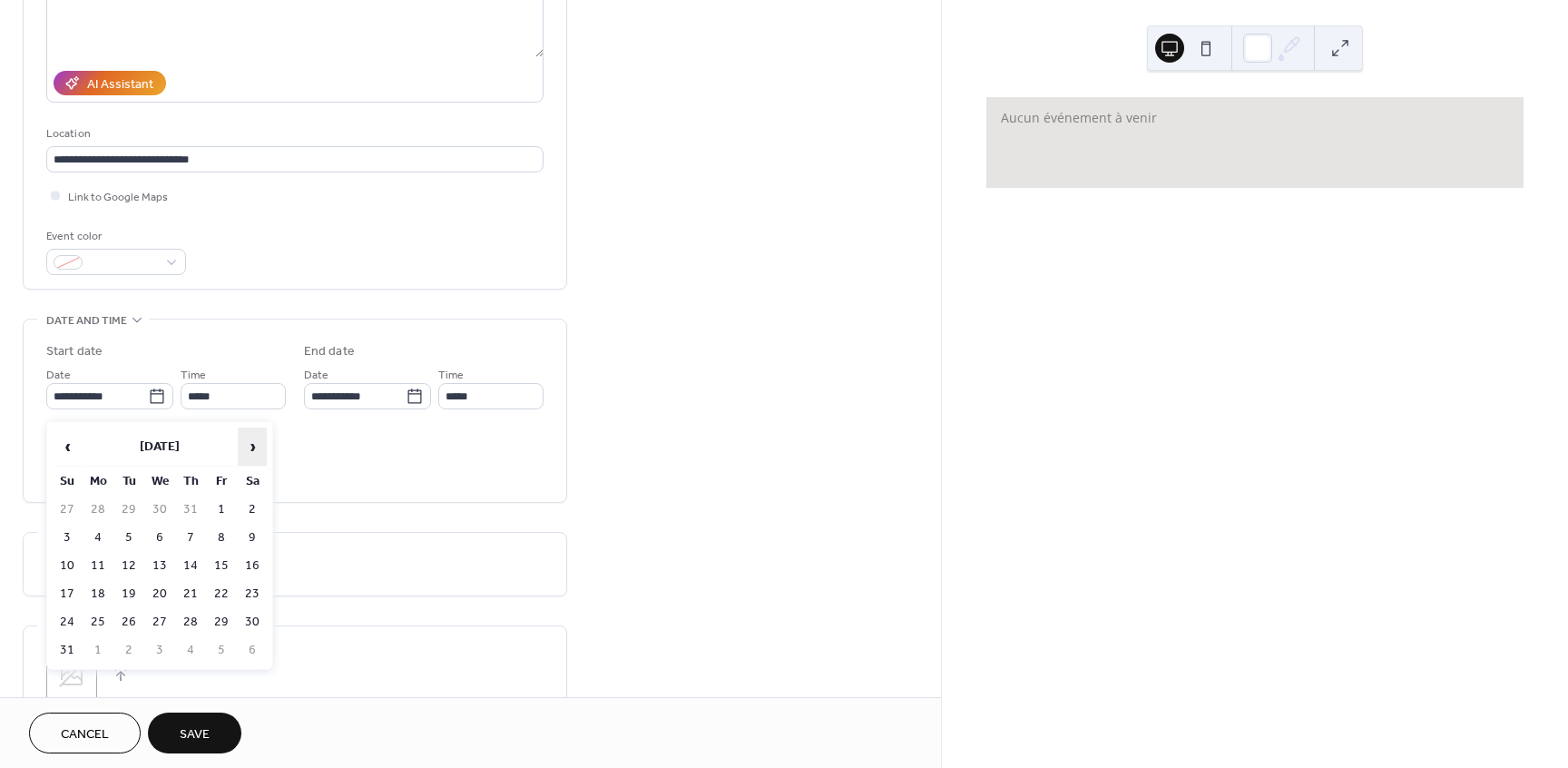 click on "›" at bounding box center (252, 447) 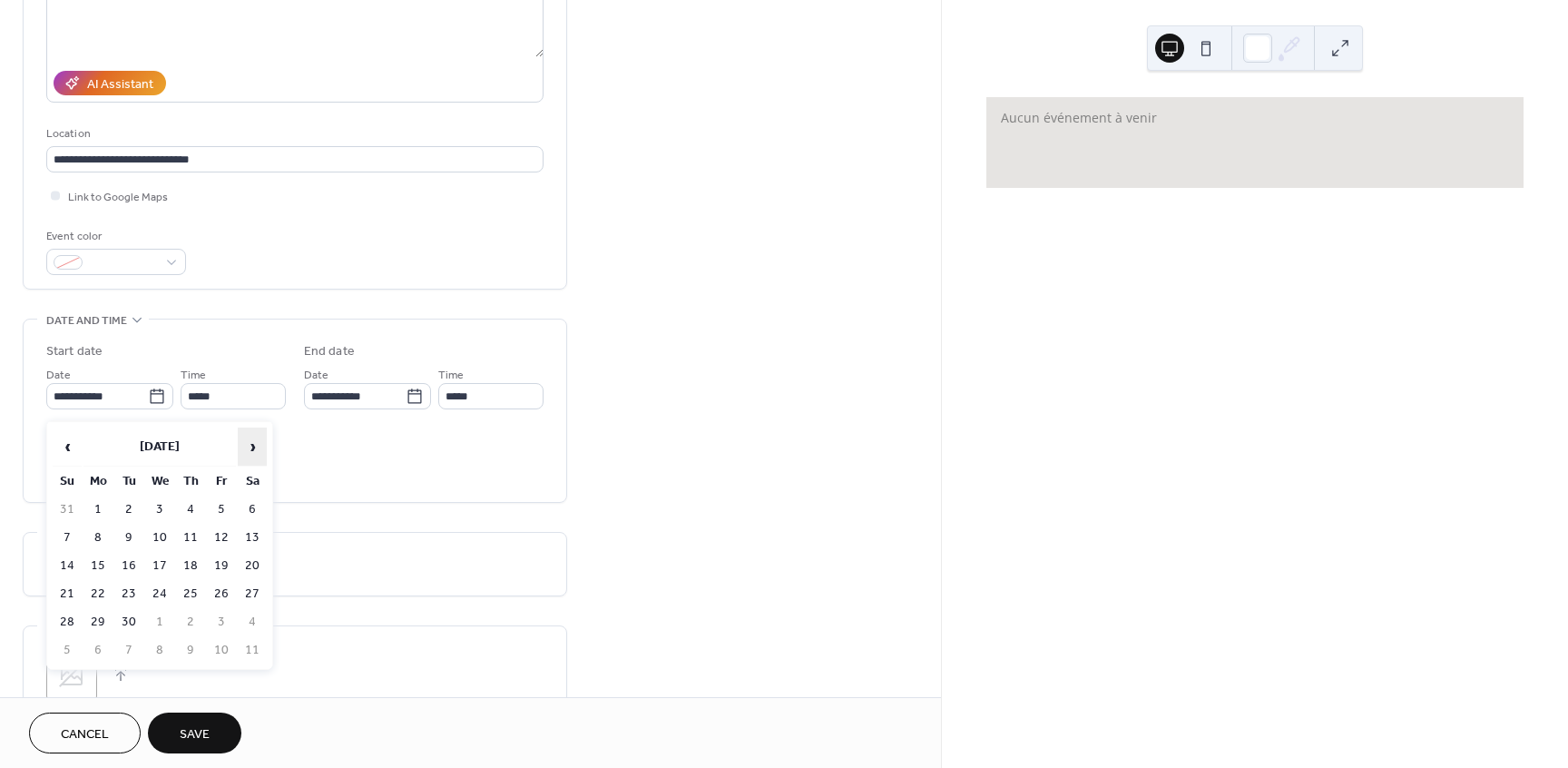 click on "›" at bounding box center [252, 447] 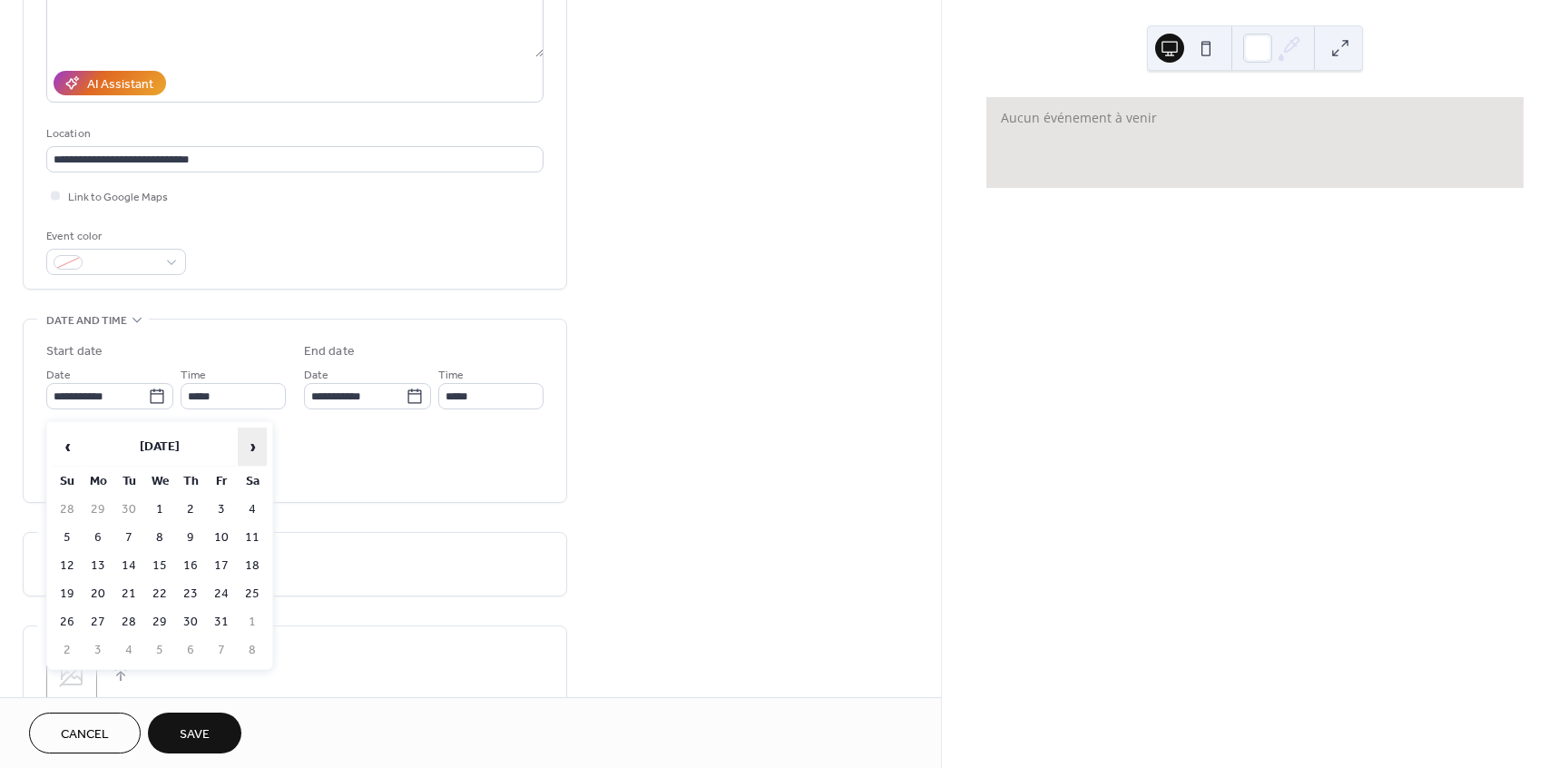 click on "›" at bounding box center (252, 447) 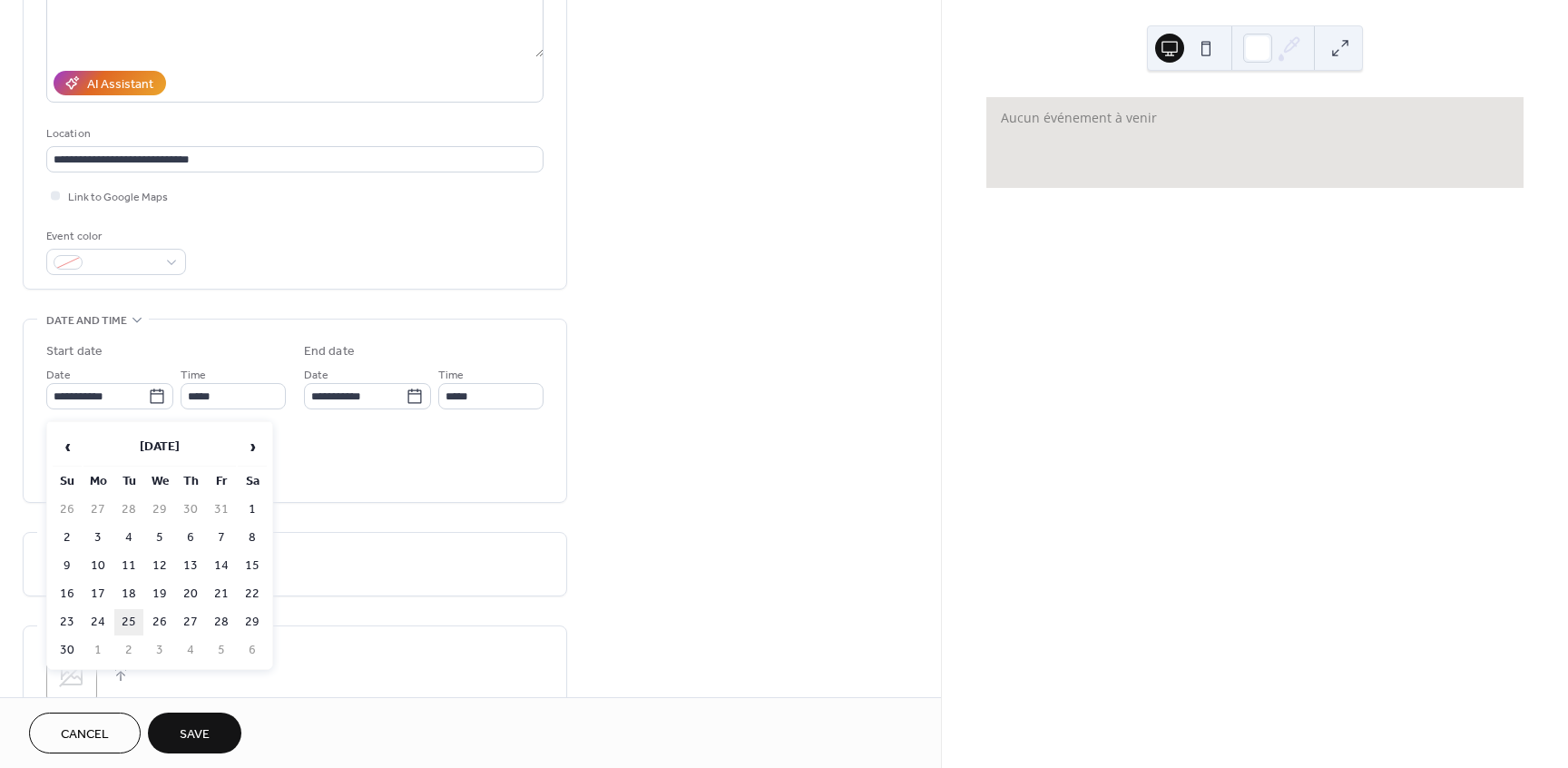 click on "25" at bounding box center [129, 622] 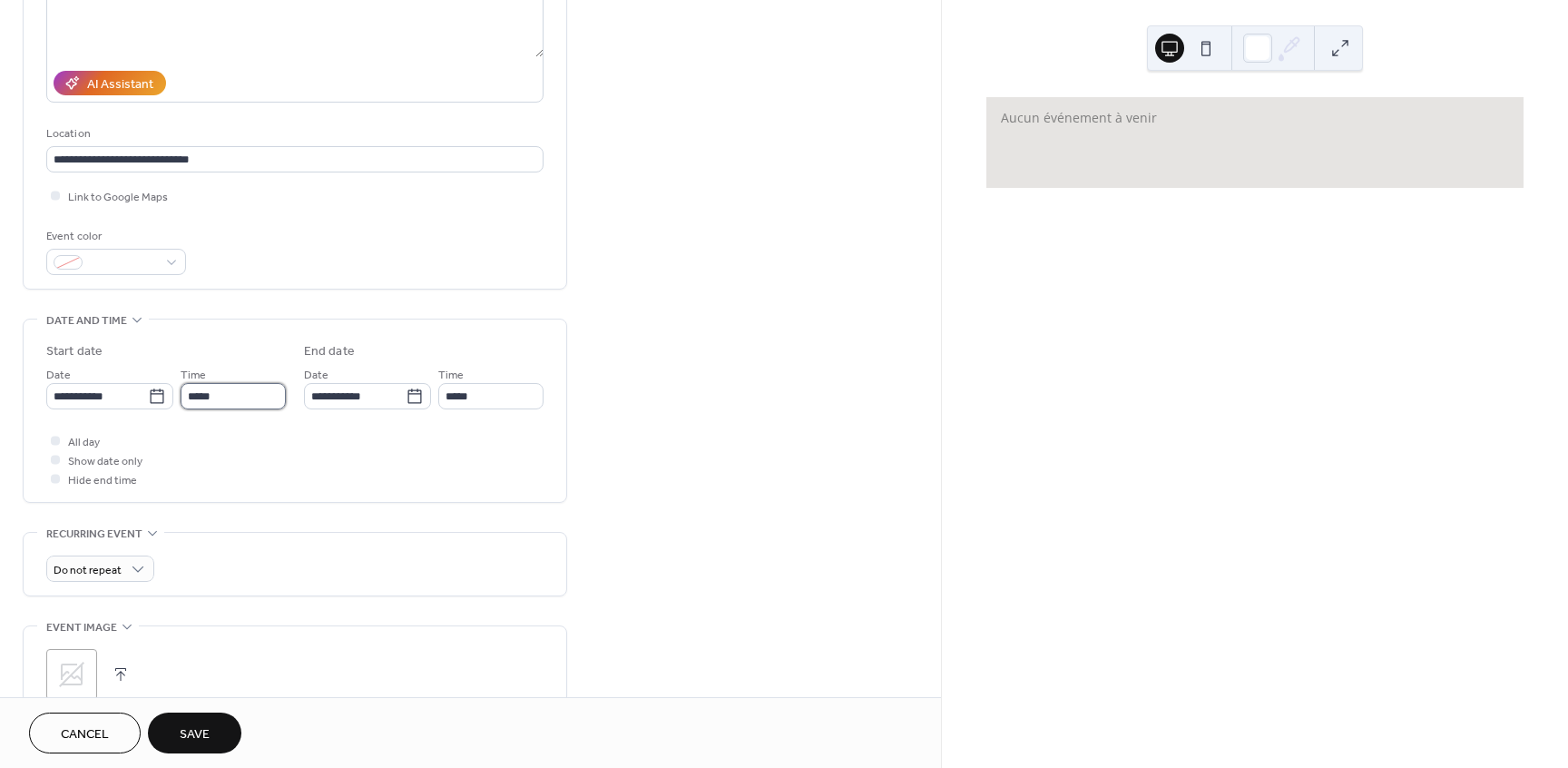 click on "*****" at bounding box center [233, 396] 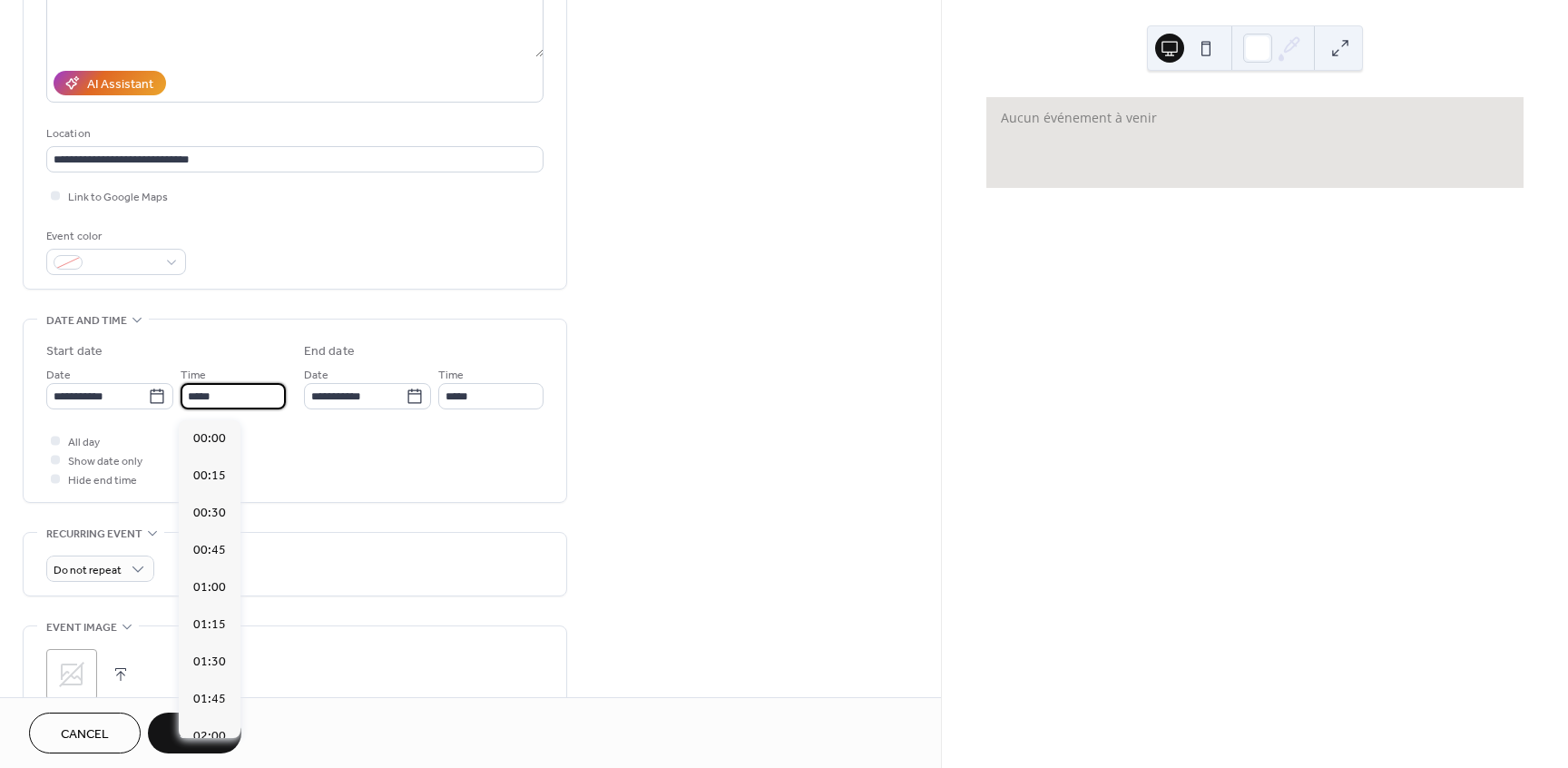 scroll, scrollTop: 1765, scrollLeft: 0, axis: vertical 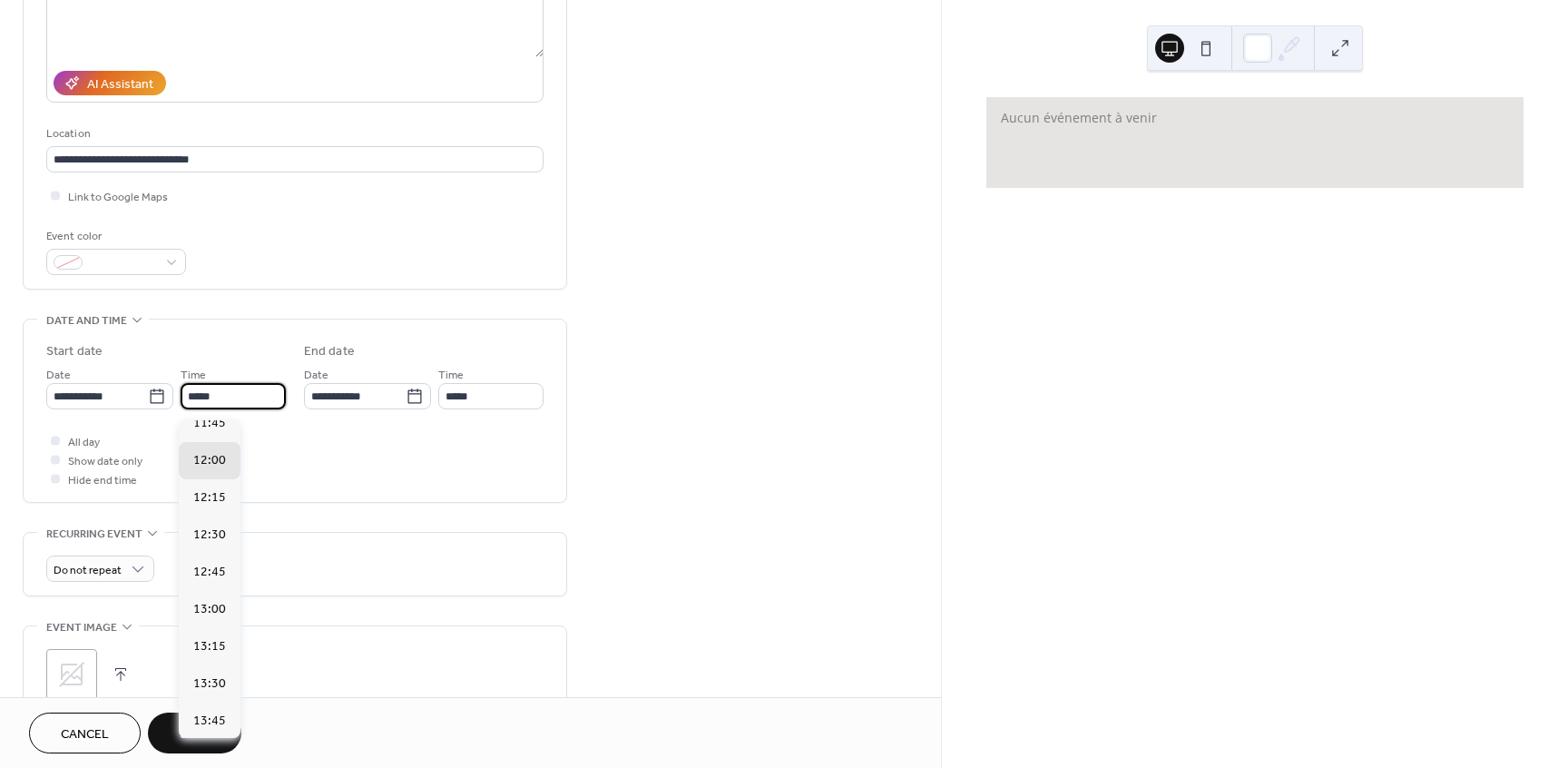 click on "*****" at bounding box center (233, 396) 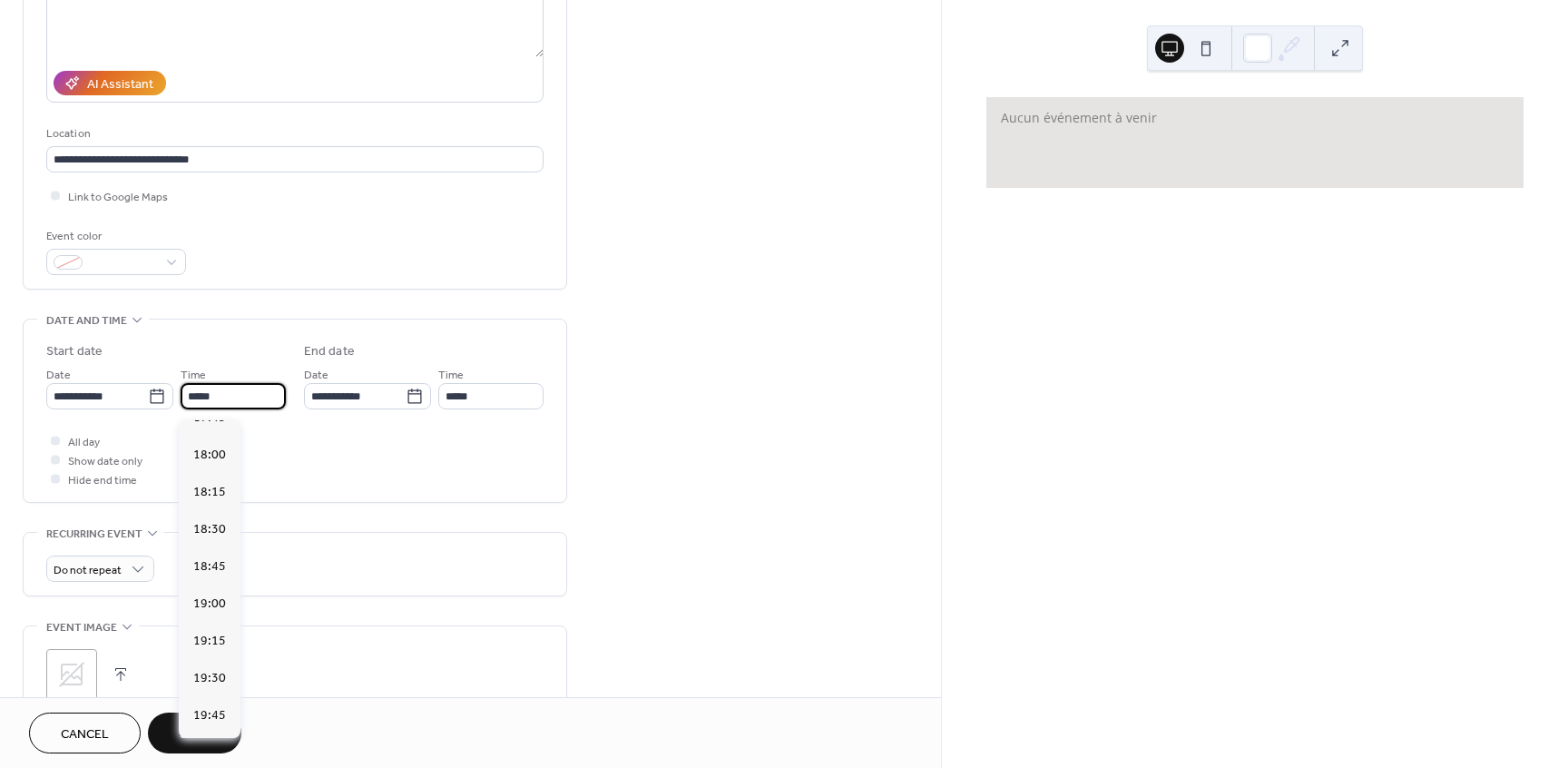 scroll, scrollTop: 2827, scrollLeft: 0, axis: vertical 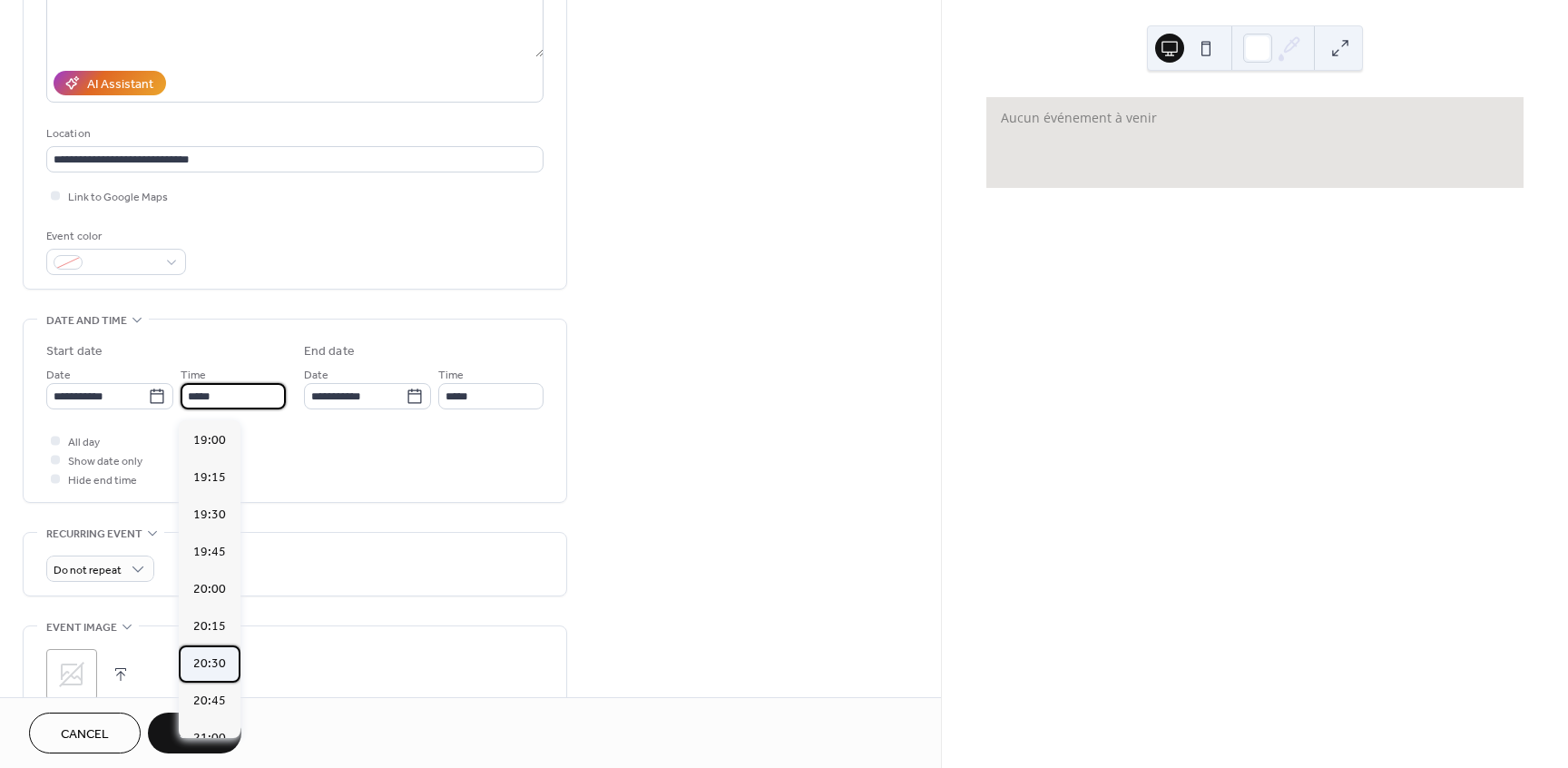 click on "20:30" at bounding box center (210, 664) 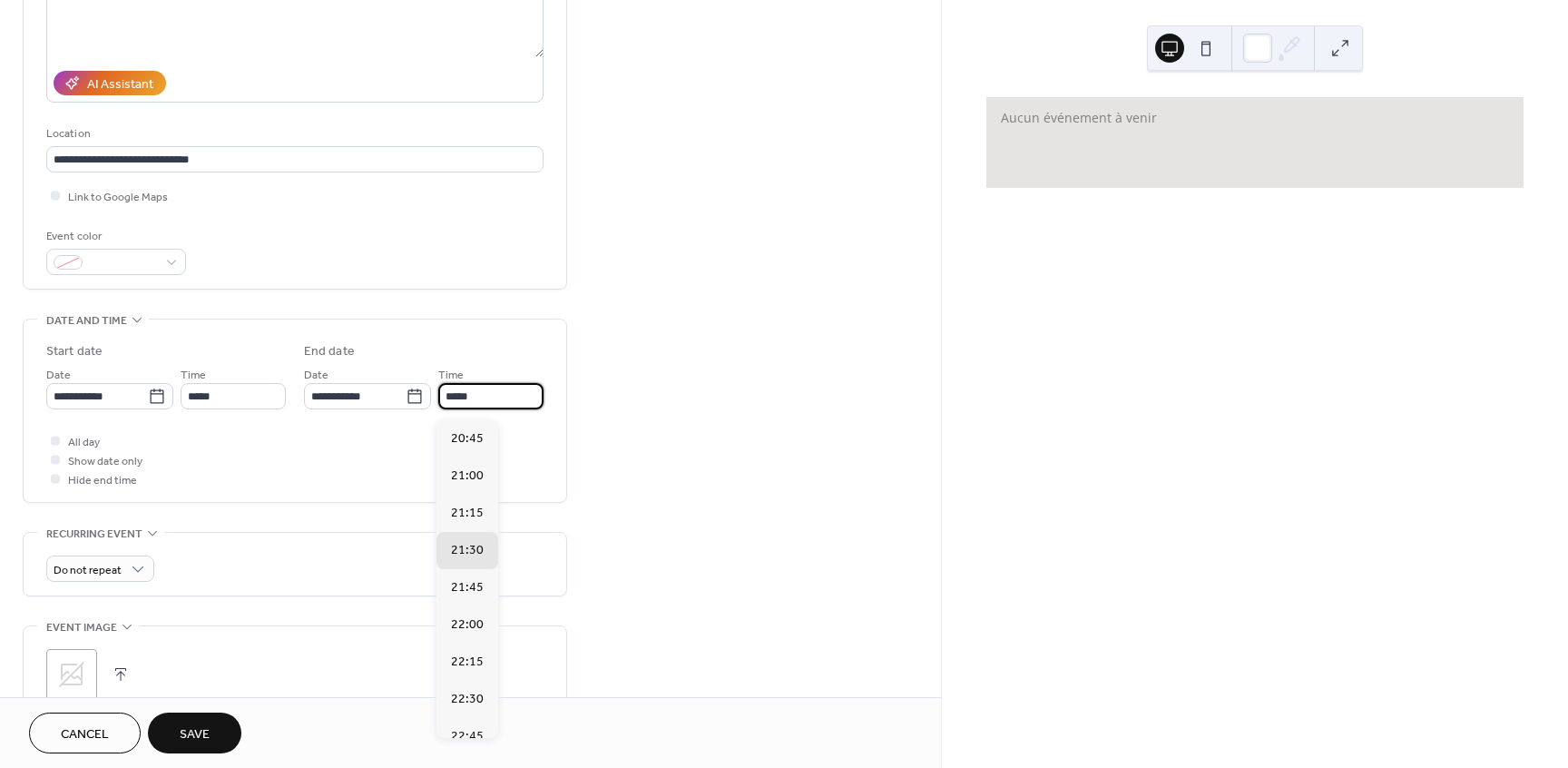 click on "*****" at bounding box center [491, 396] 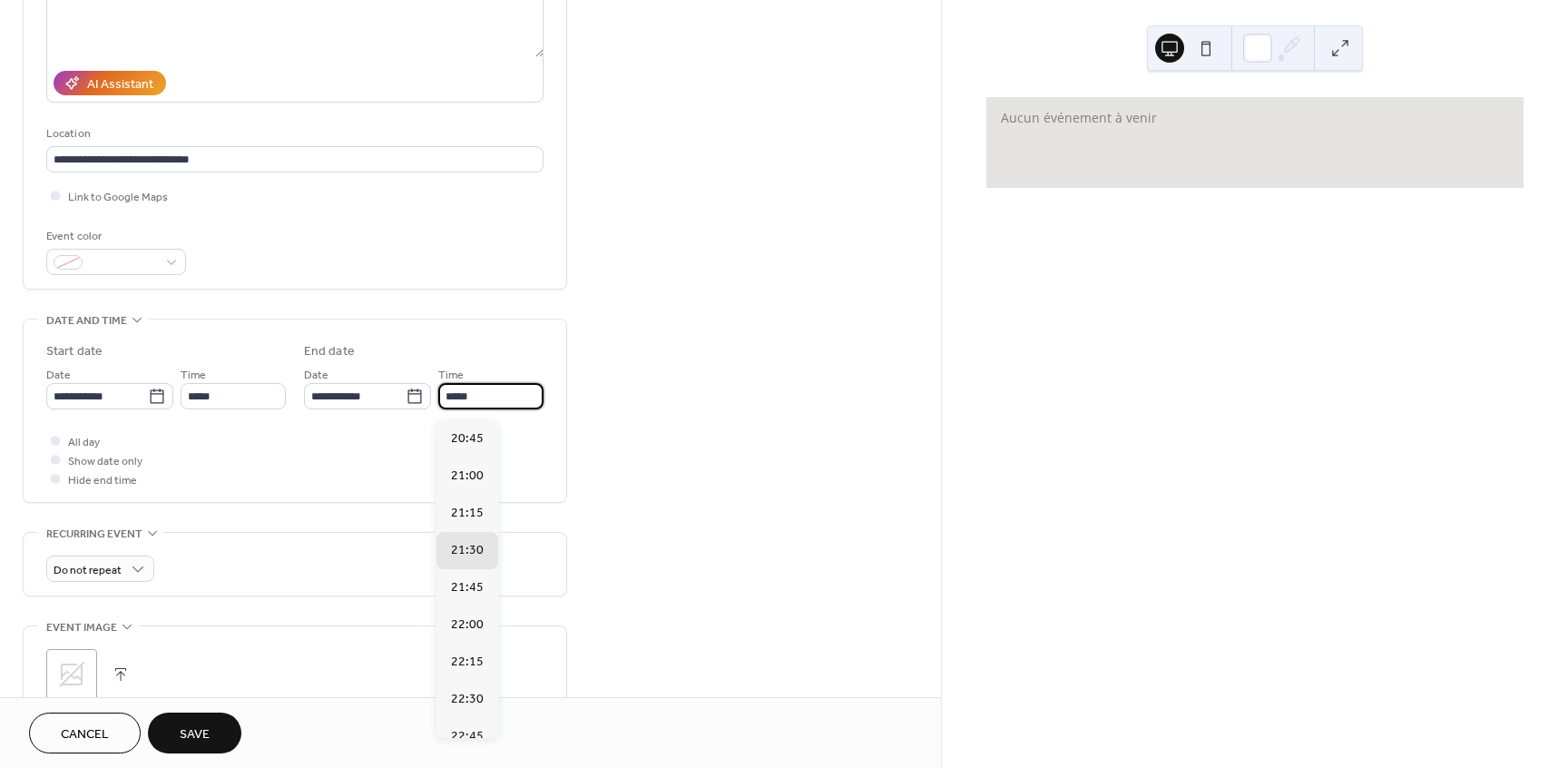 drag, startPoint x: 473, startPoint y: 399, endPoint x: 463, endPoint y: 397, distance: 10.19804 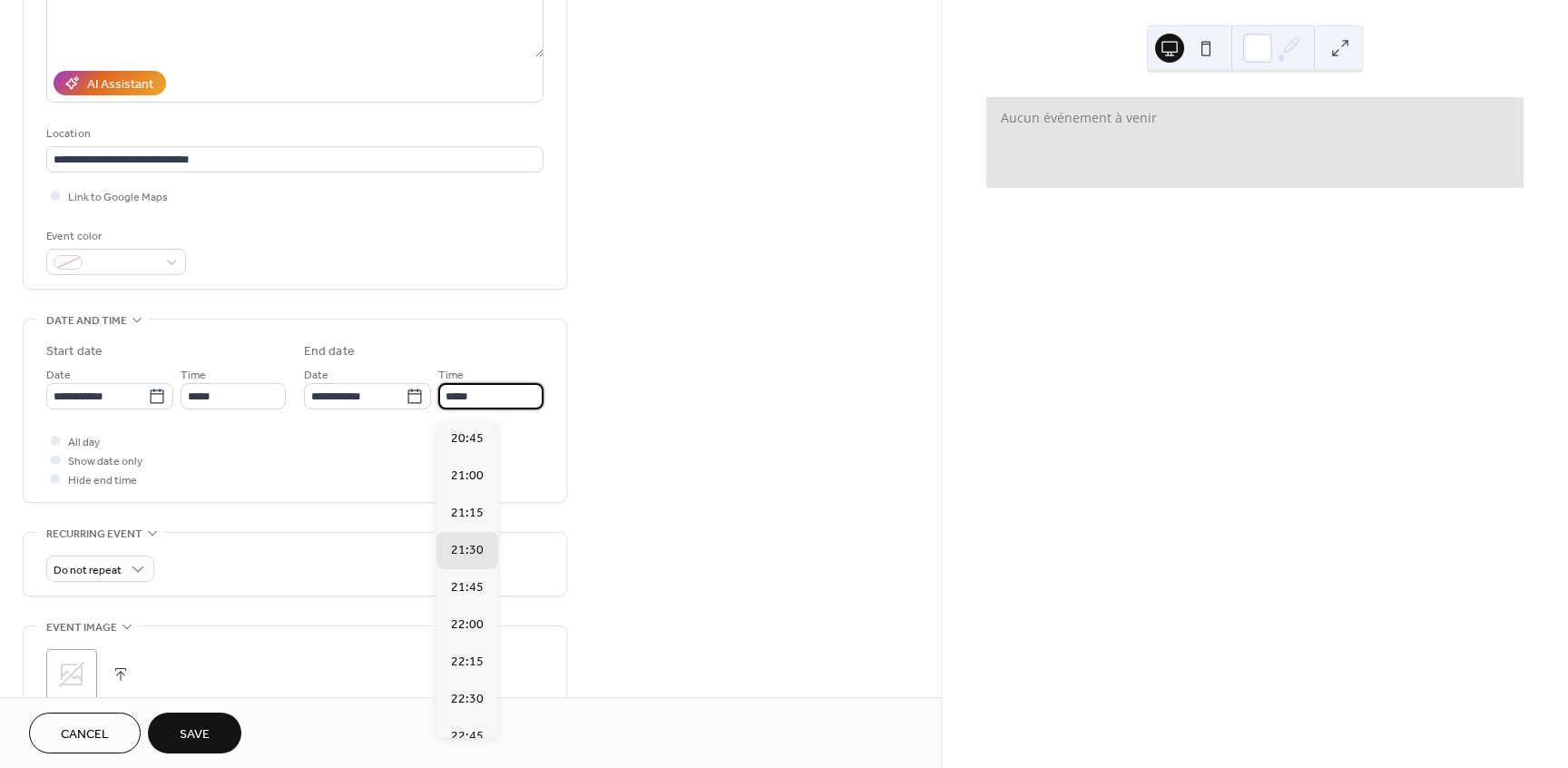 click on "*****" at bounding box center (491, 396) 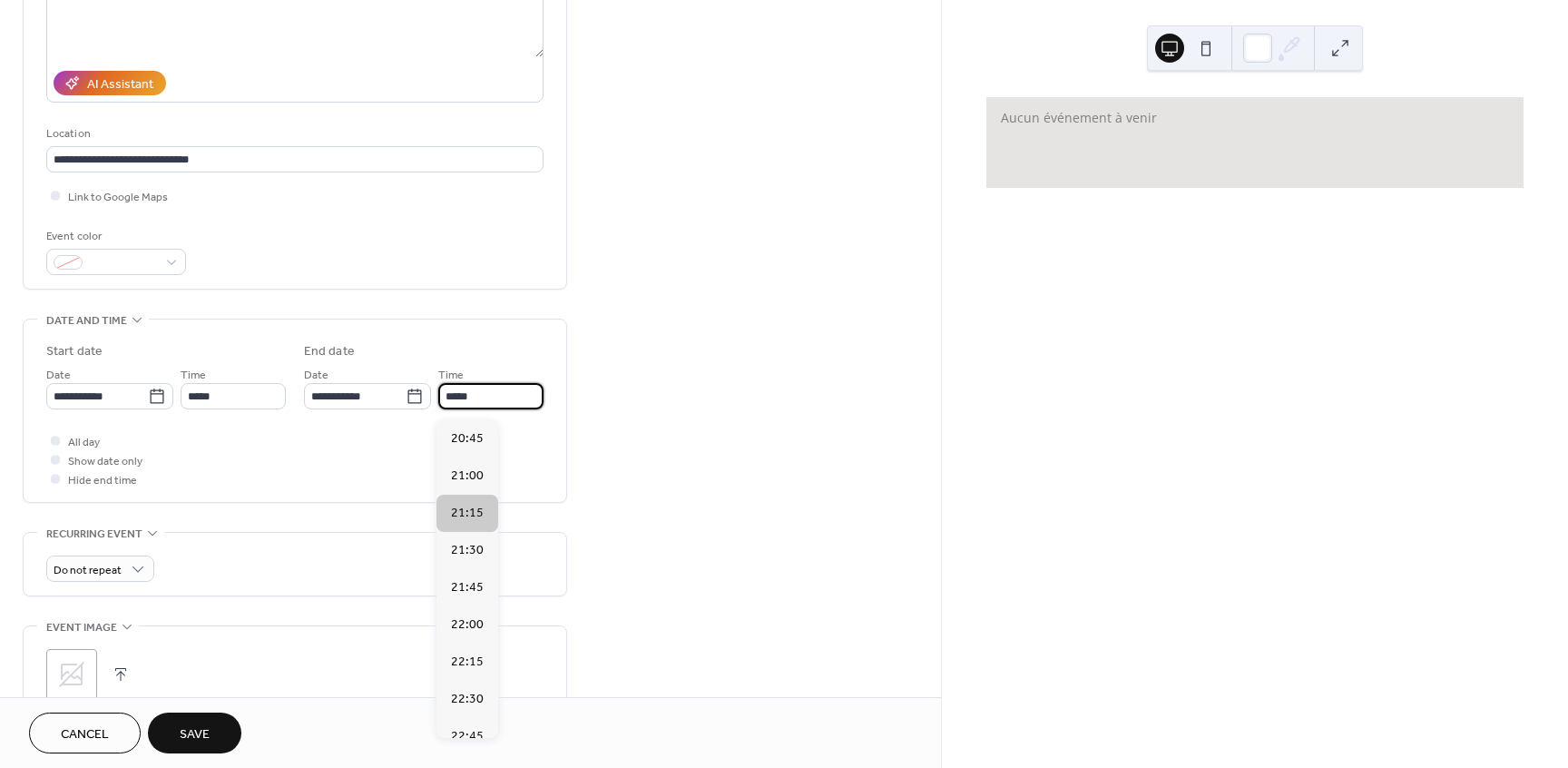 type on "*****" 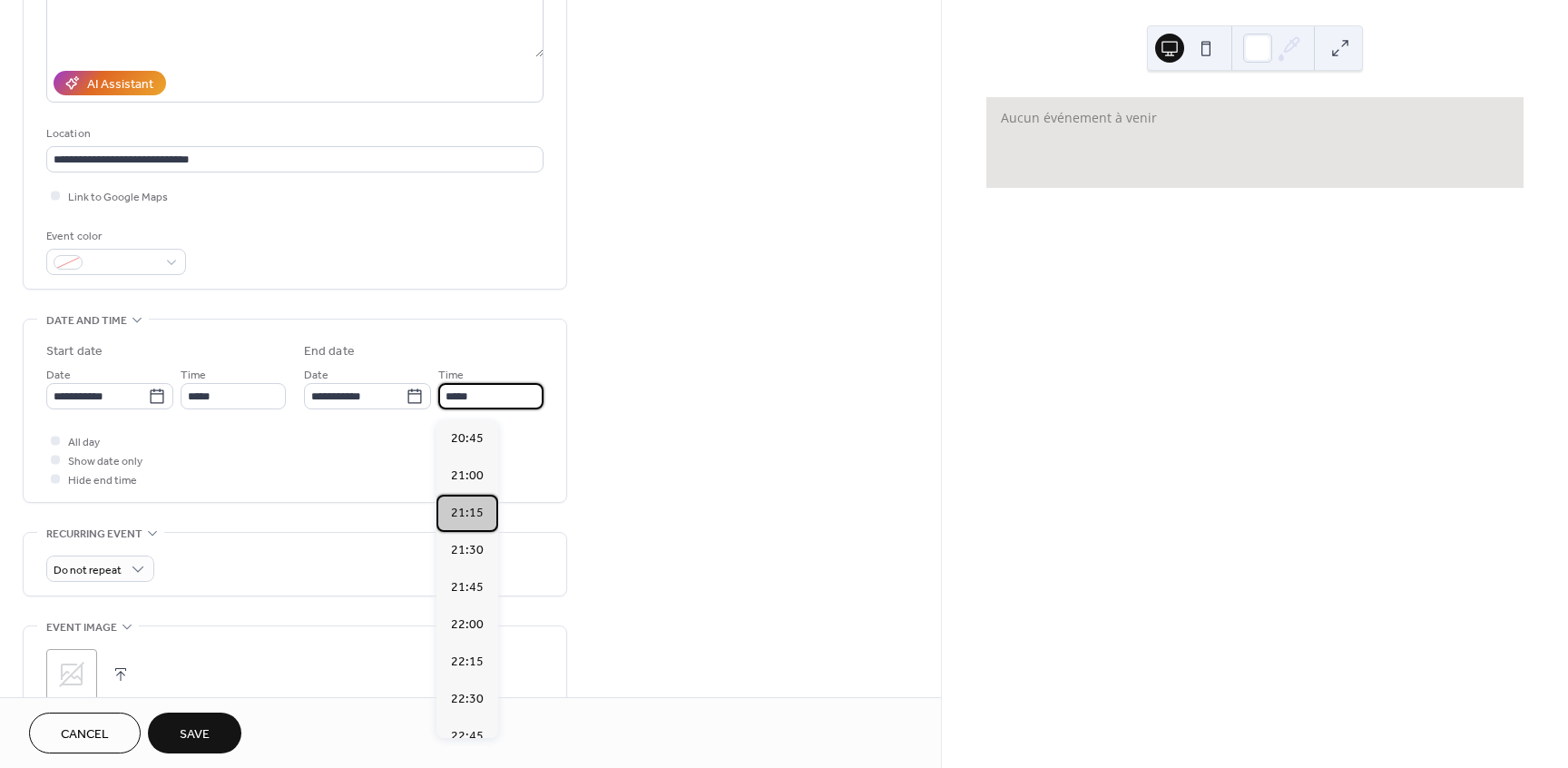 click on "21:15" at bounding box center [467, 513] 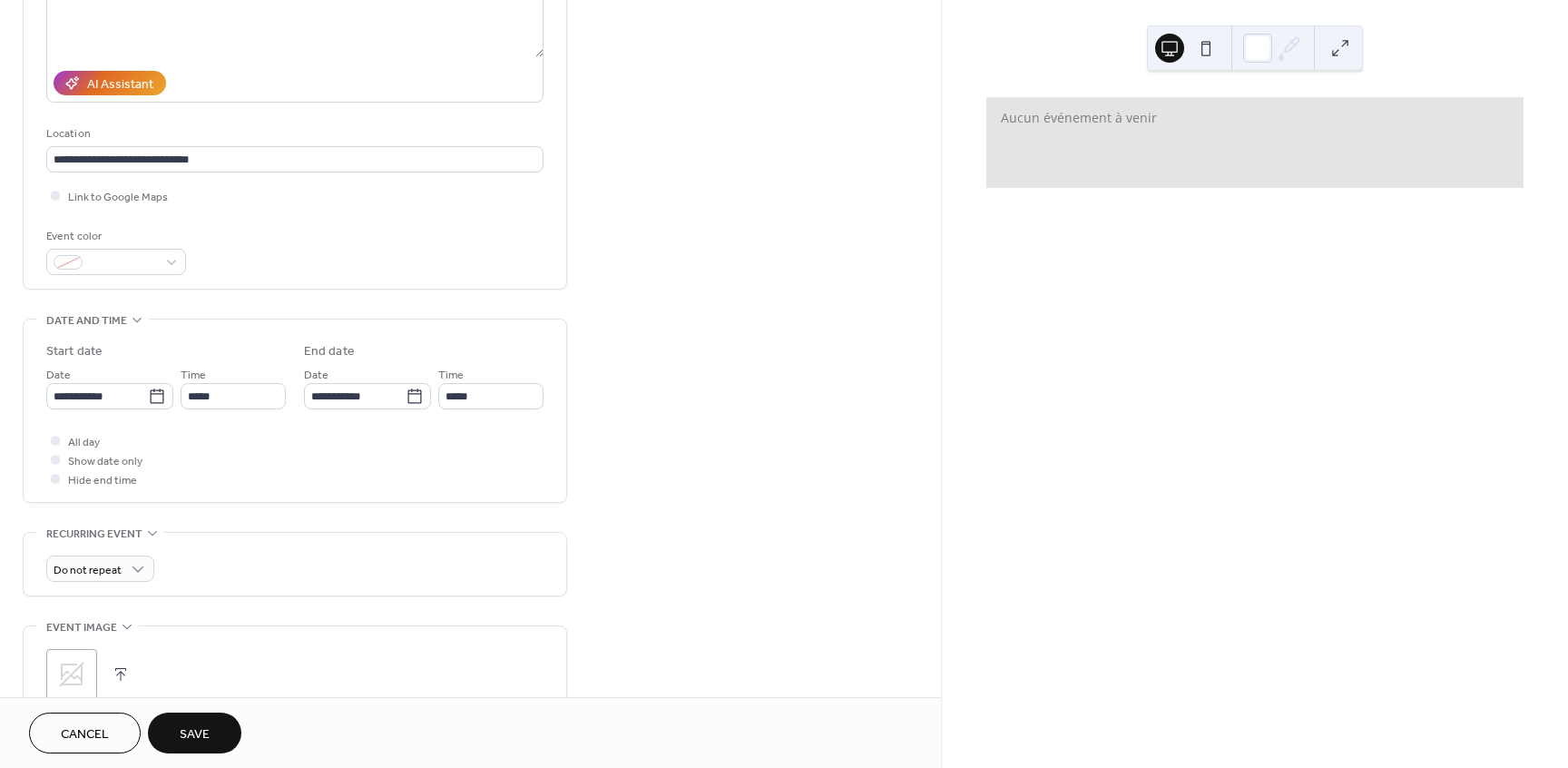 click on "All day Show date only Hide end time" at bounding box center [295, 459] 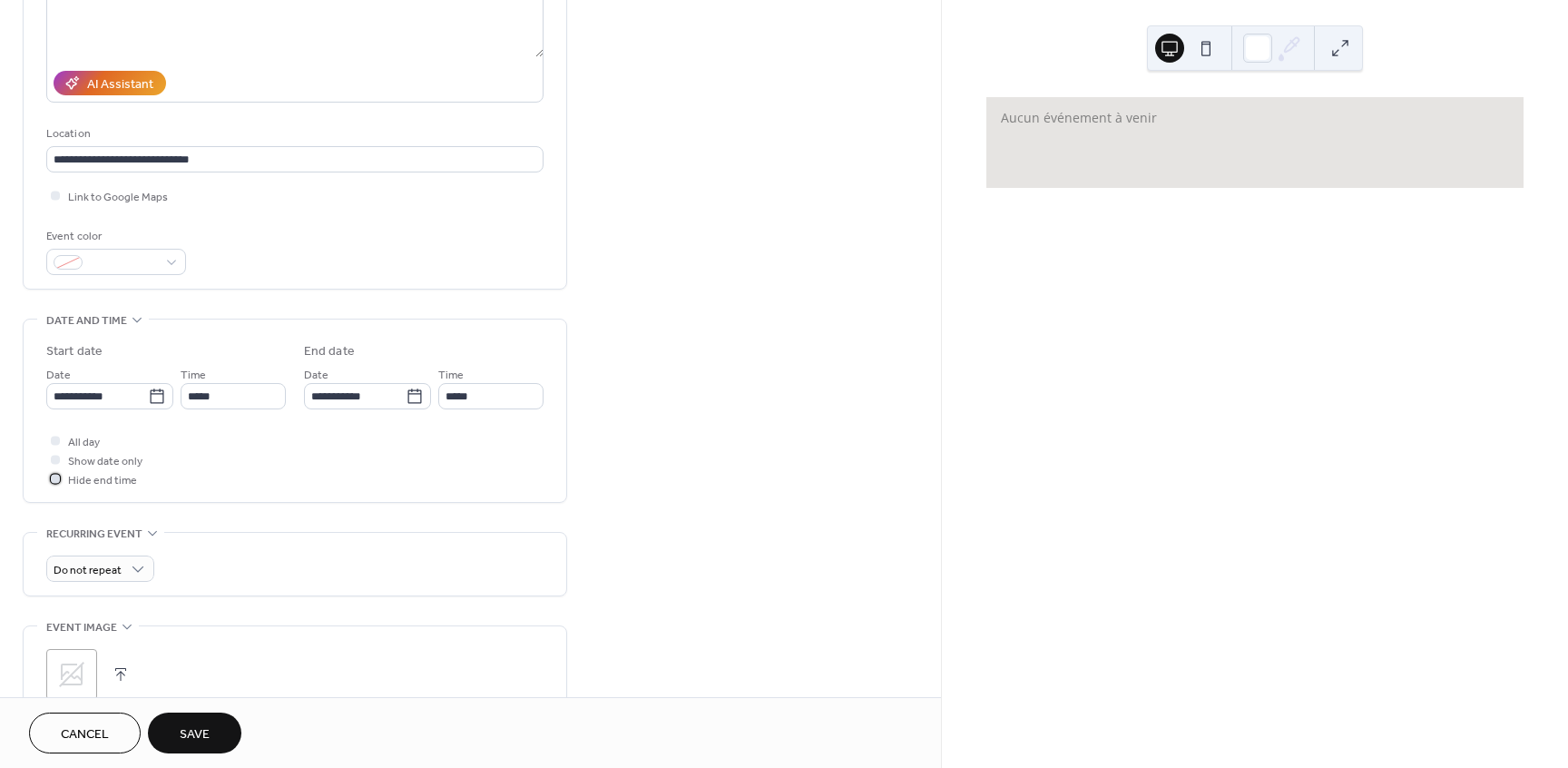 click on "Hide end time" at bounding box center [103, 480] 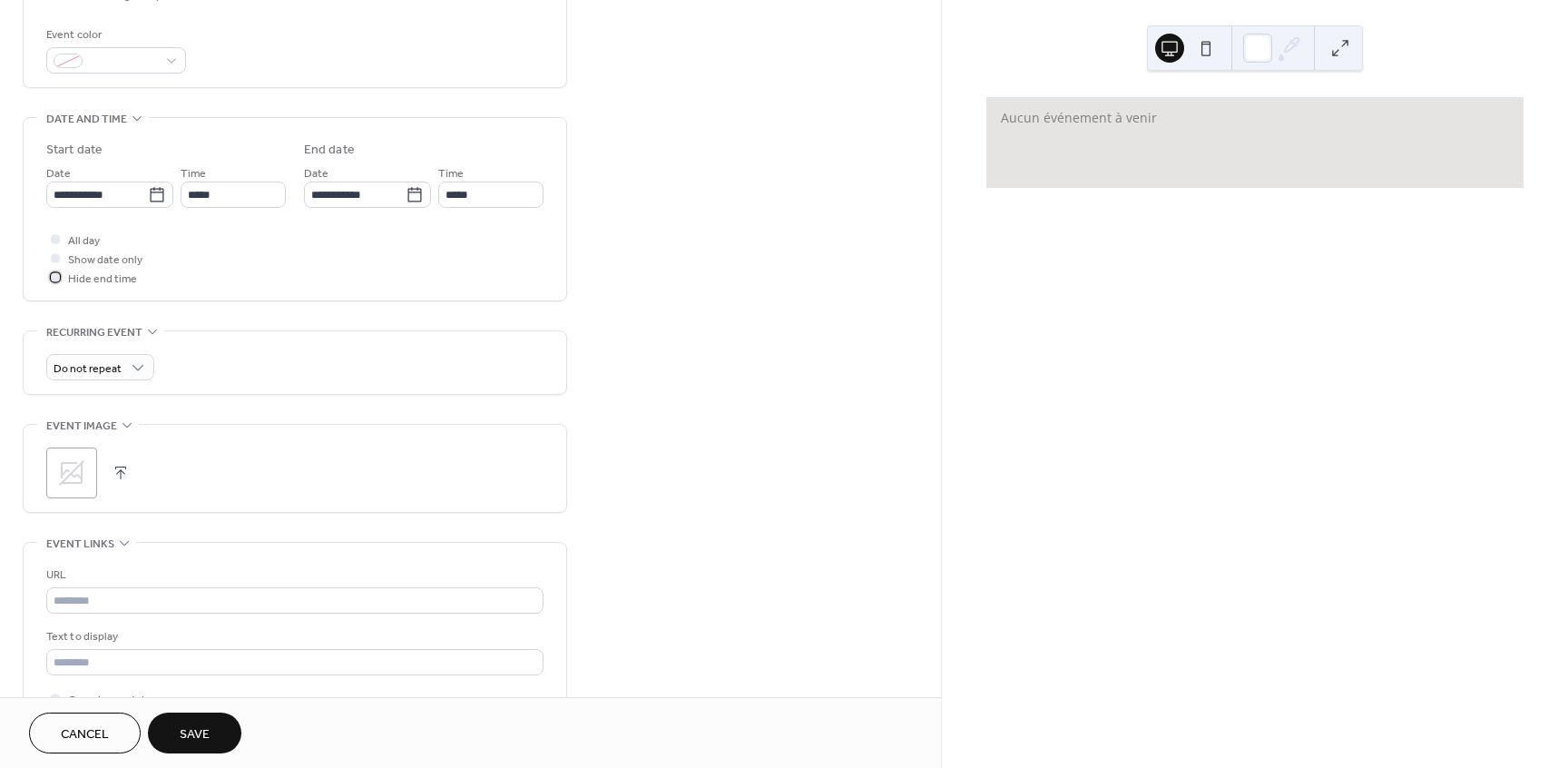 scroll, scrollTop: 490, scrollLeft: 0, axis: vertical 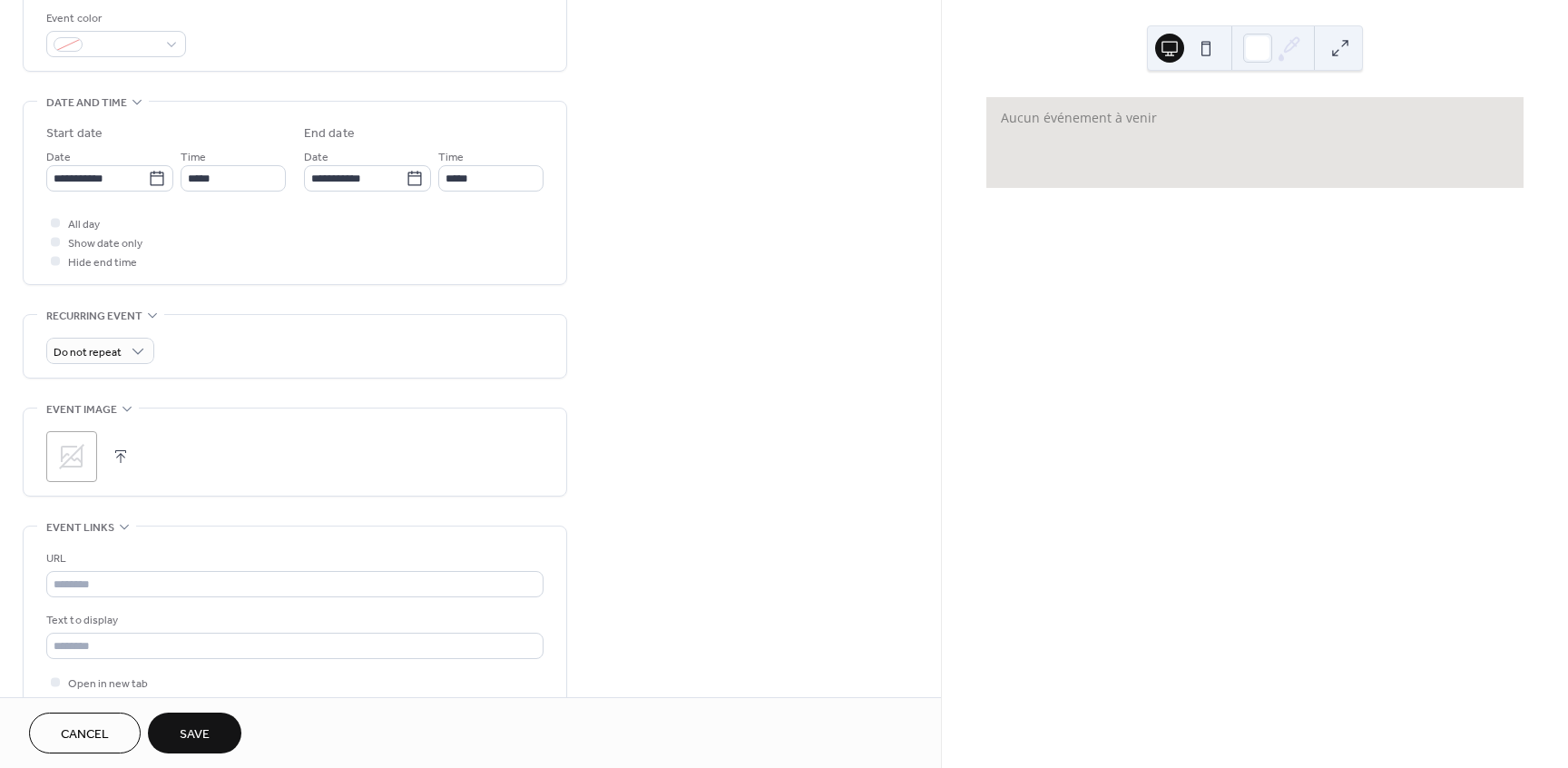 click 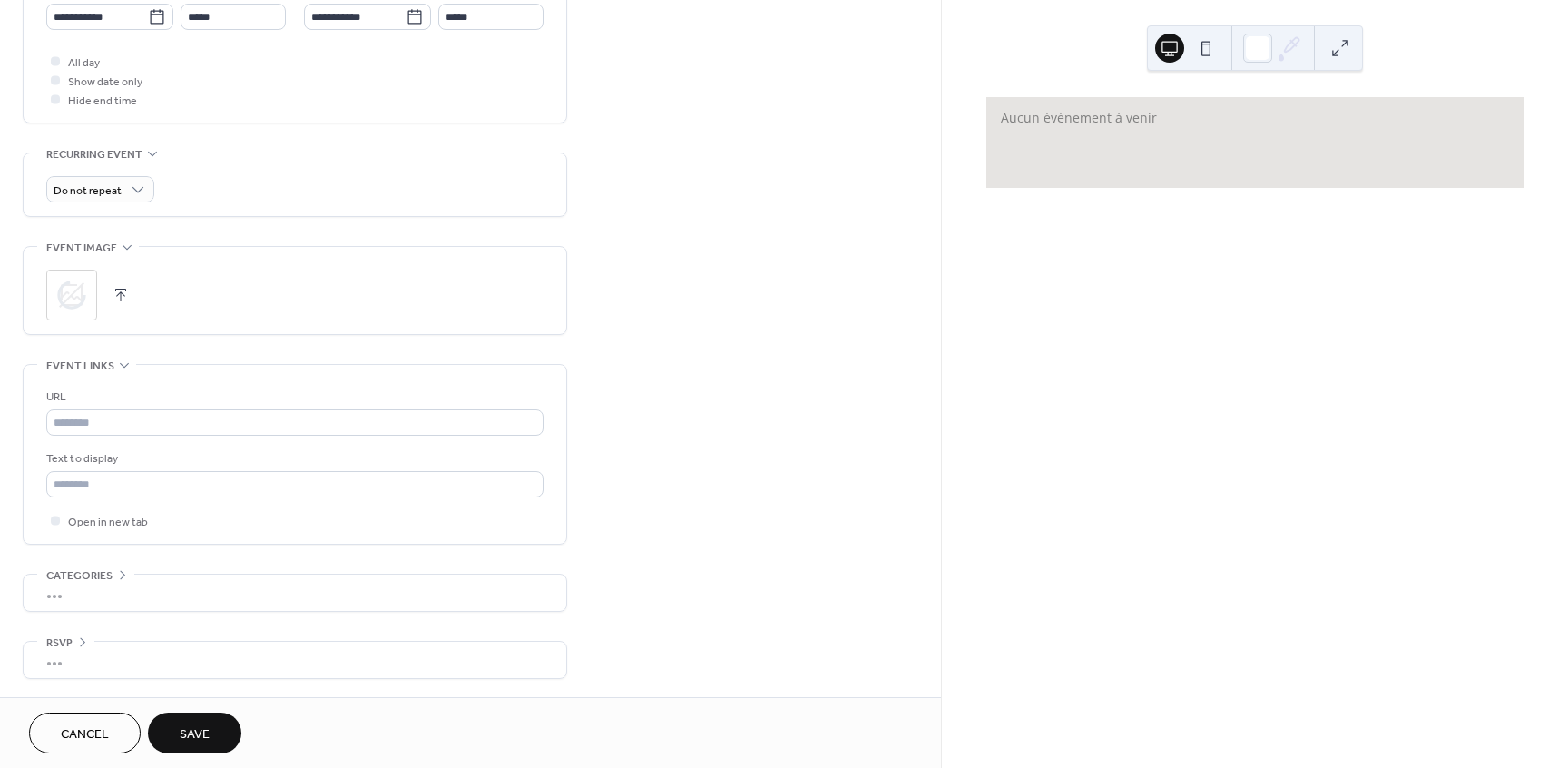 scroll, scrollTop: 663, scrollLeft: 0, axis: vertical 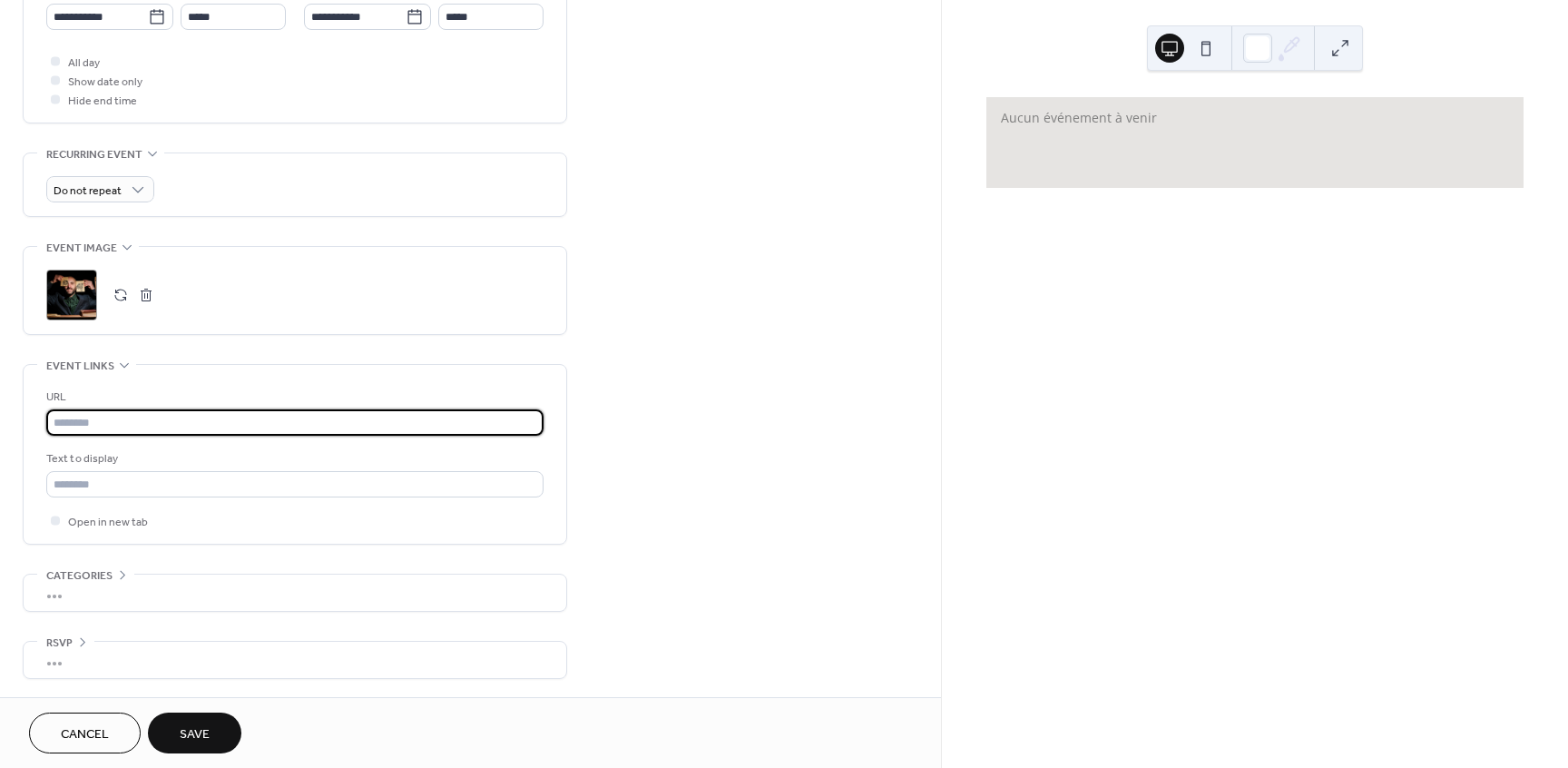 click at bounding box center (295, 422) 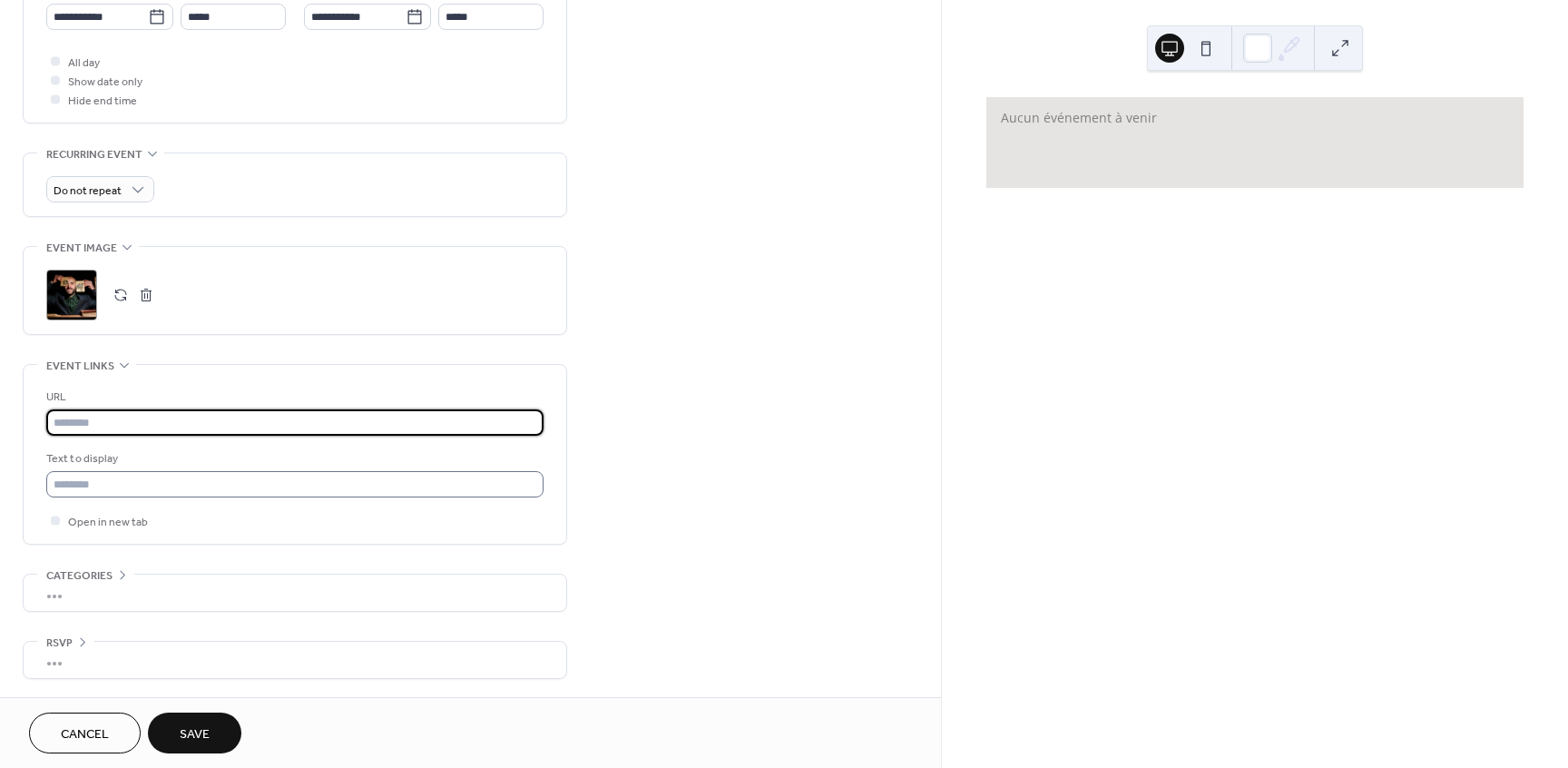 scroll, scrollTop: 663, scrollLeft: 0, axis: vertical 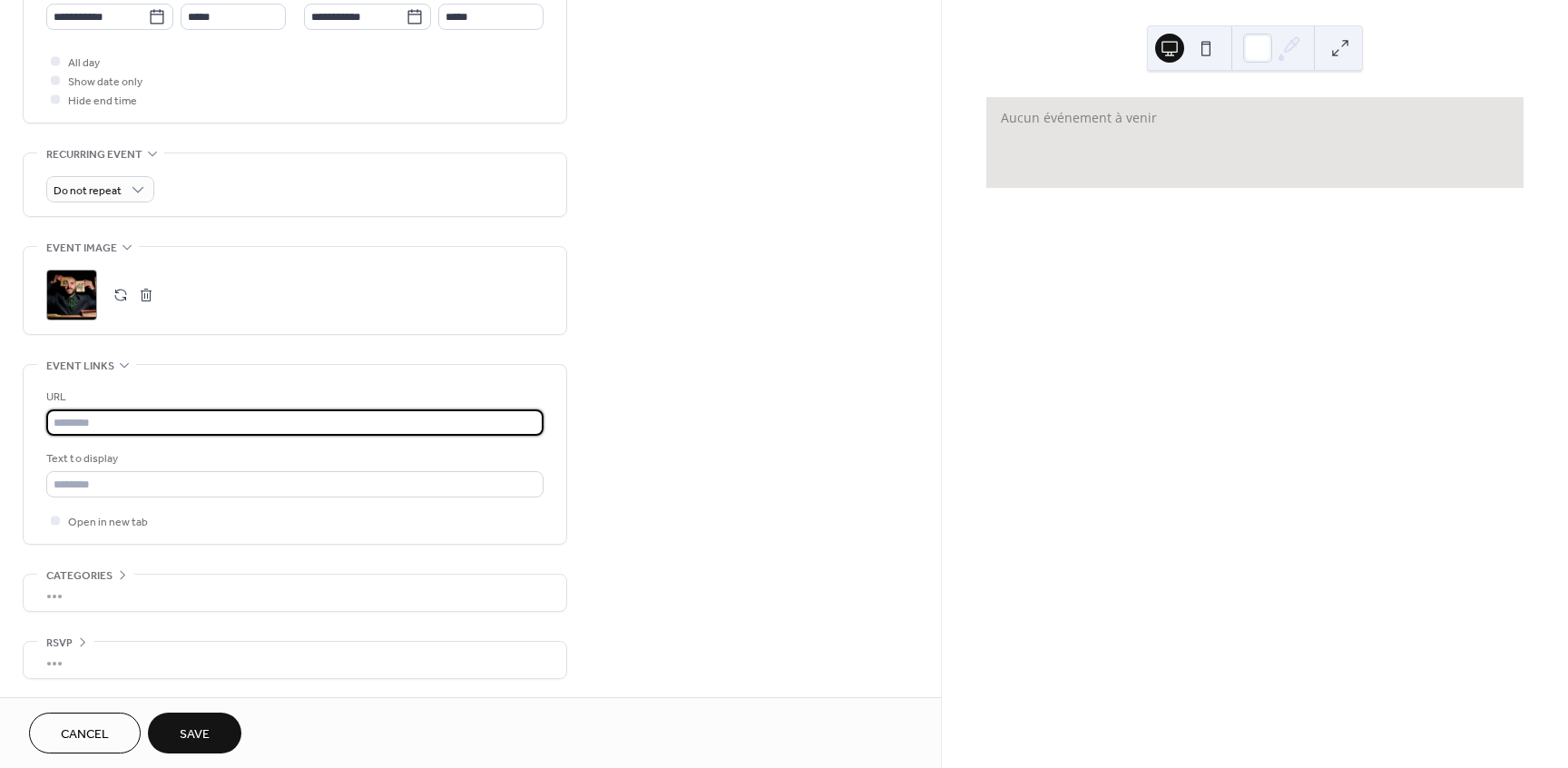 click at bounding box center (295, 422) 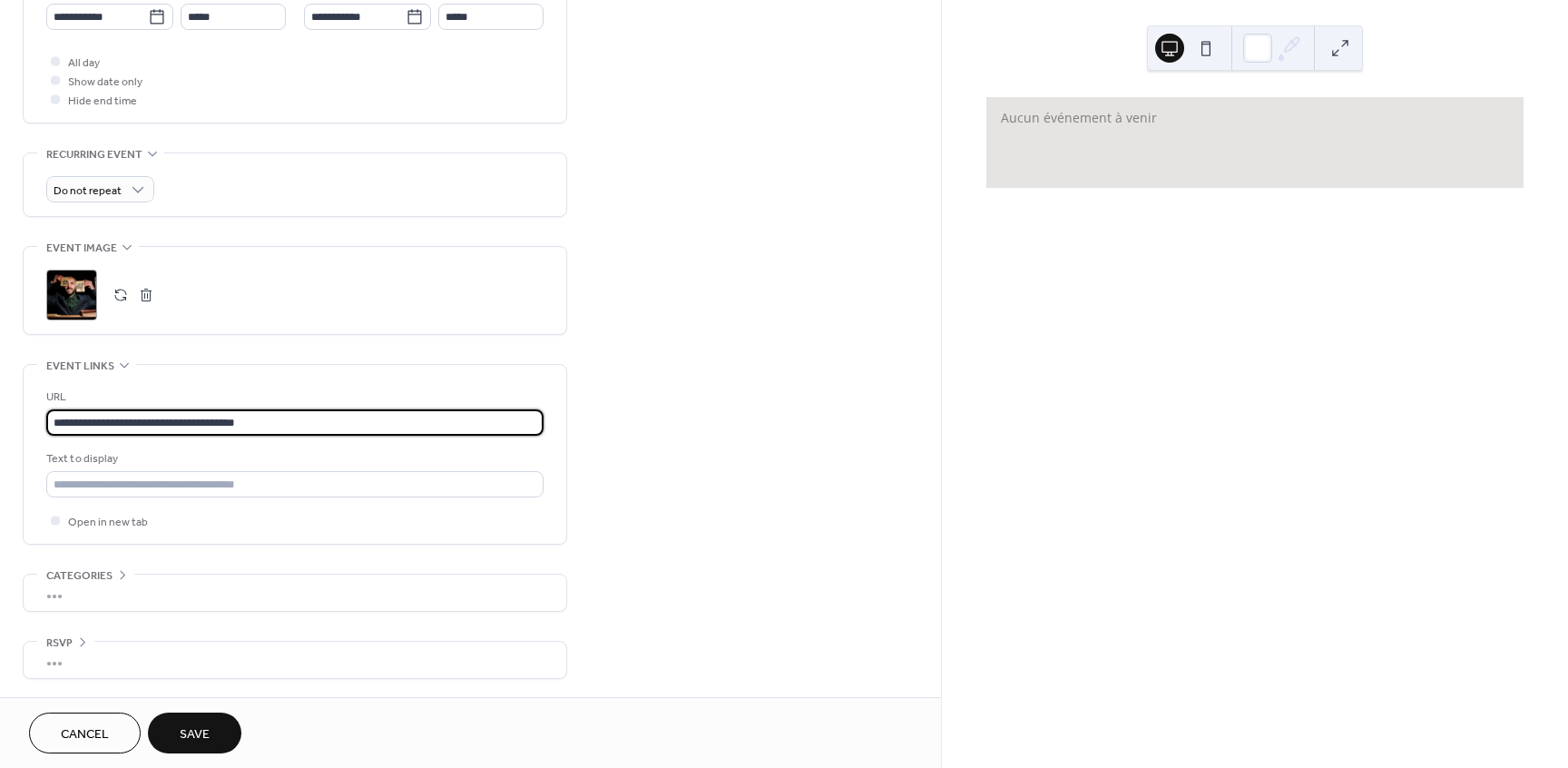 type on "**********" 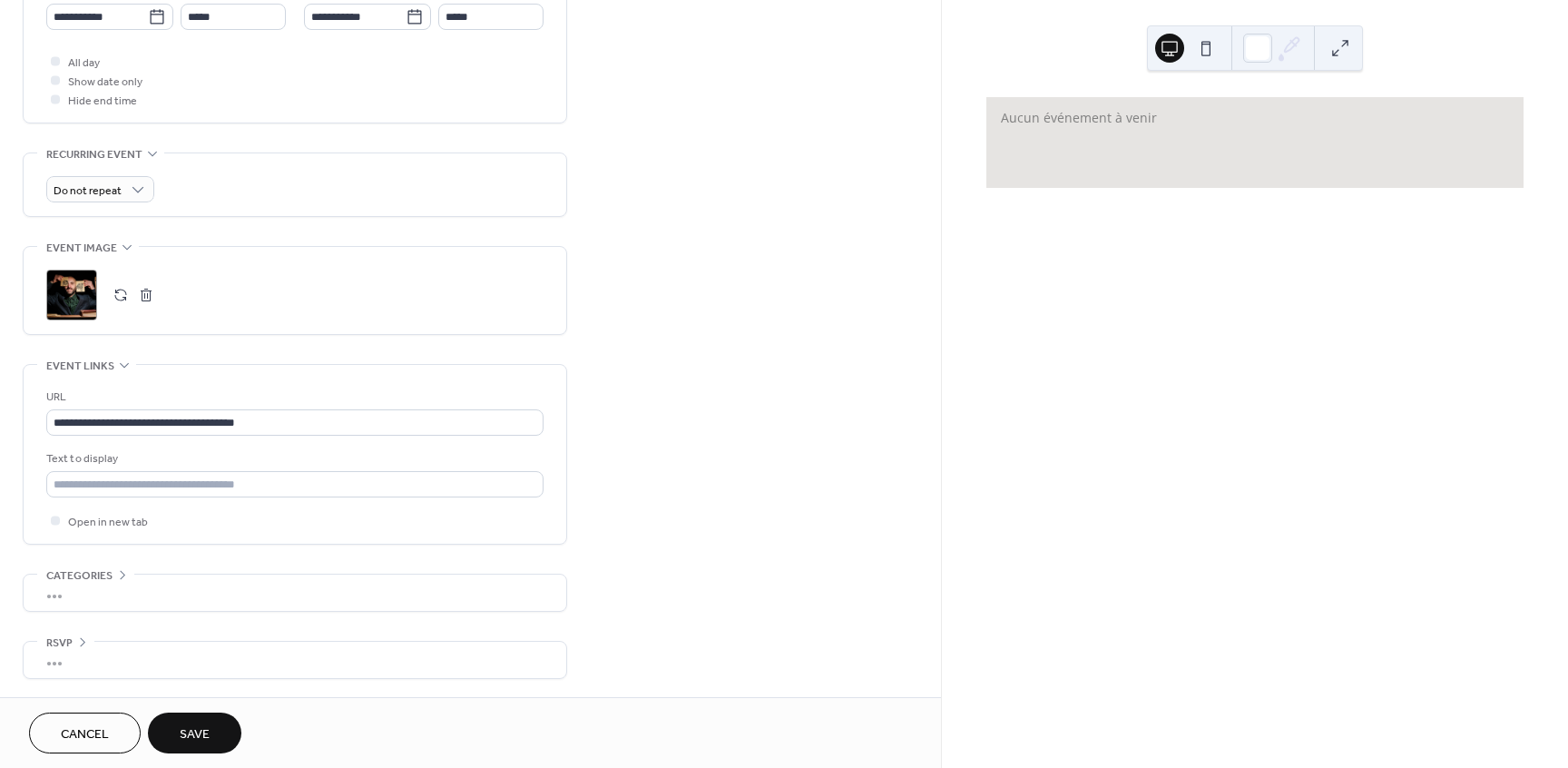click on "Save" at bounding box center [194, 733] 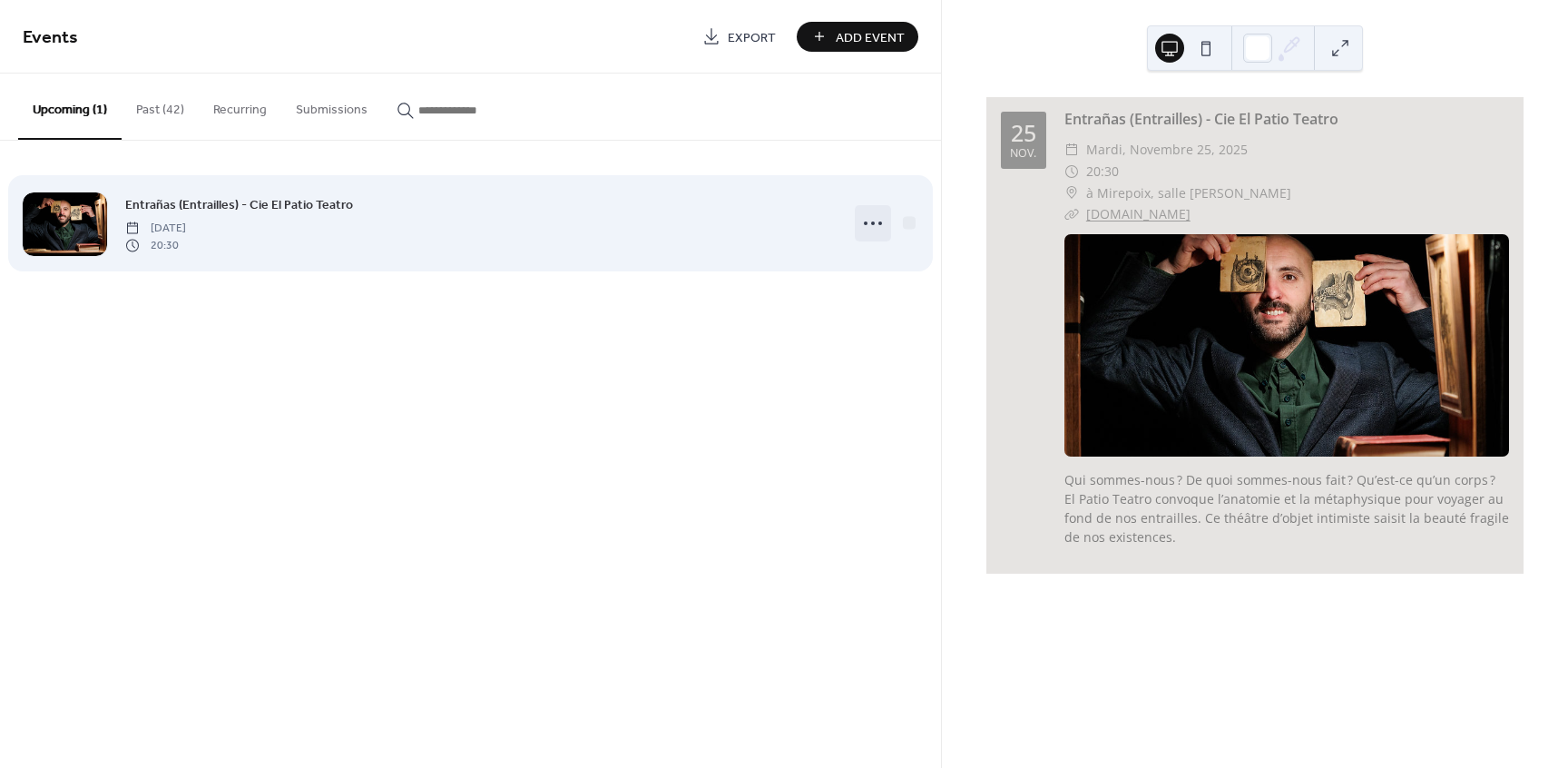 click 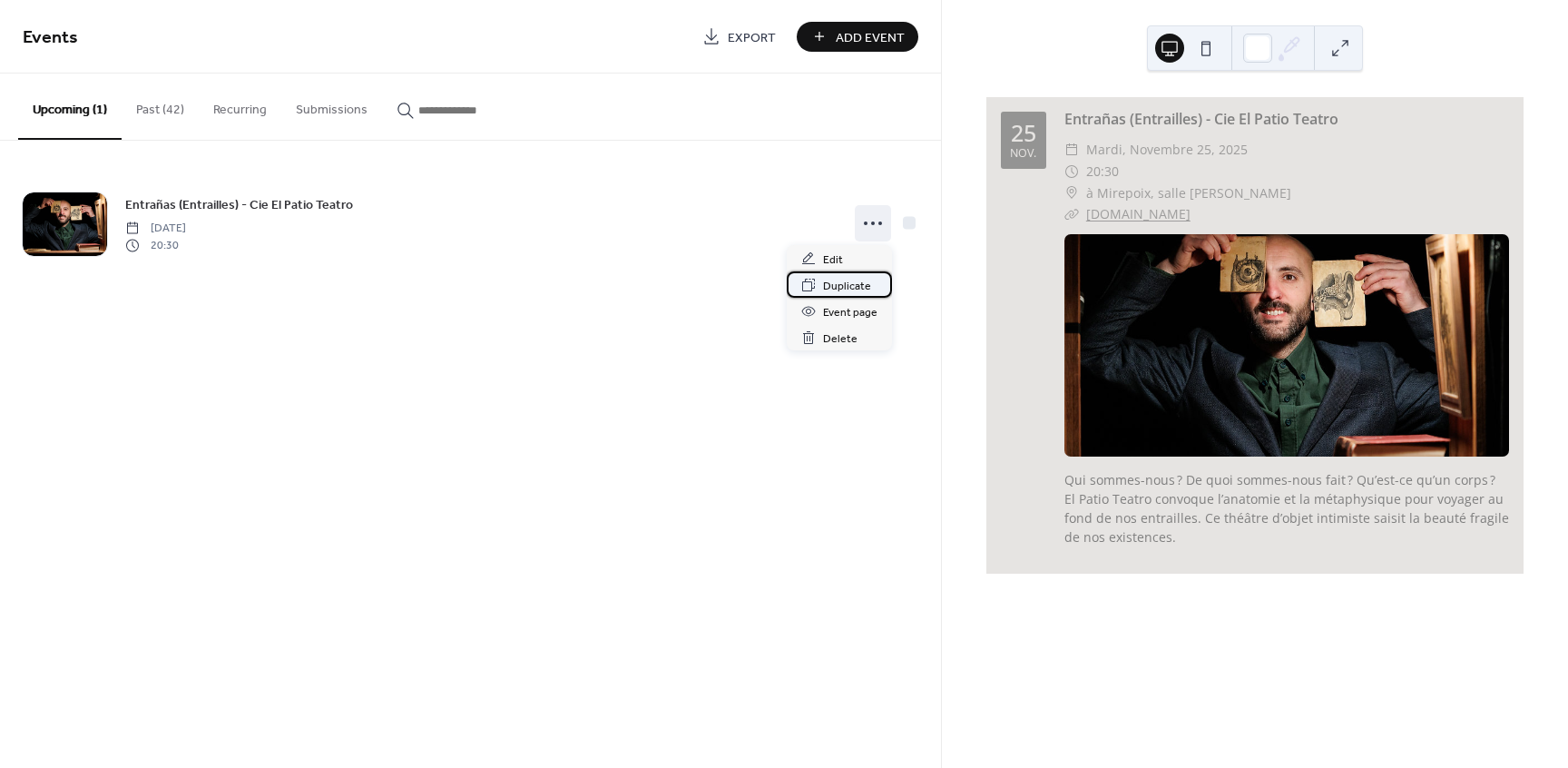 click on "Duplicate" at bounding box center [847, 286] 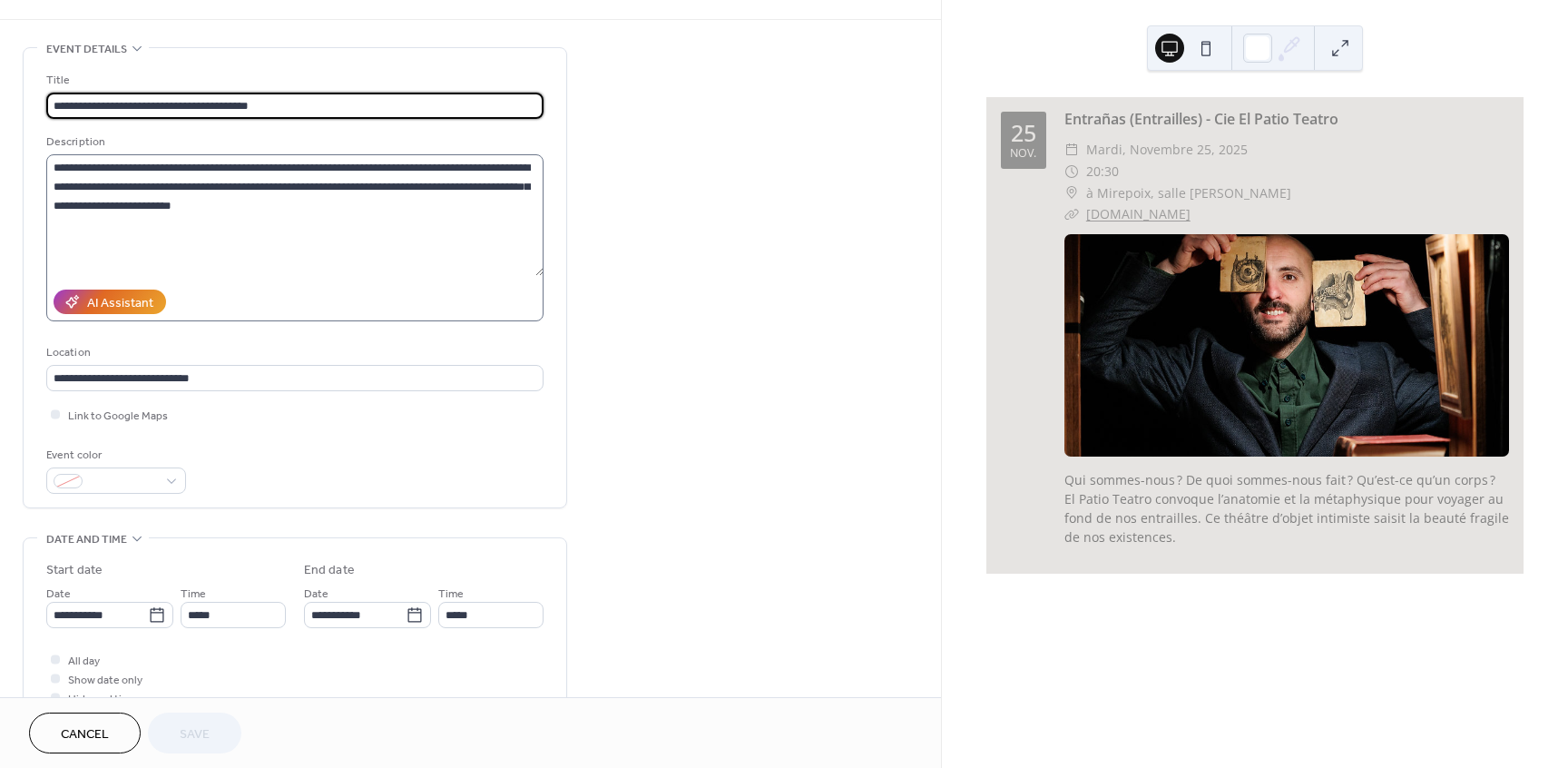 scroll, scrollTop: 109, scrollLeft: 0, axis: vertical 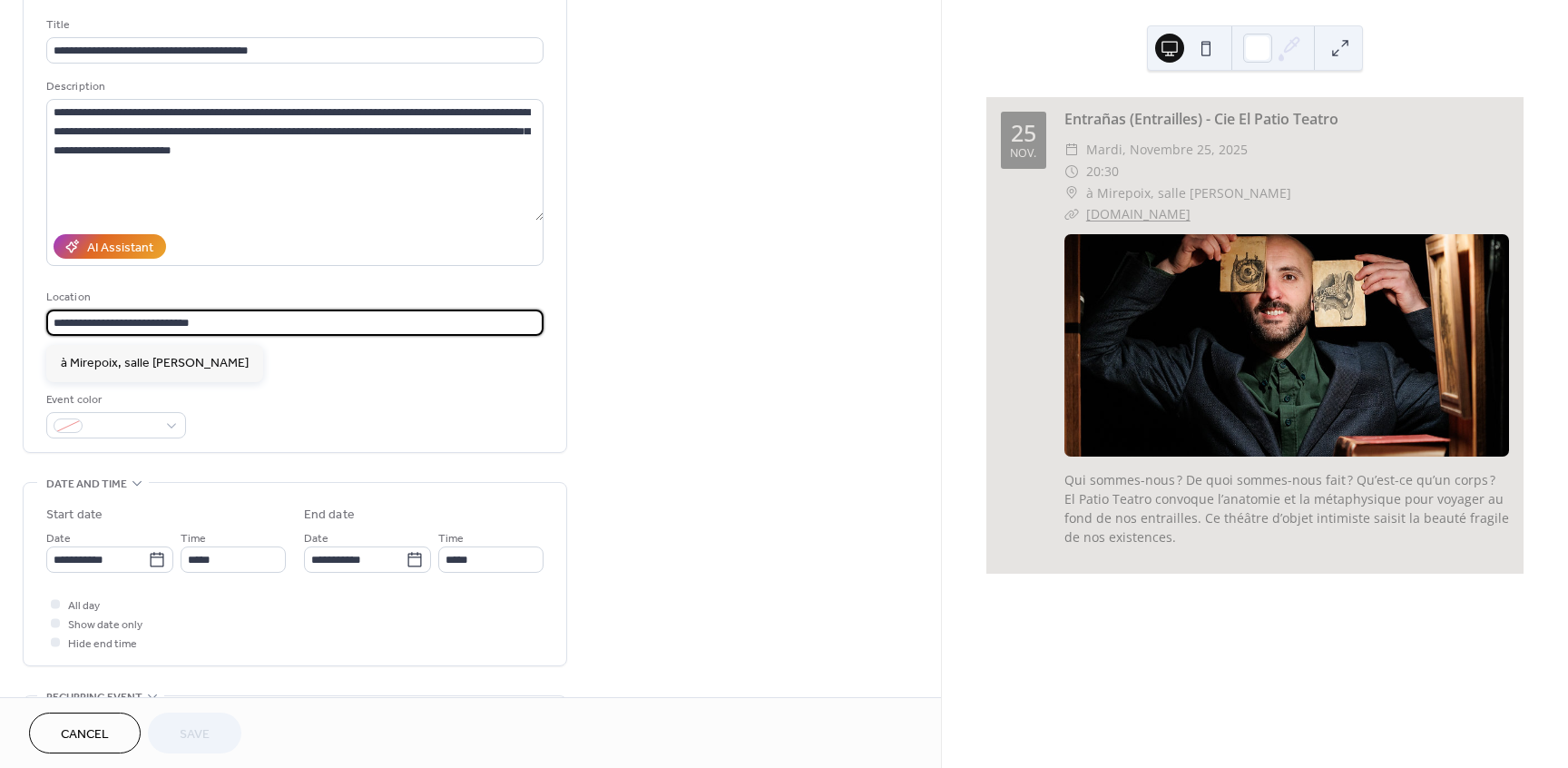 drag, startPoint x: 228, startPoint y: 320, endPoint x: 63, endPoint y: 325, distance: 165.07574 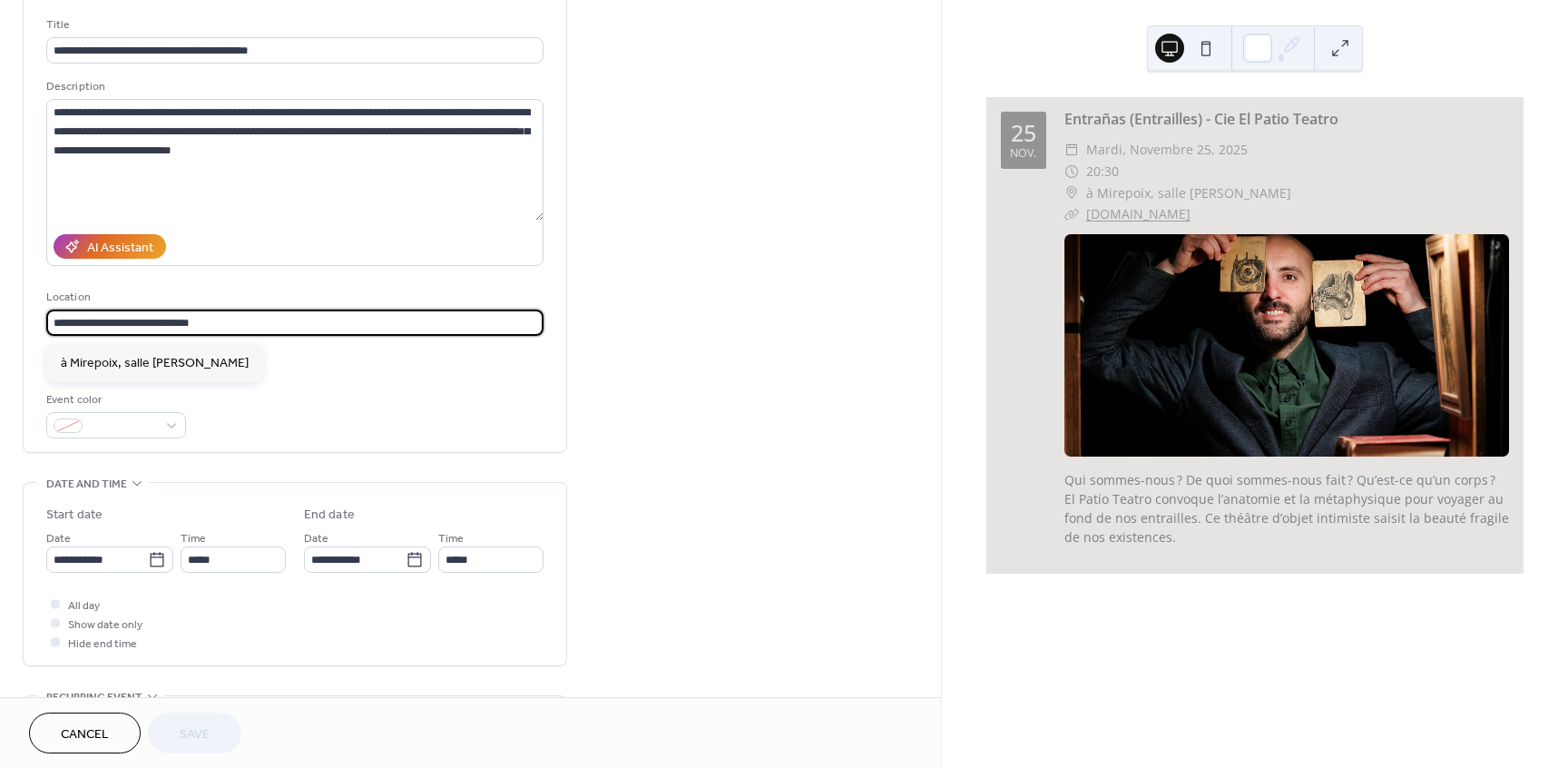 click on "**********" at bounding box center [295, 322] 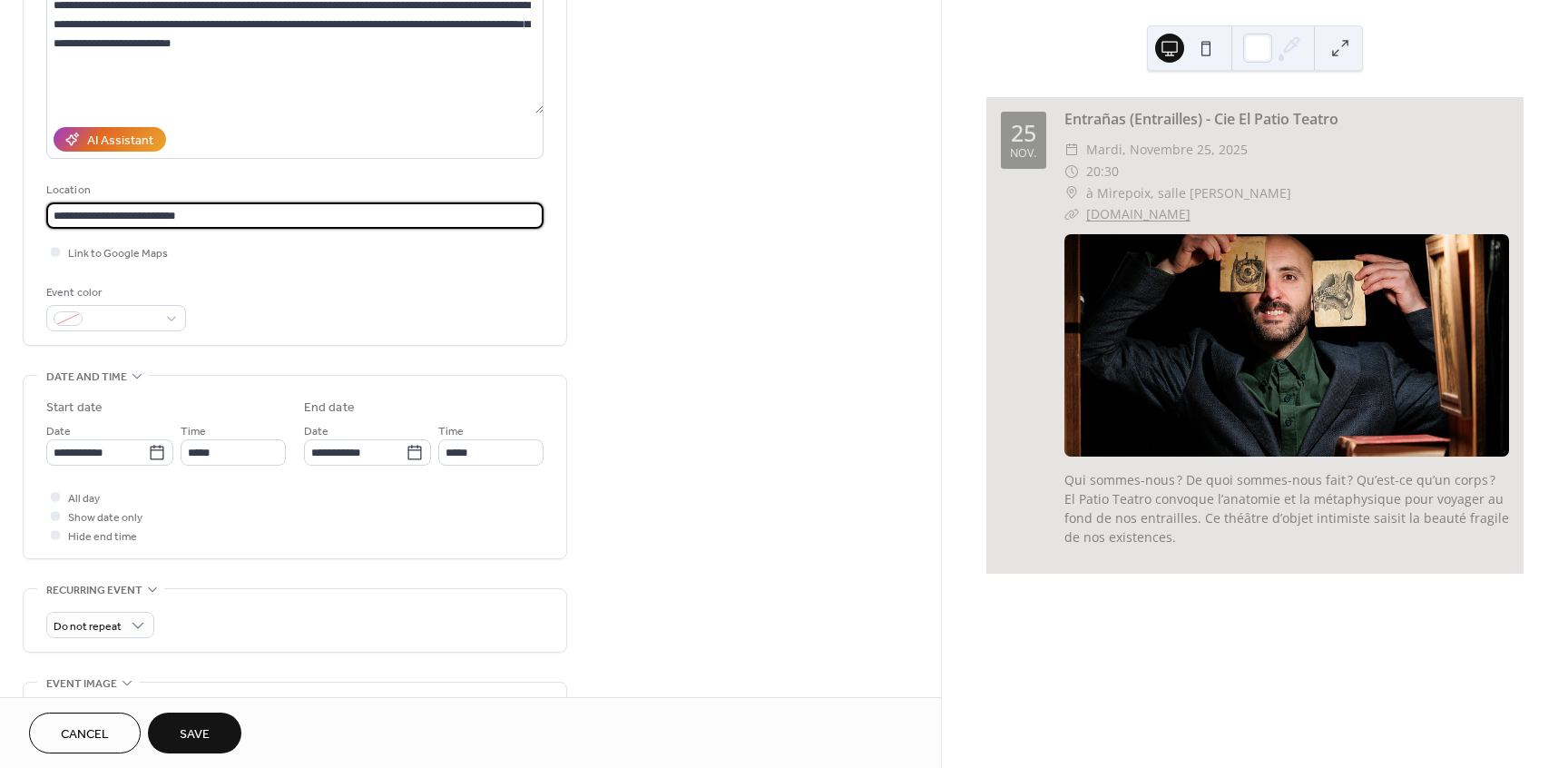 scroll, scrollTop: 218, scrollLeft: 0, axis: vertical 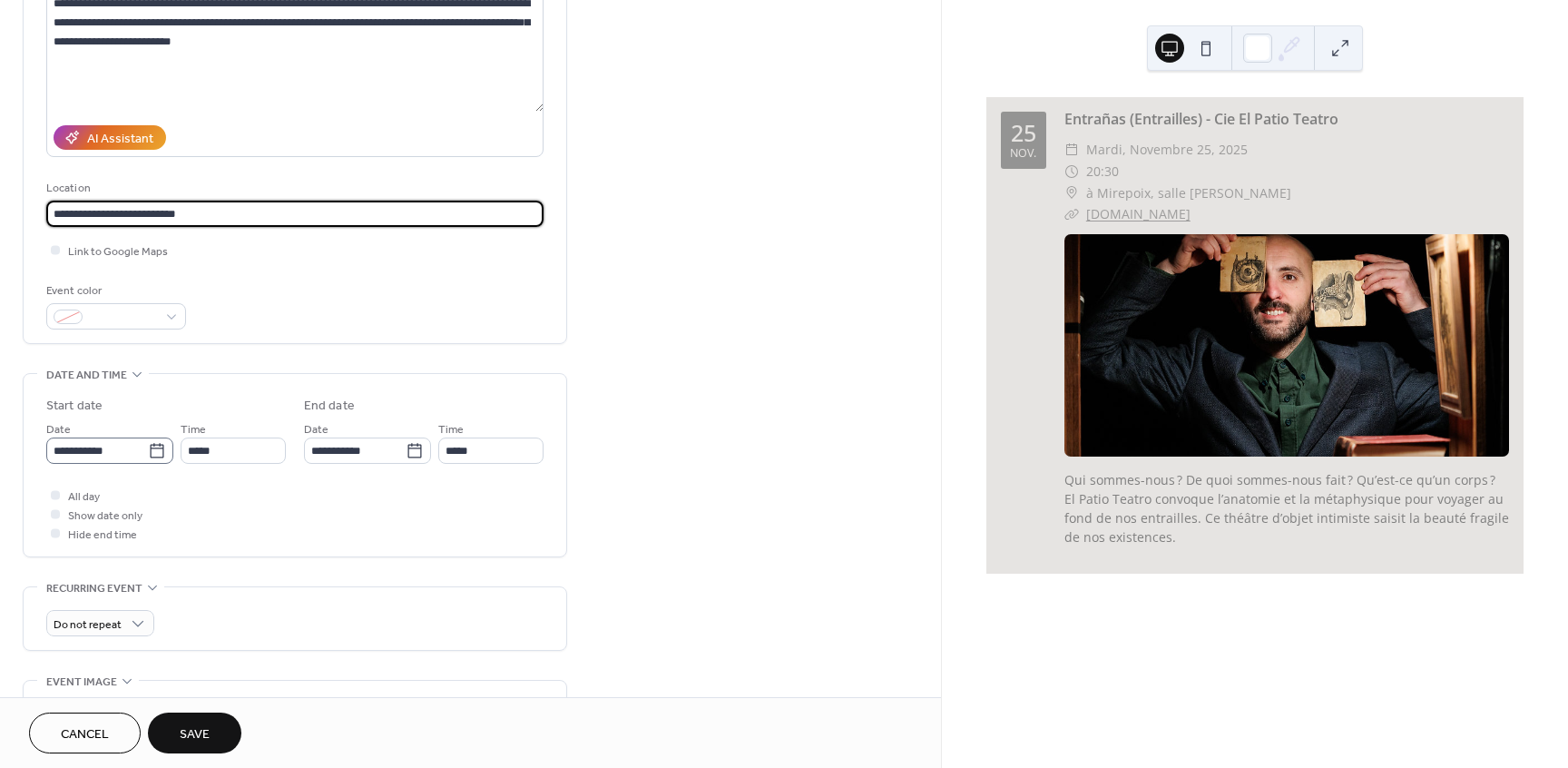 type on "**********" 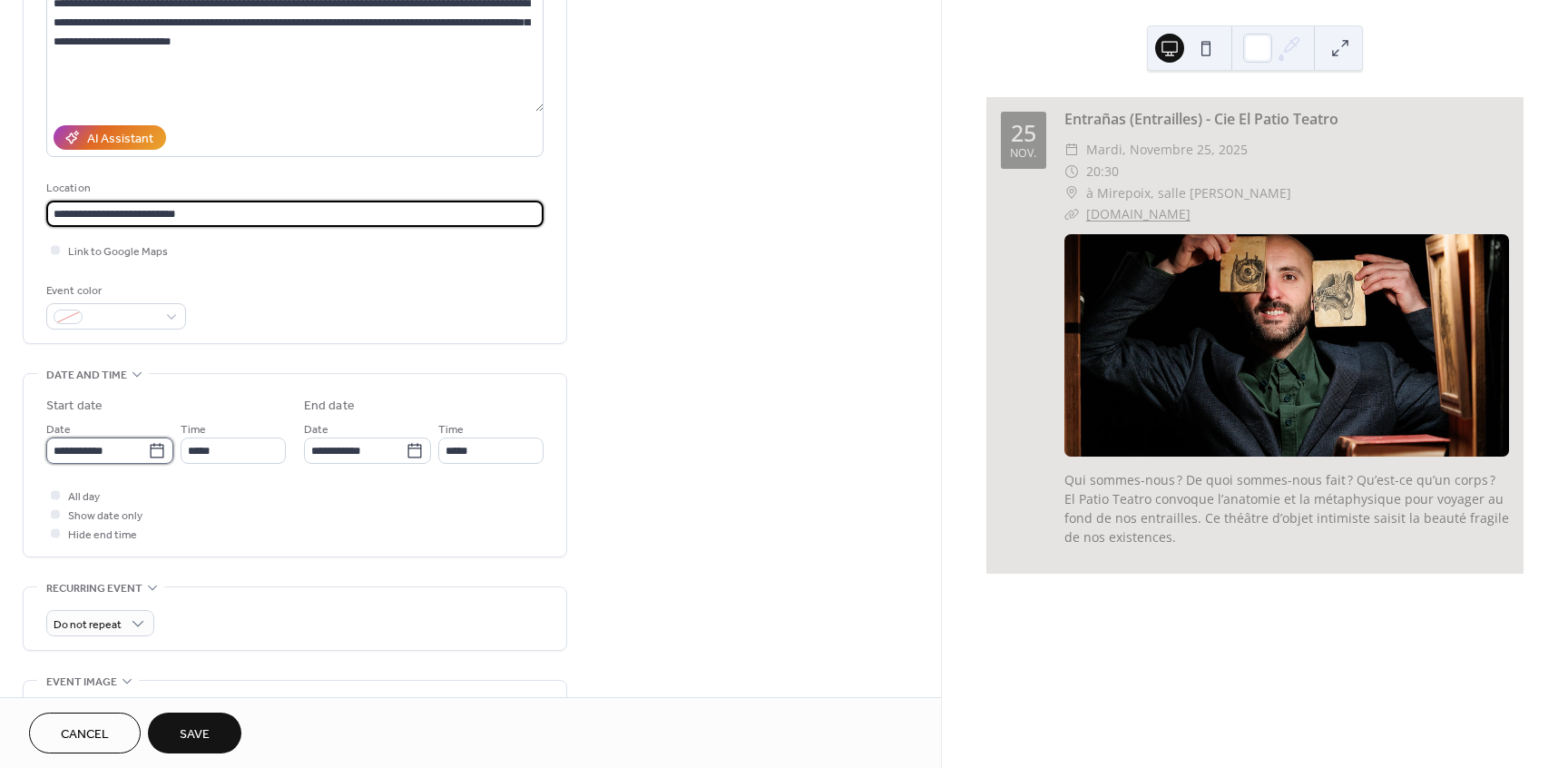 click on "**********" at bounding box center [97, 450] 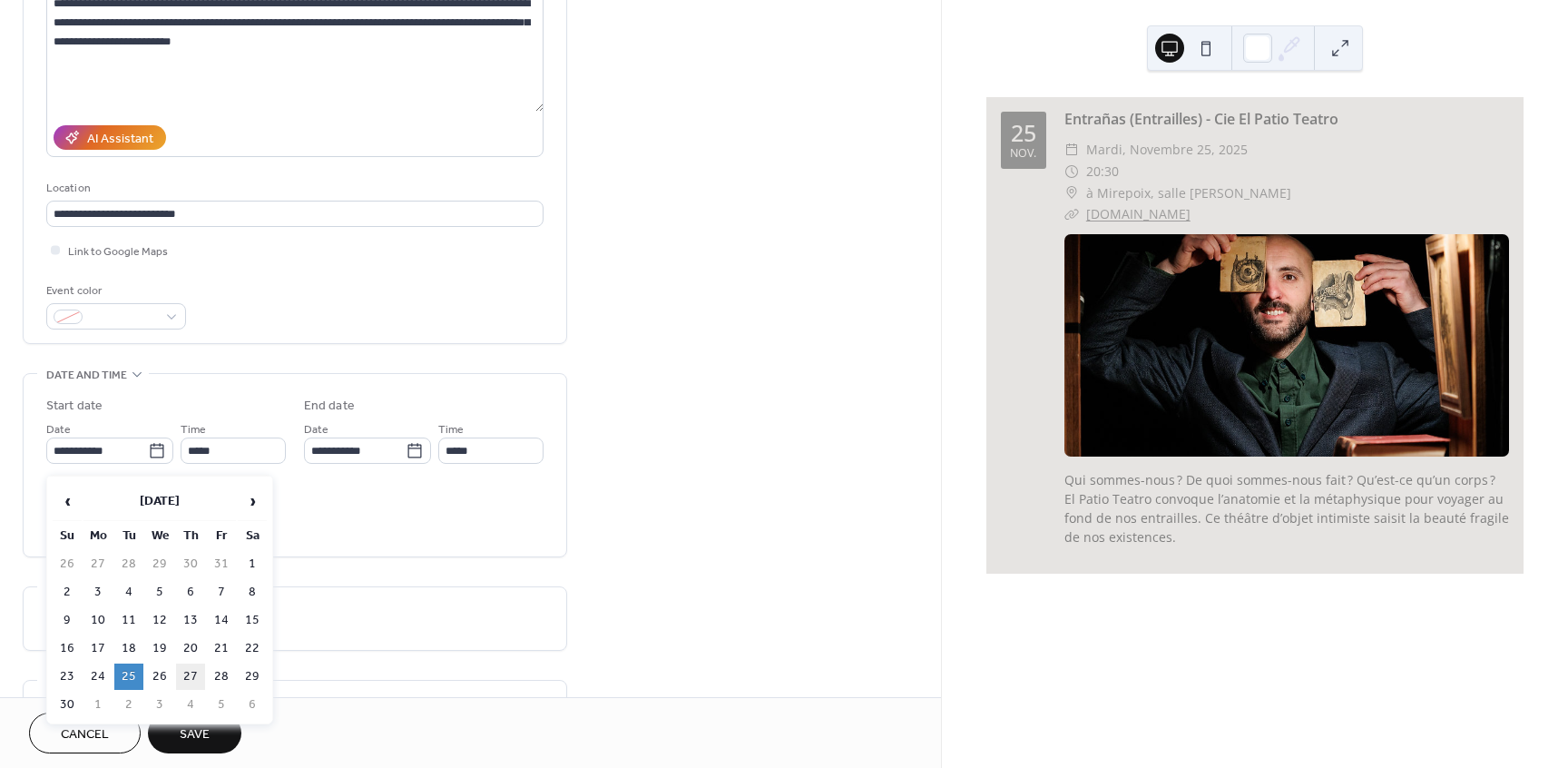 click on "27" at bounding box center (191, 676) 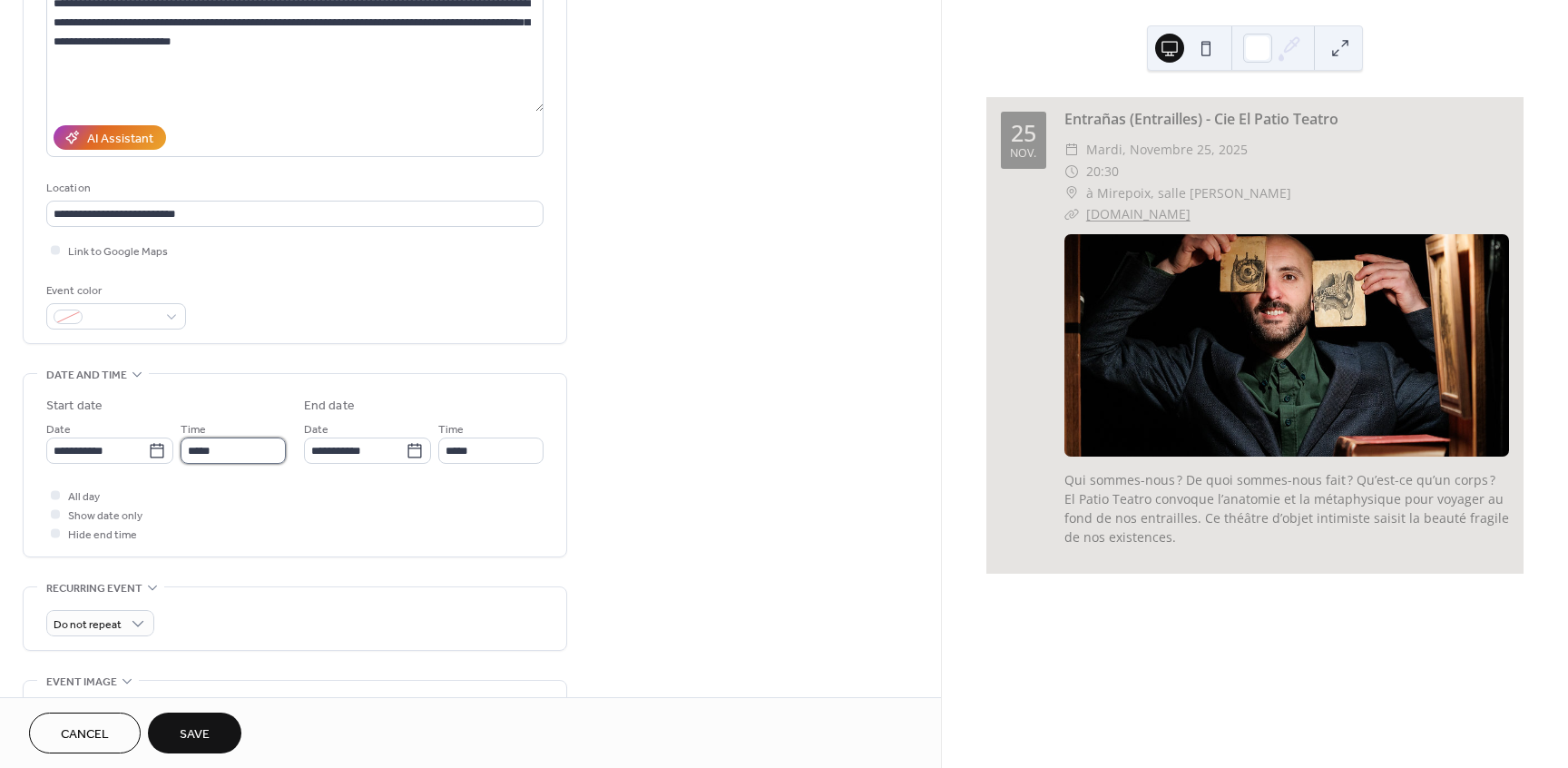 click on "*****" at bounding box center (233, 450) 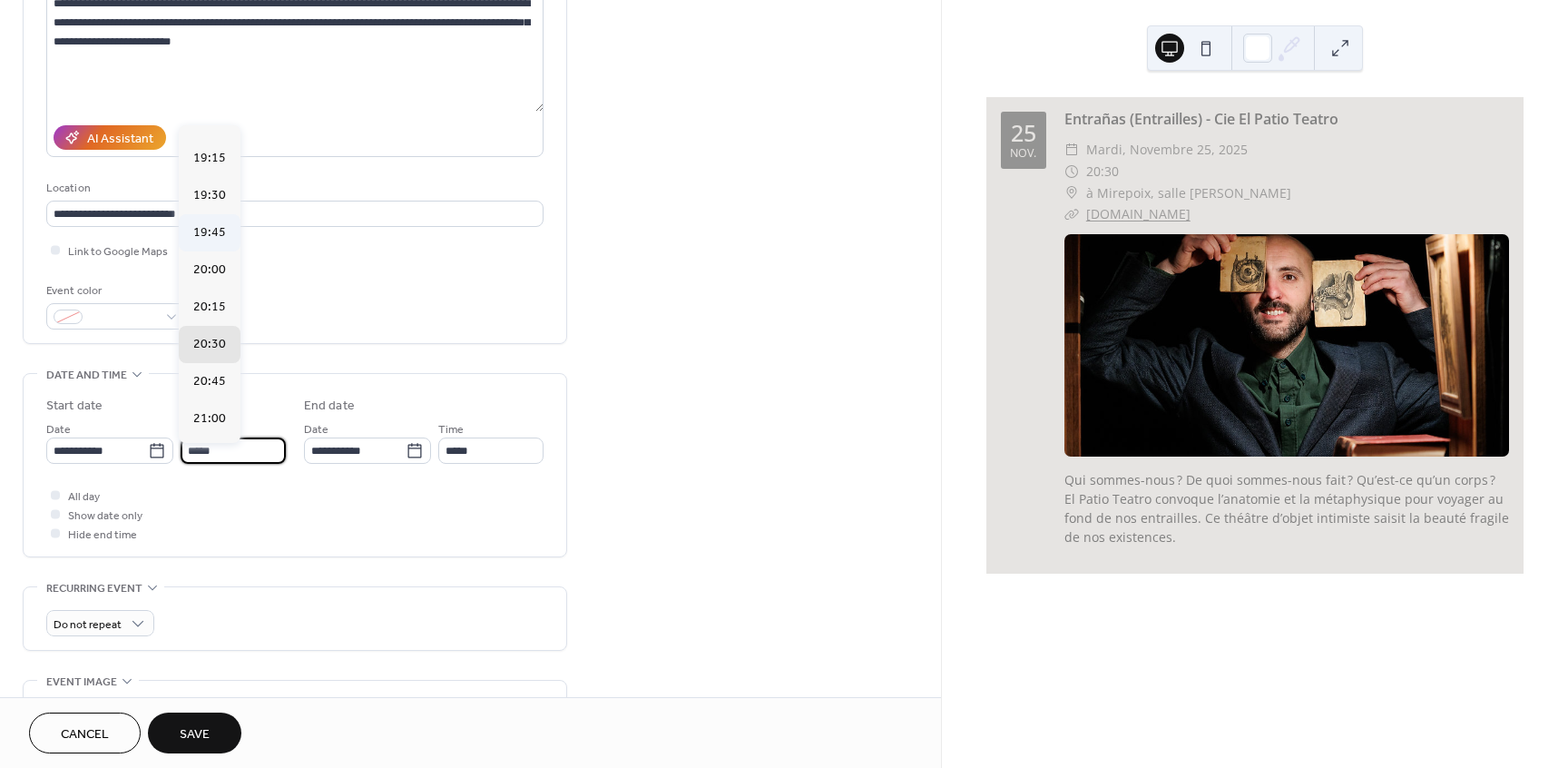 scroll, scrollTop: 2770, scrollLeft: 0, axis: vertical 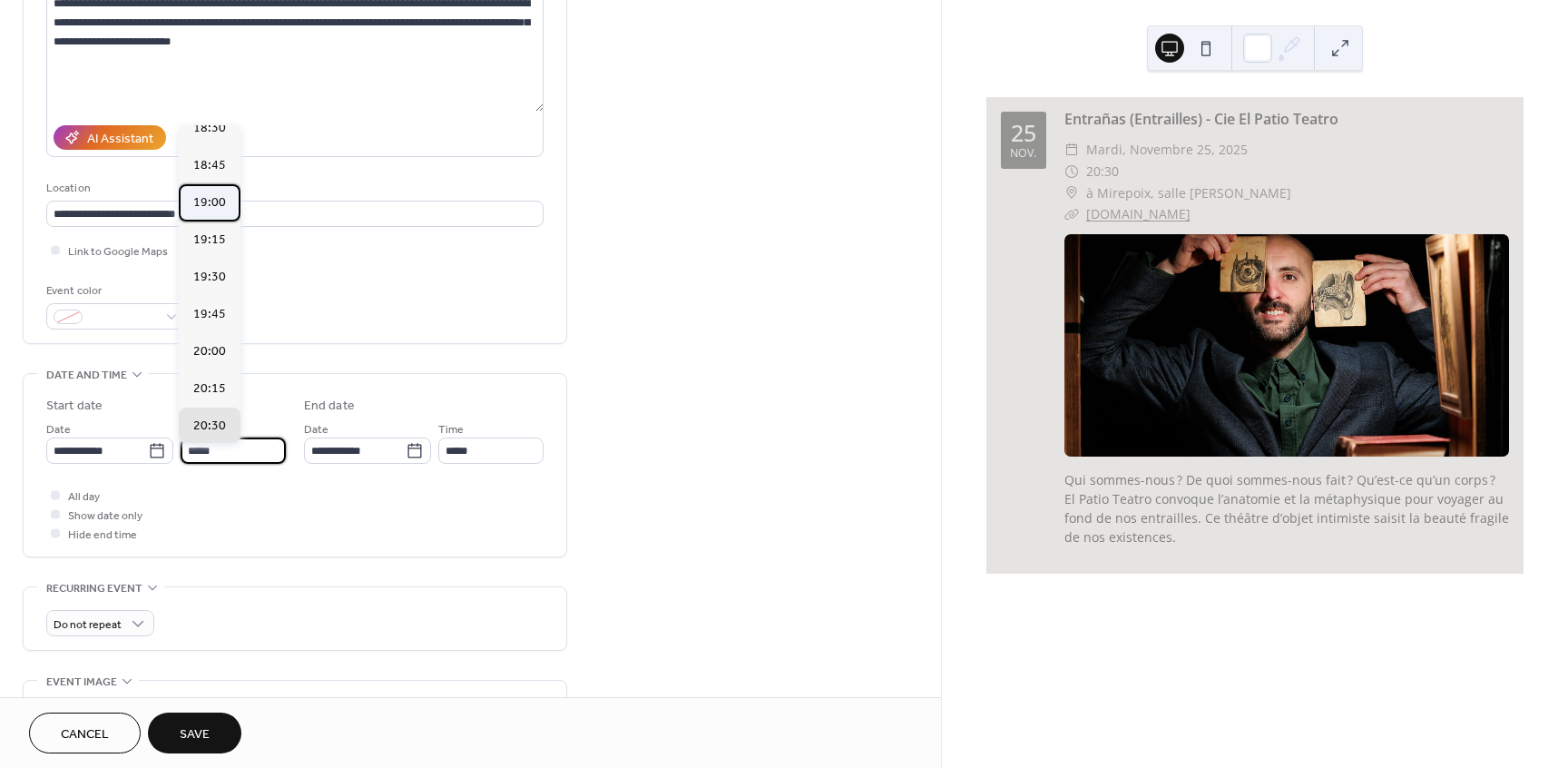 click on "19:00" at bounding box center [210, 202] 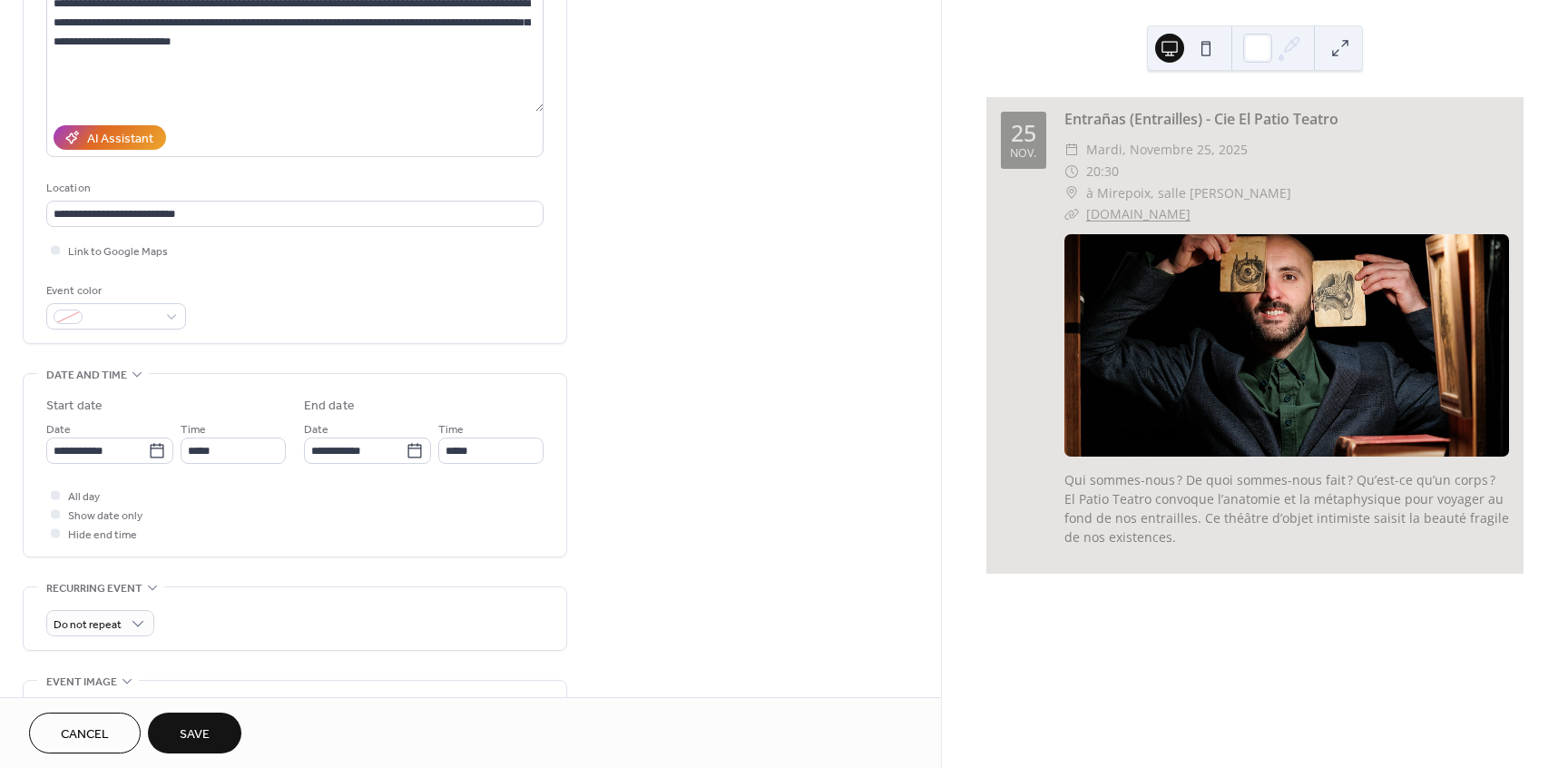 type on "*****" 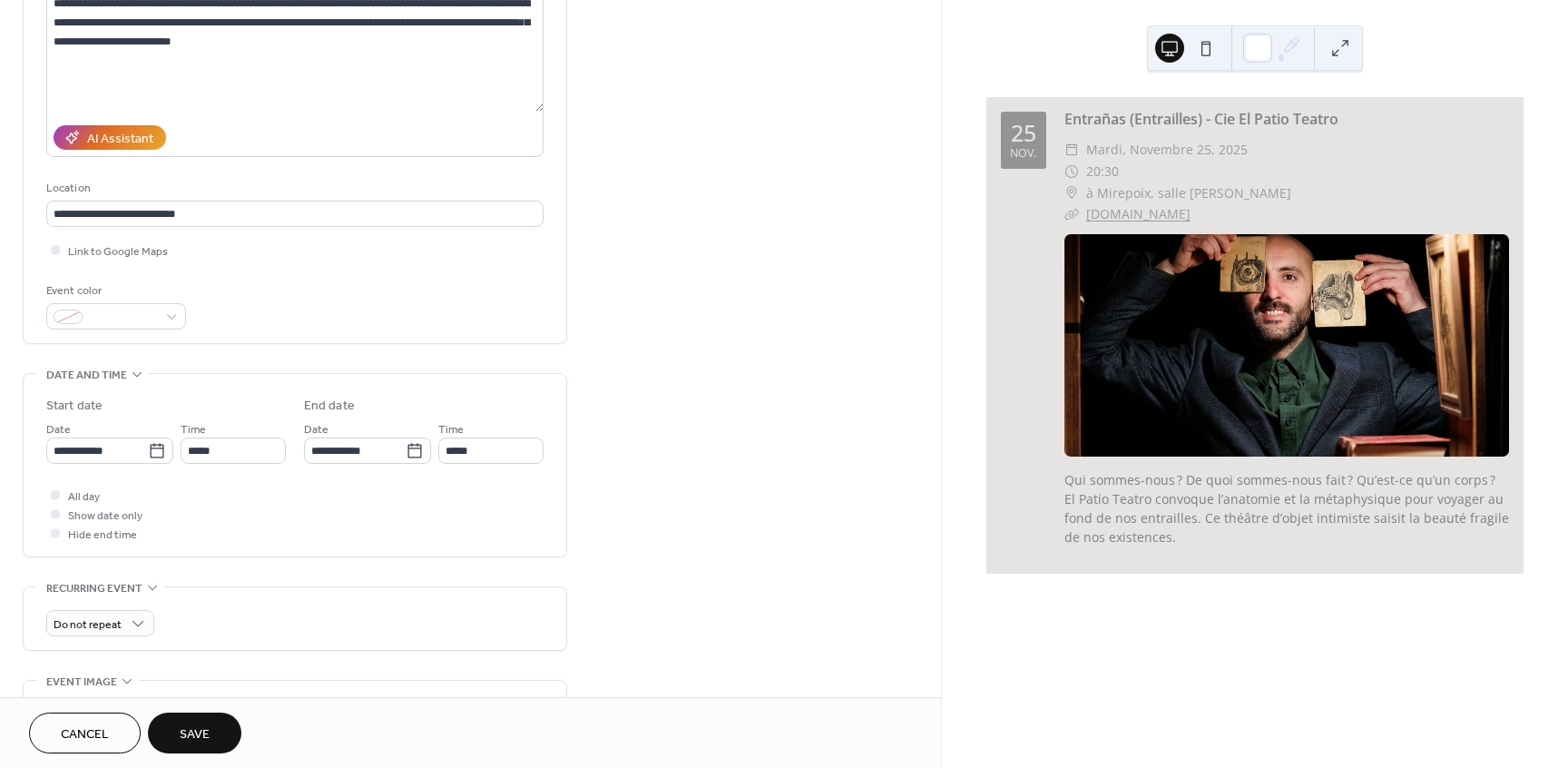 click on "All day Show date only Hide end time" at bounding box center (295, 514) 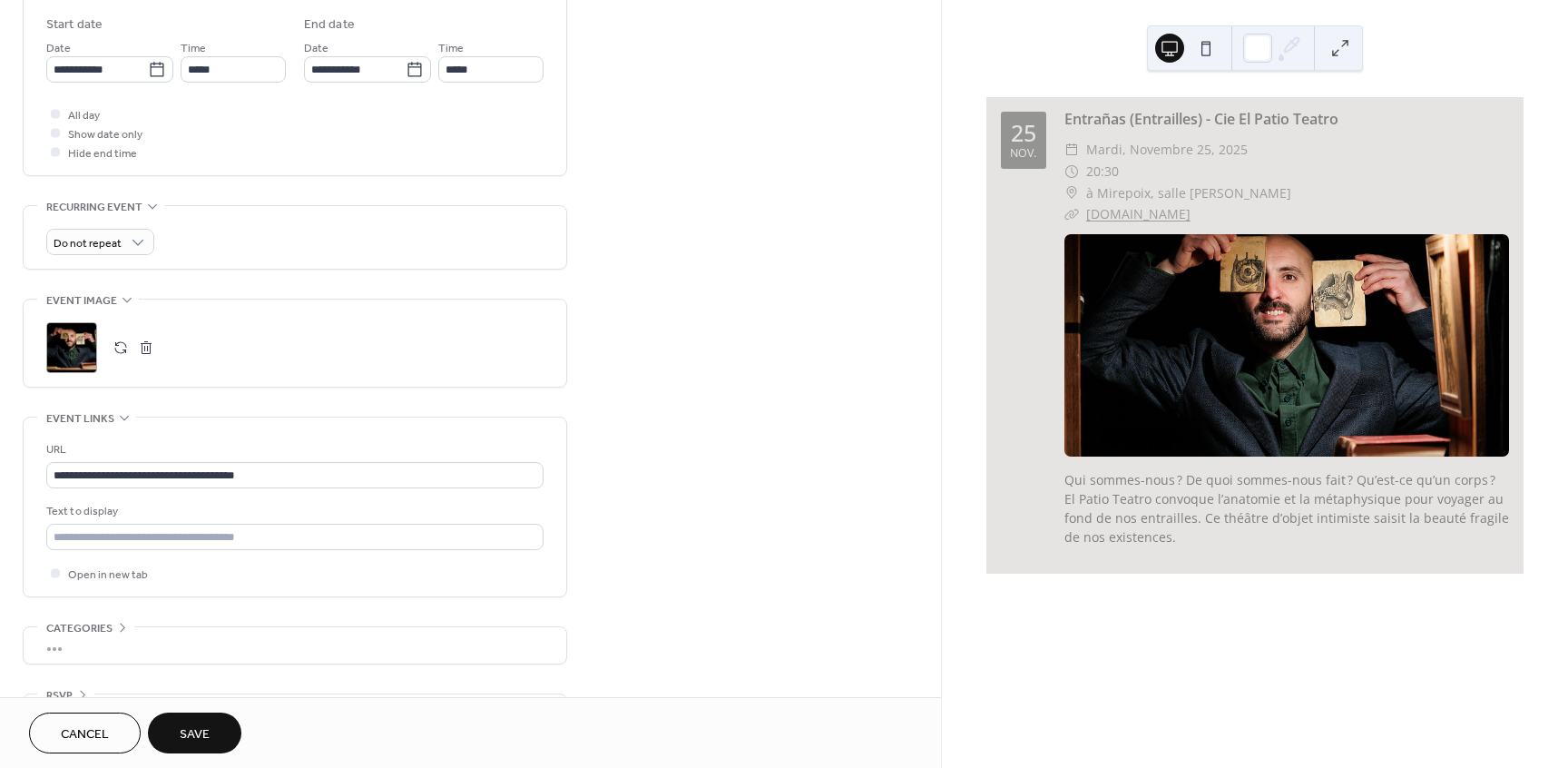 scroll, scrollTop: 663, scrollLeft: 0, axis: vertical 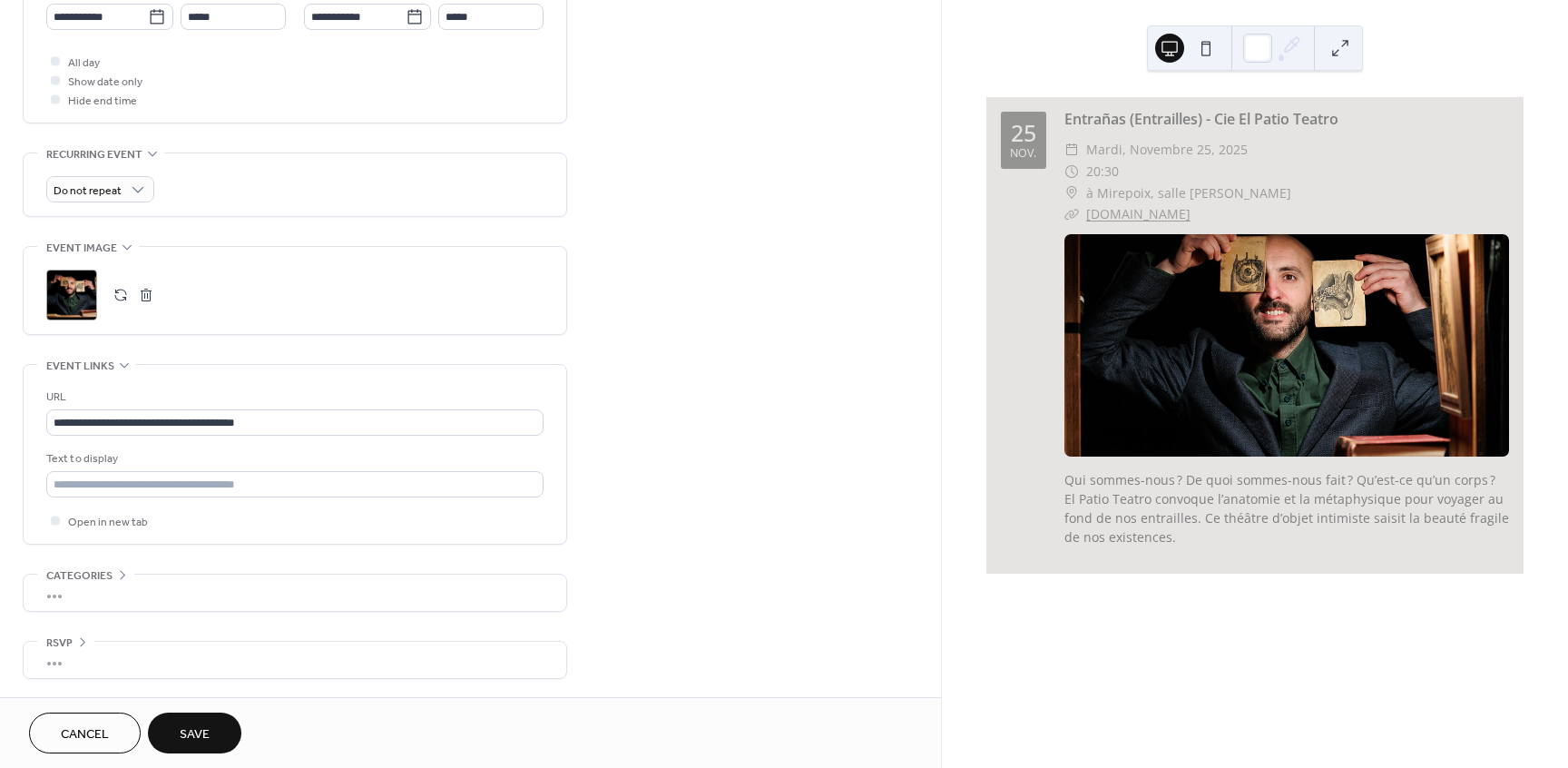 click on "Save" at bounding box center (194, 734) 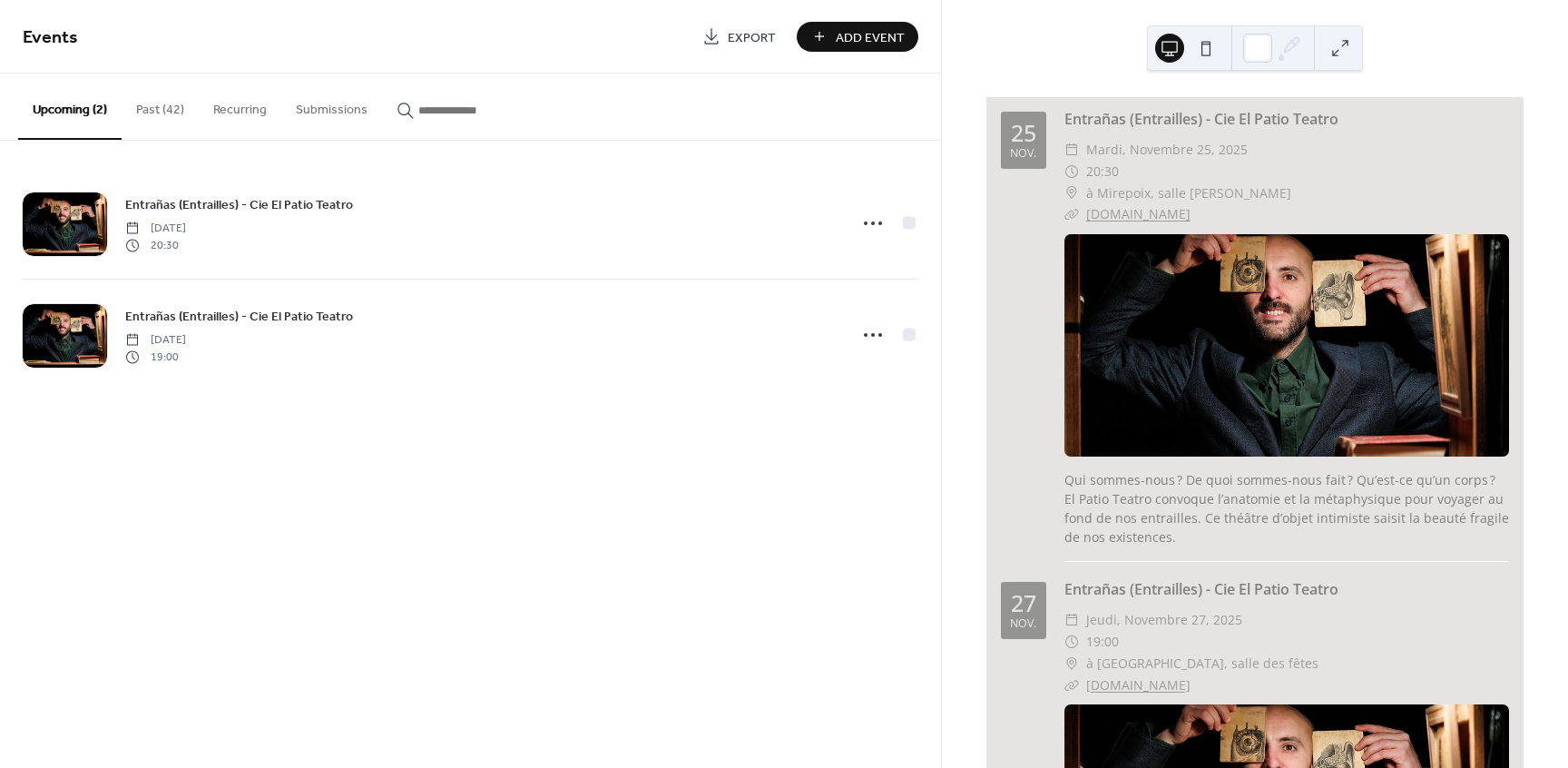 click on "Add Event" at bounding box center [870, 37] 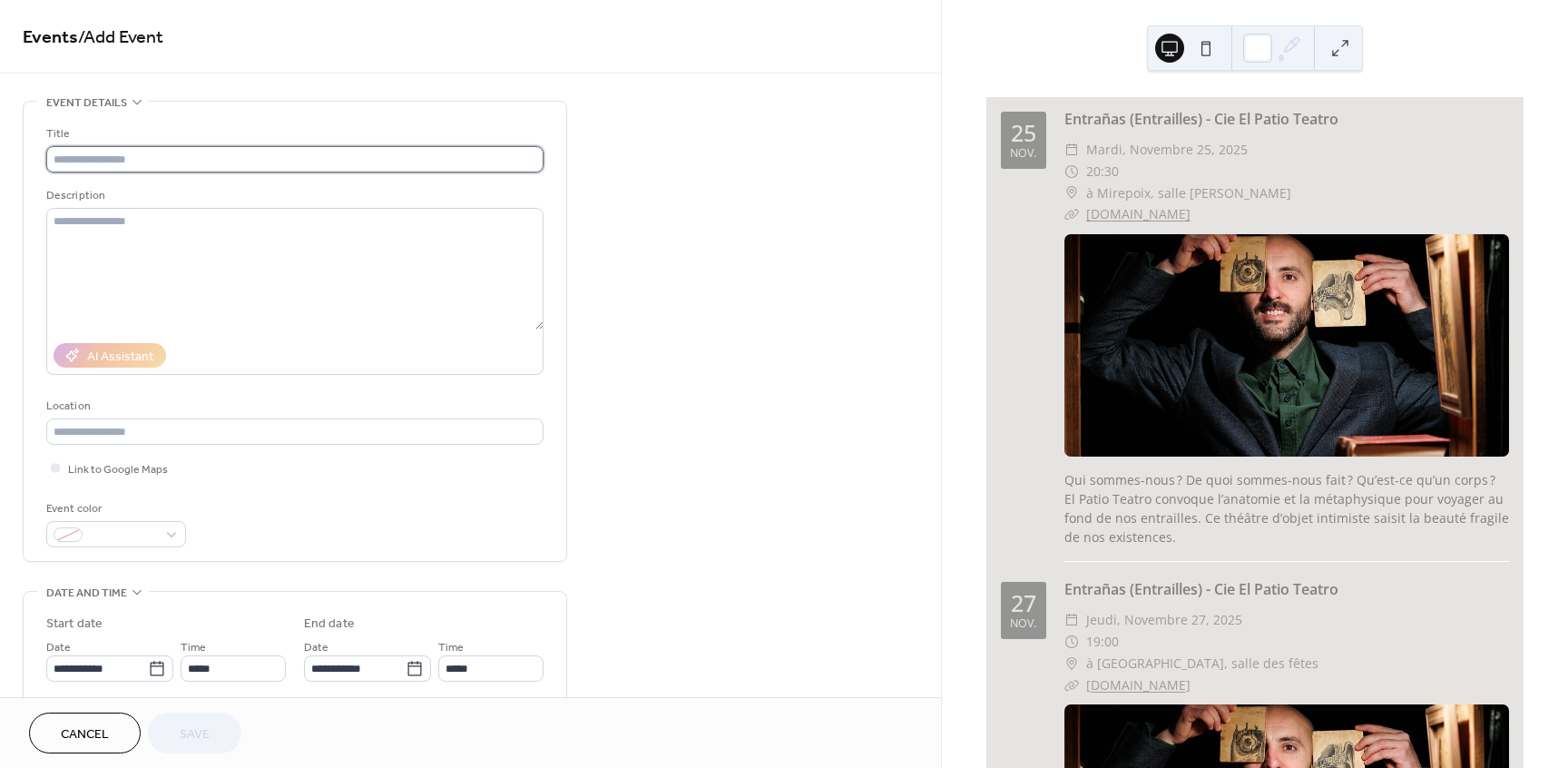 click at bounding box center [295, 159] 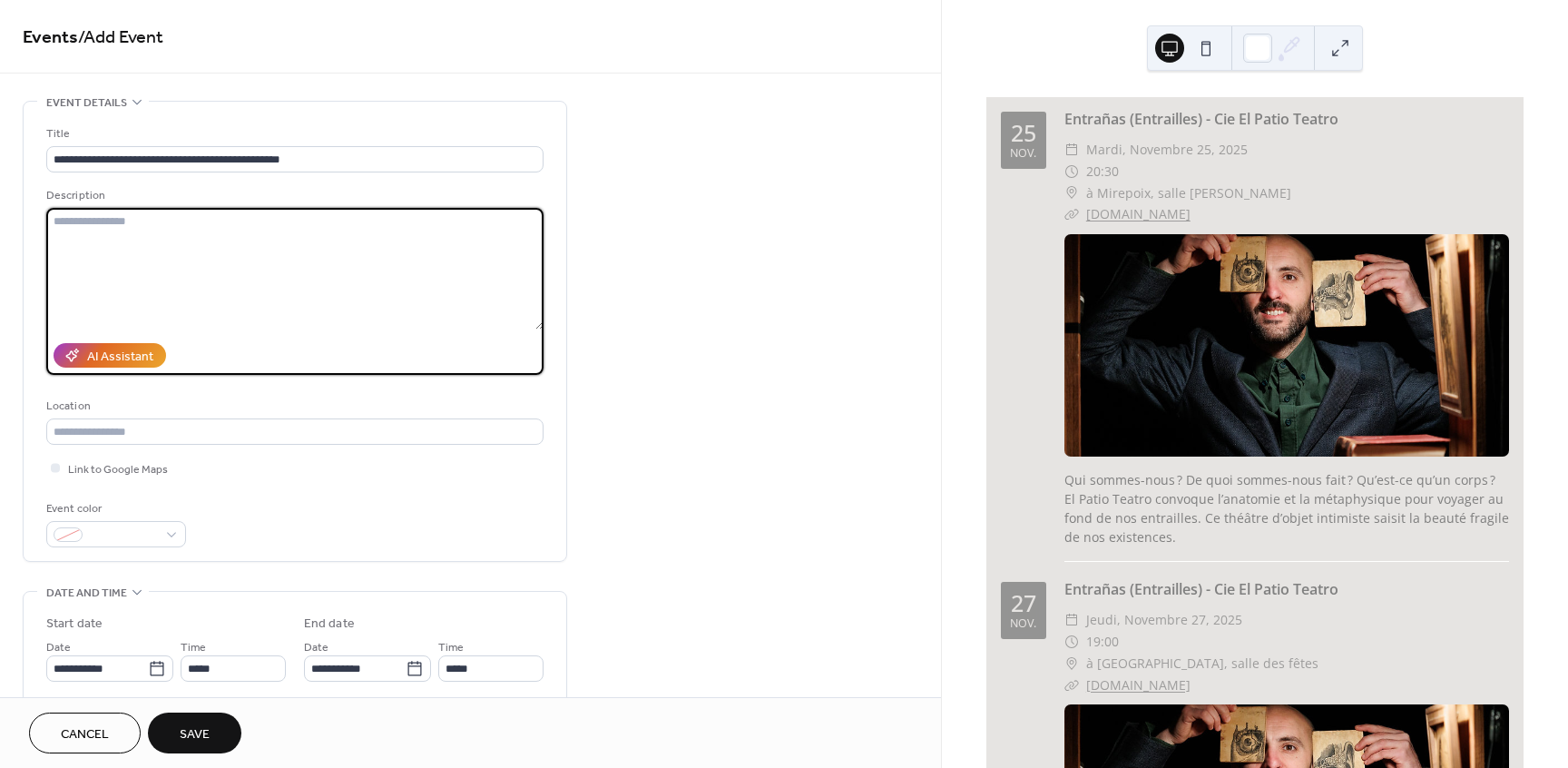 click at bounding box center [295, 269] 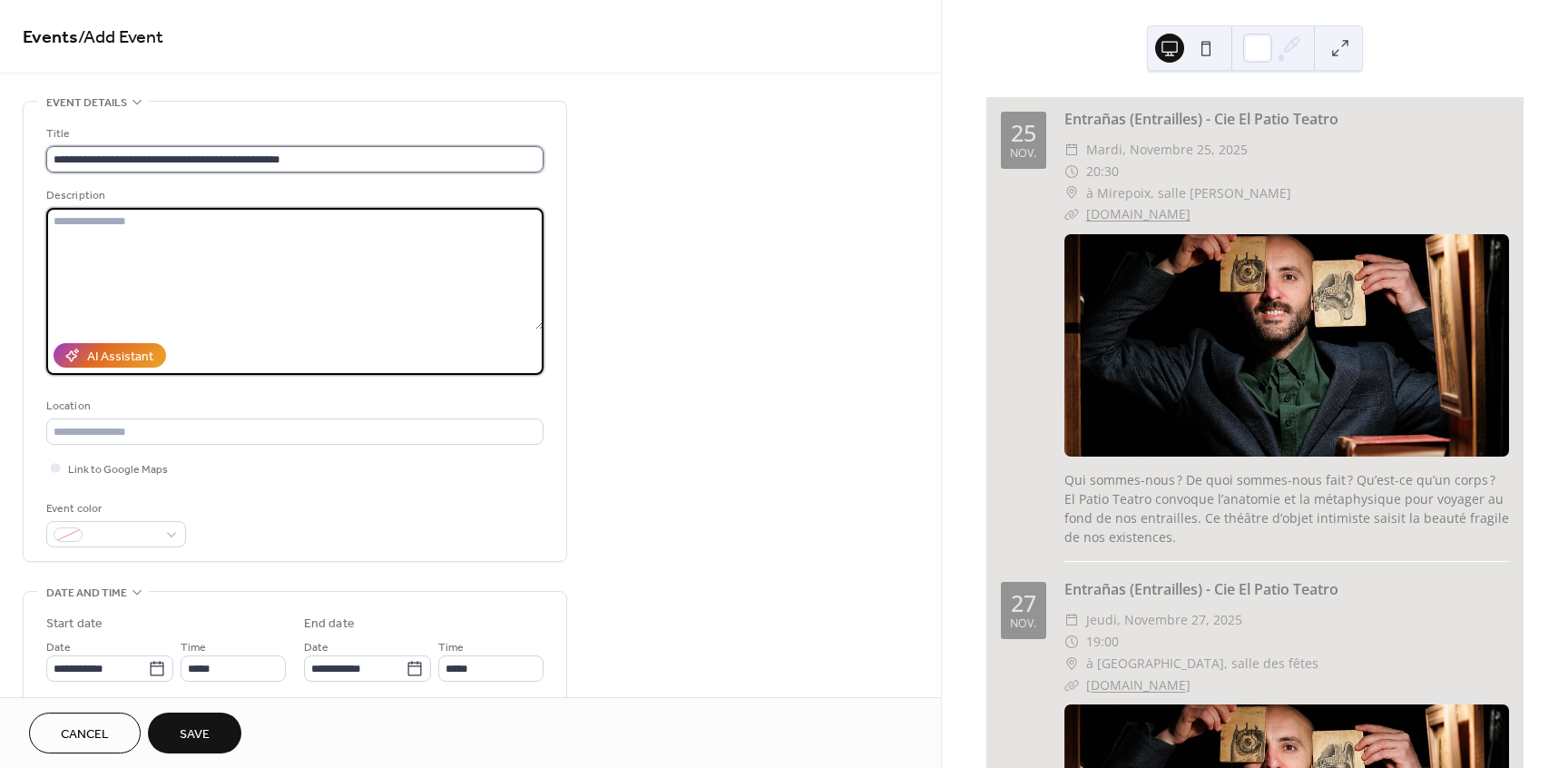 click on "**********" at bounding box center [295, 159] 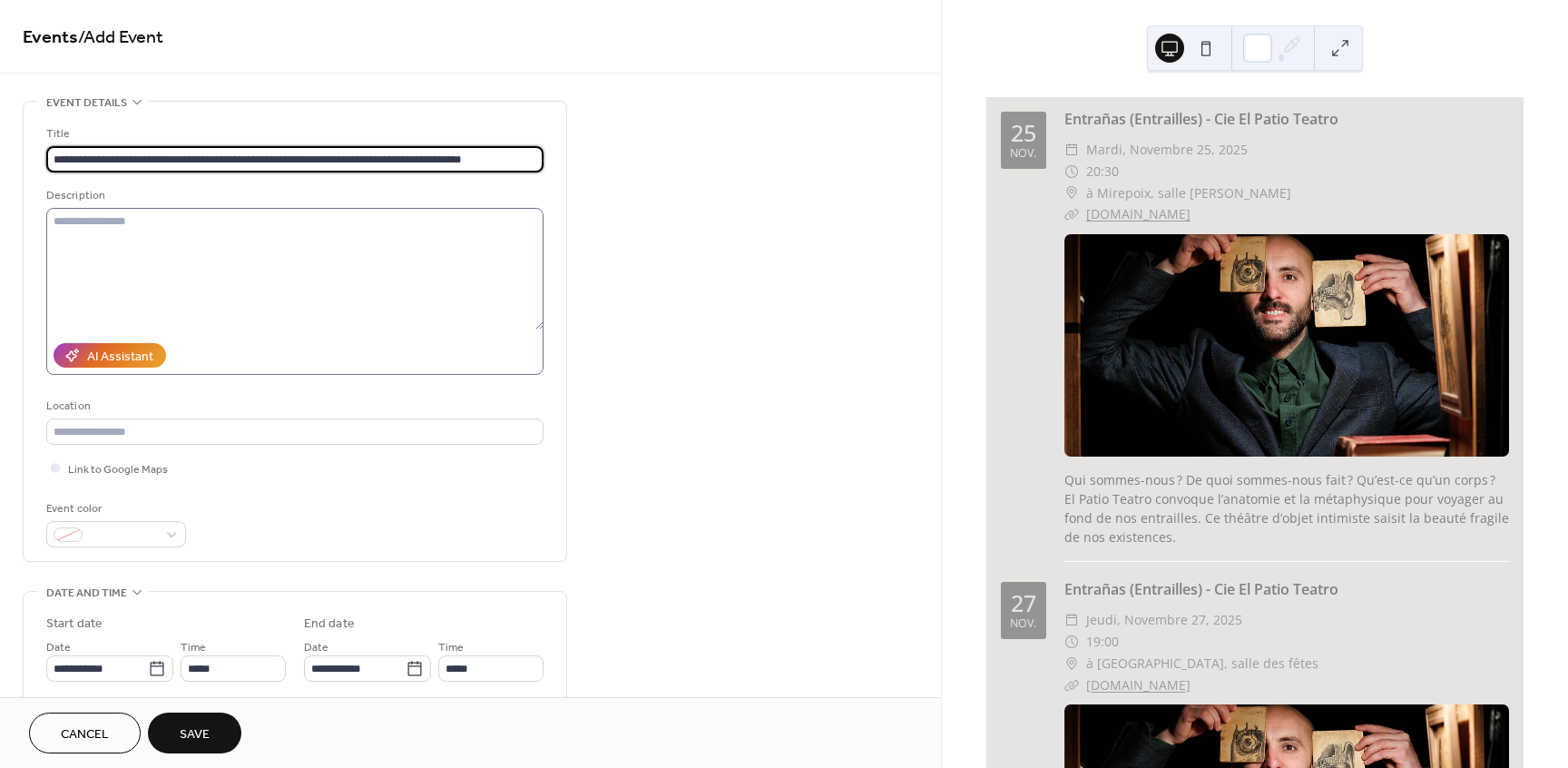 type on "**********" 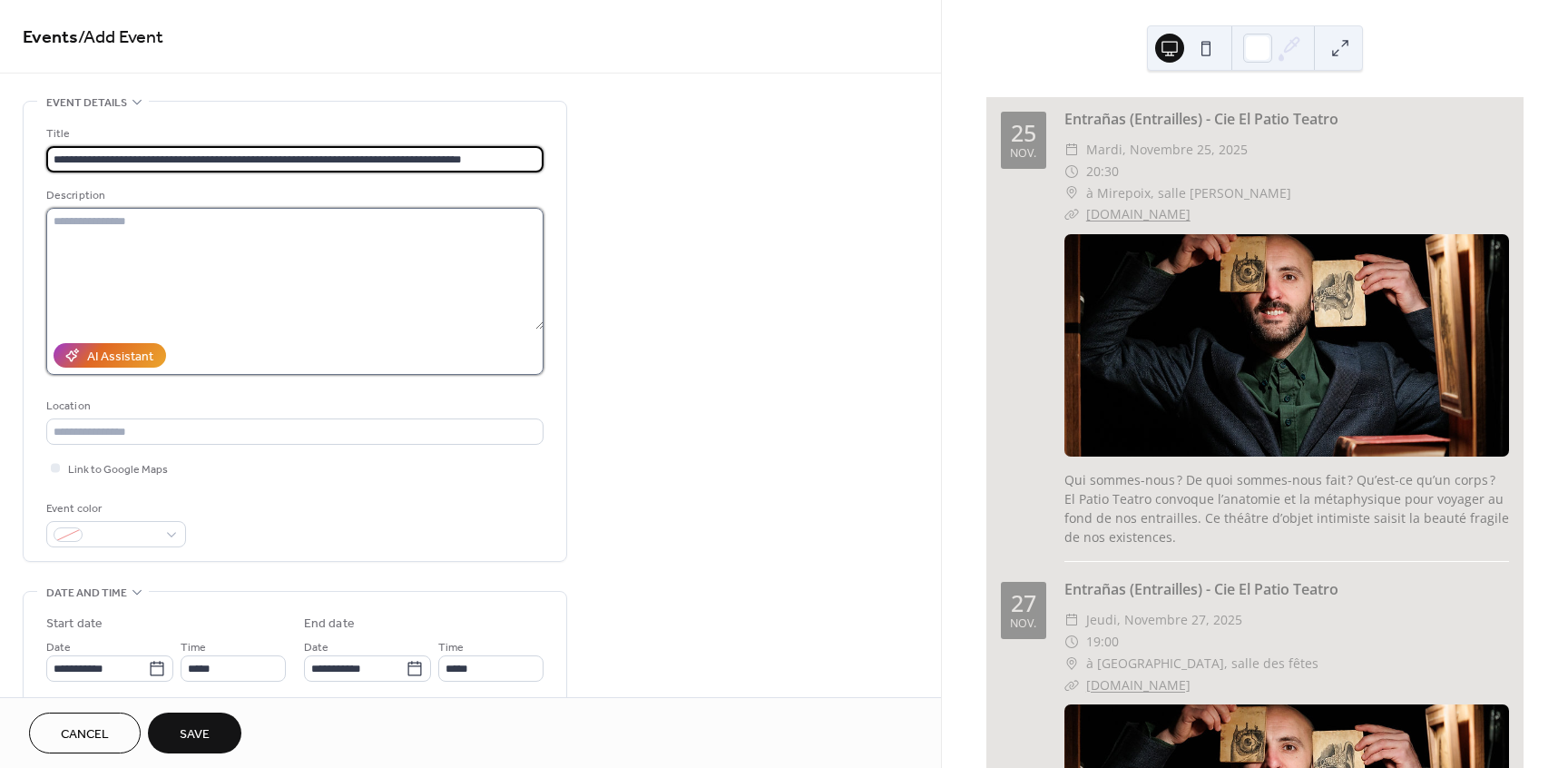 click at bounding box center [295, 269] 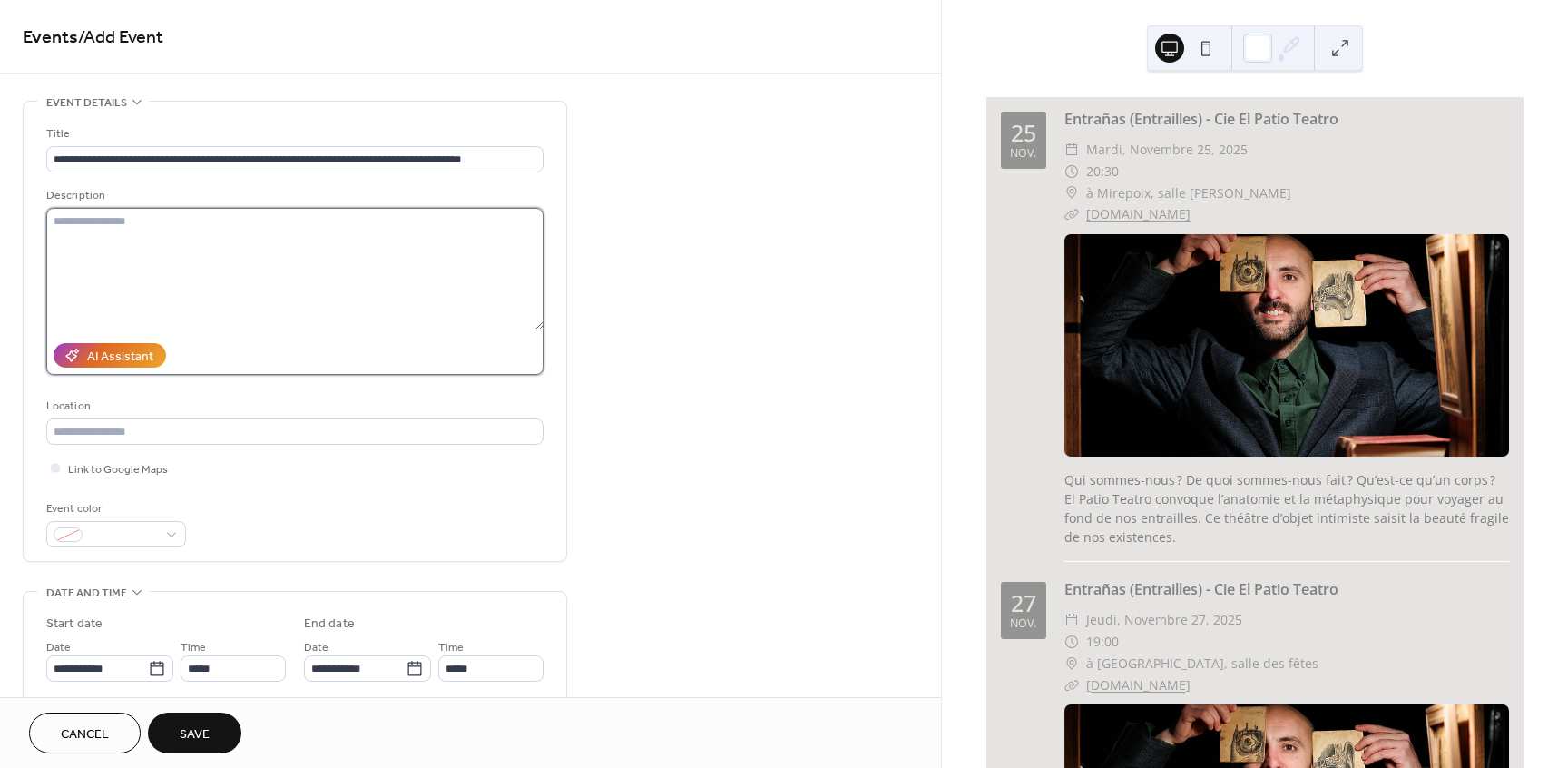 click at bounding box center (295, 269) 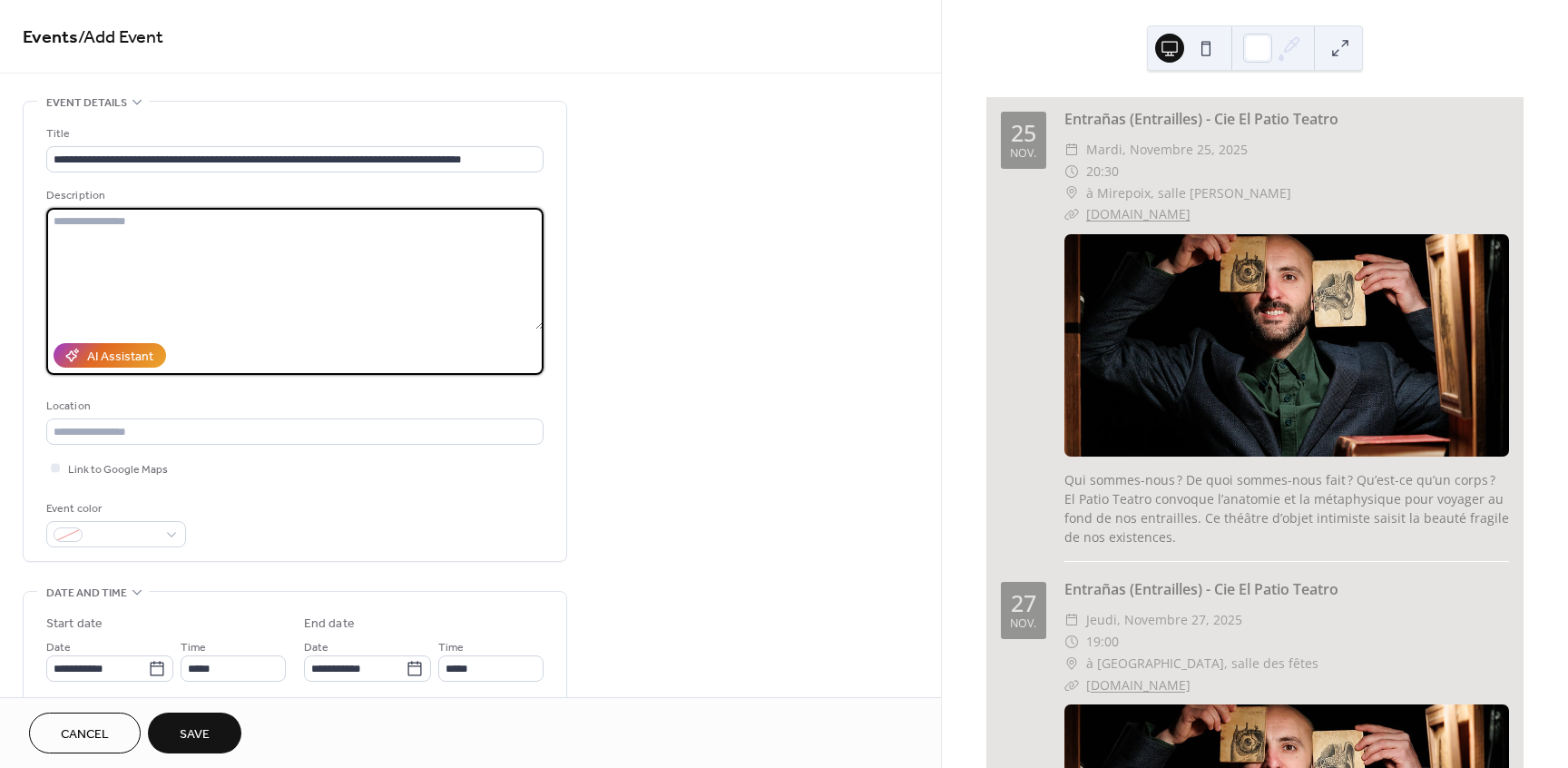 paste on "**********" 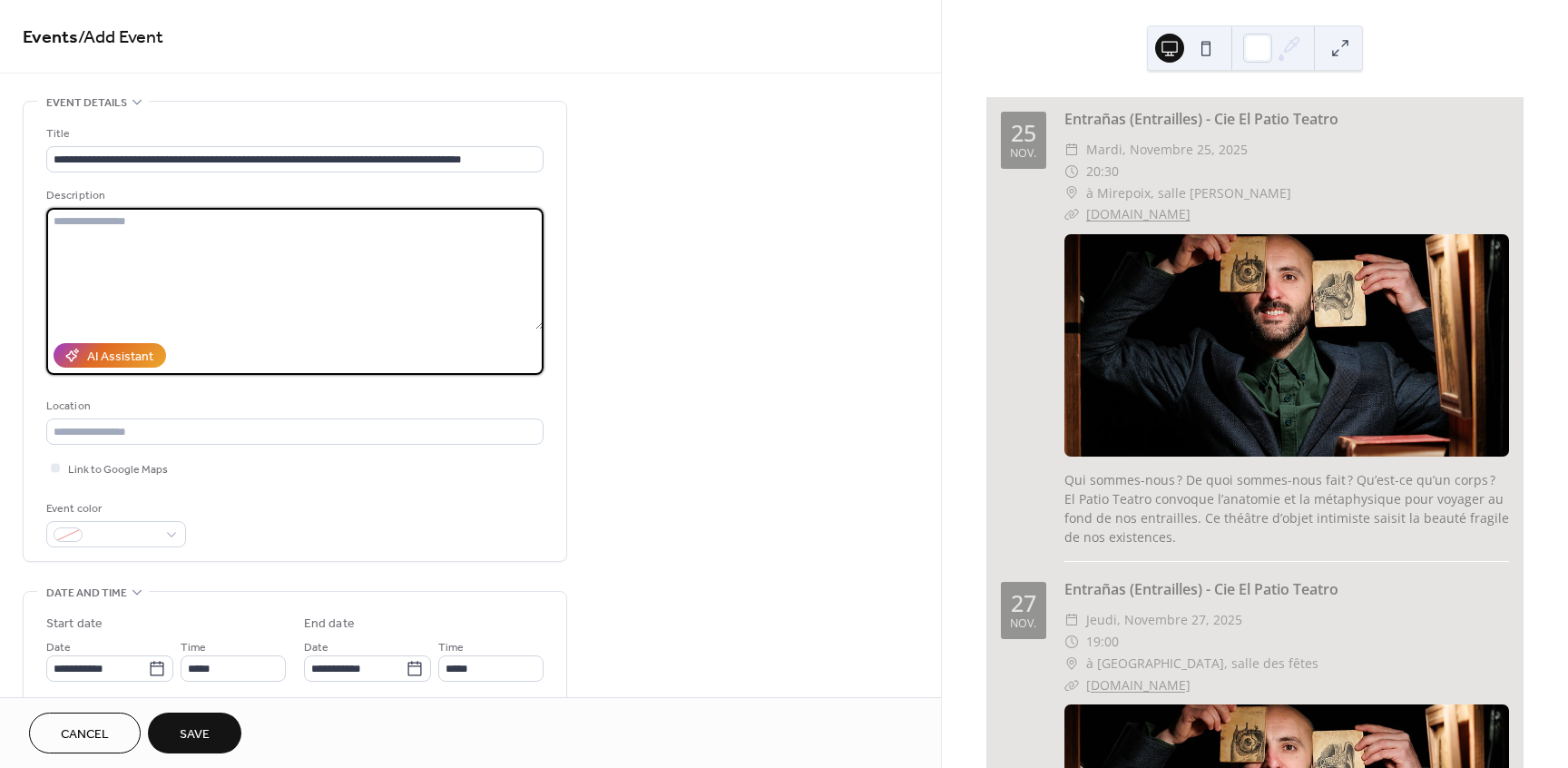 type on "**********" 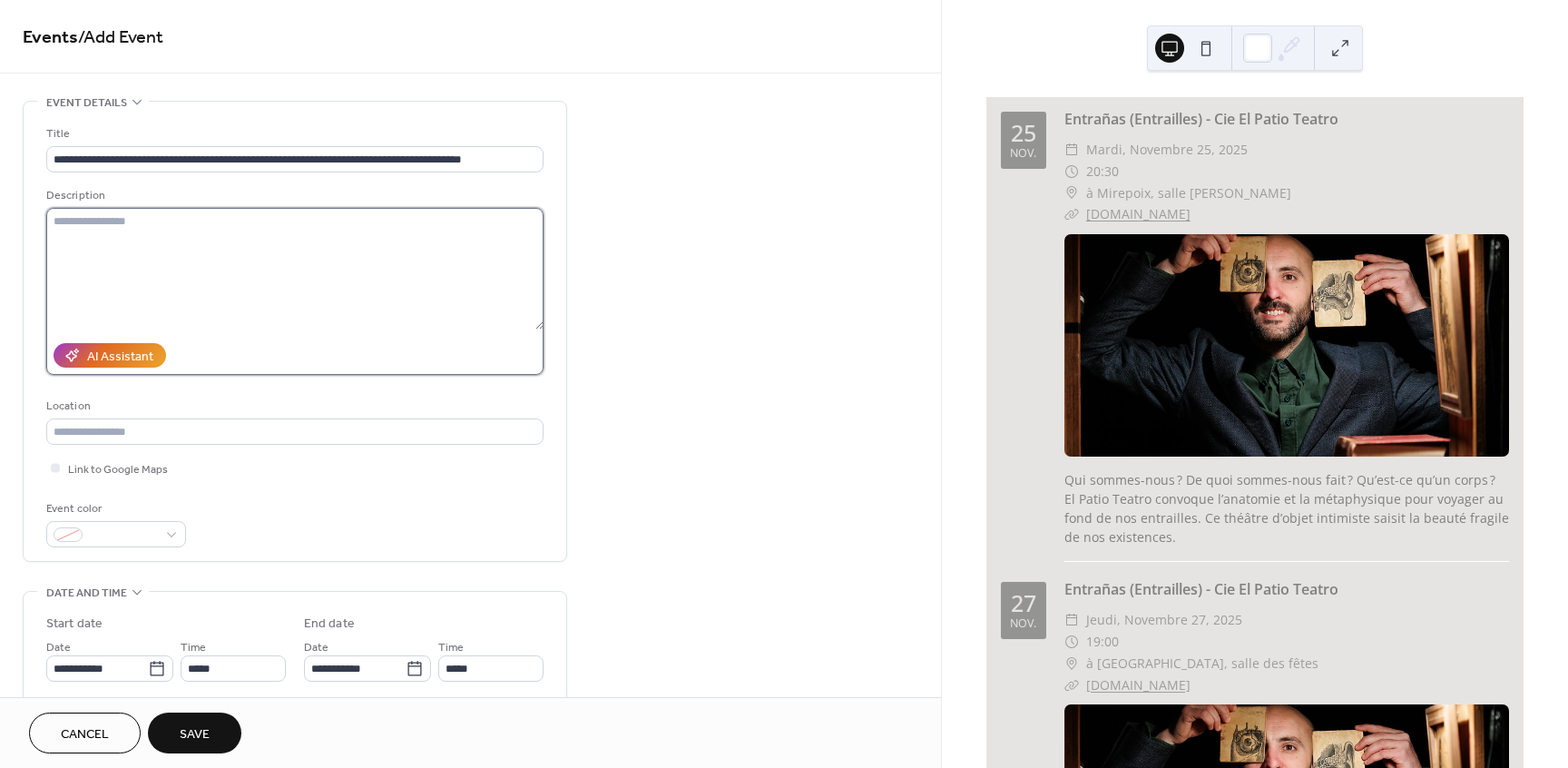 click at bounding box center (295, 269) 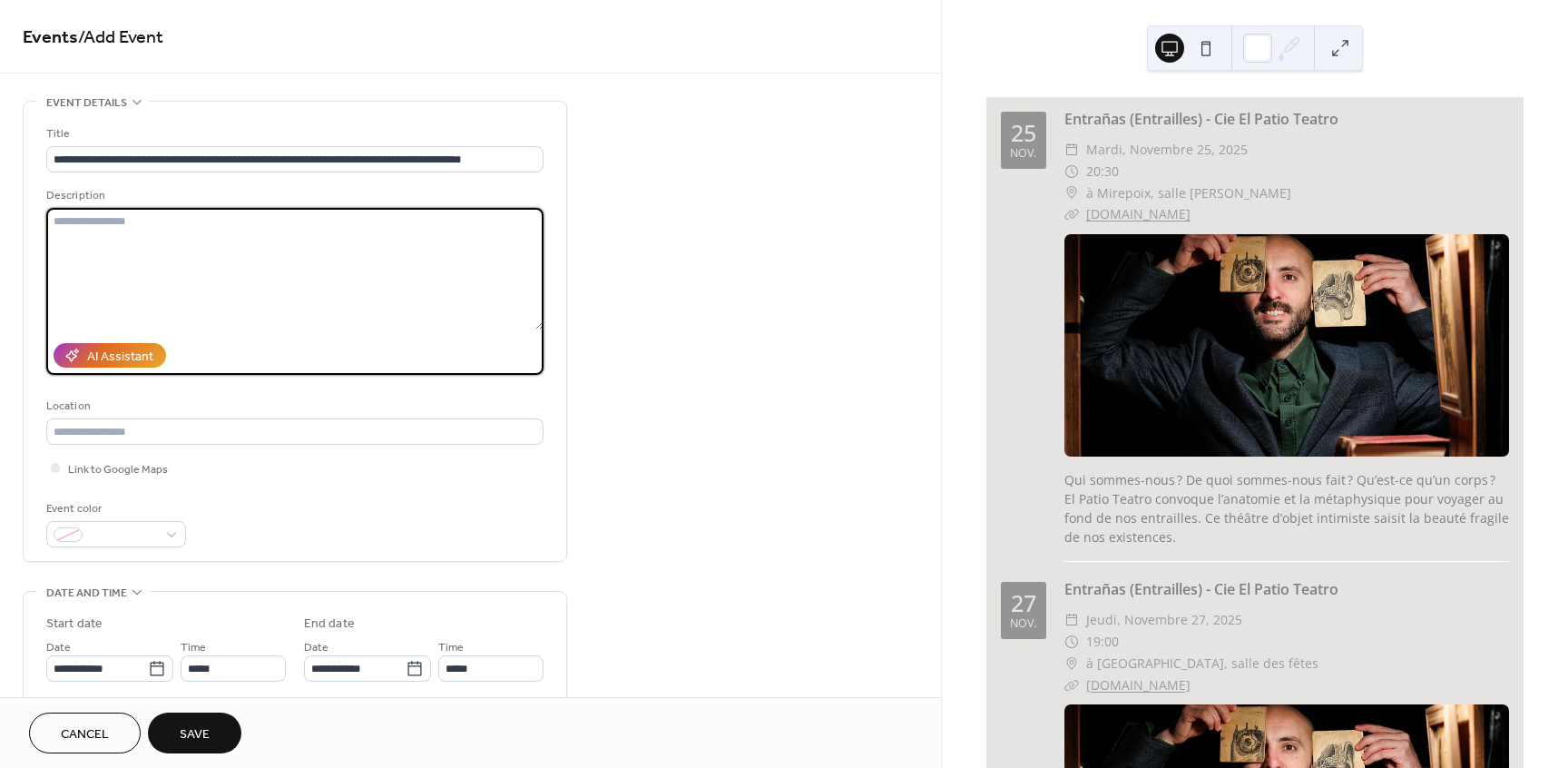 paste on "**********" 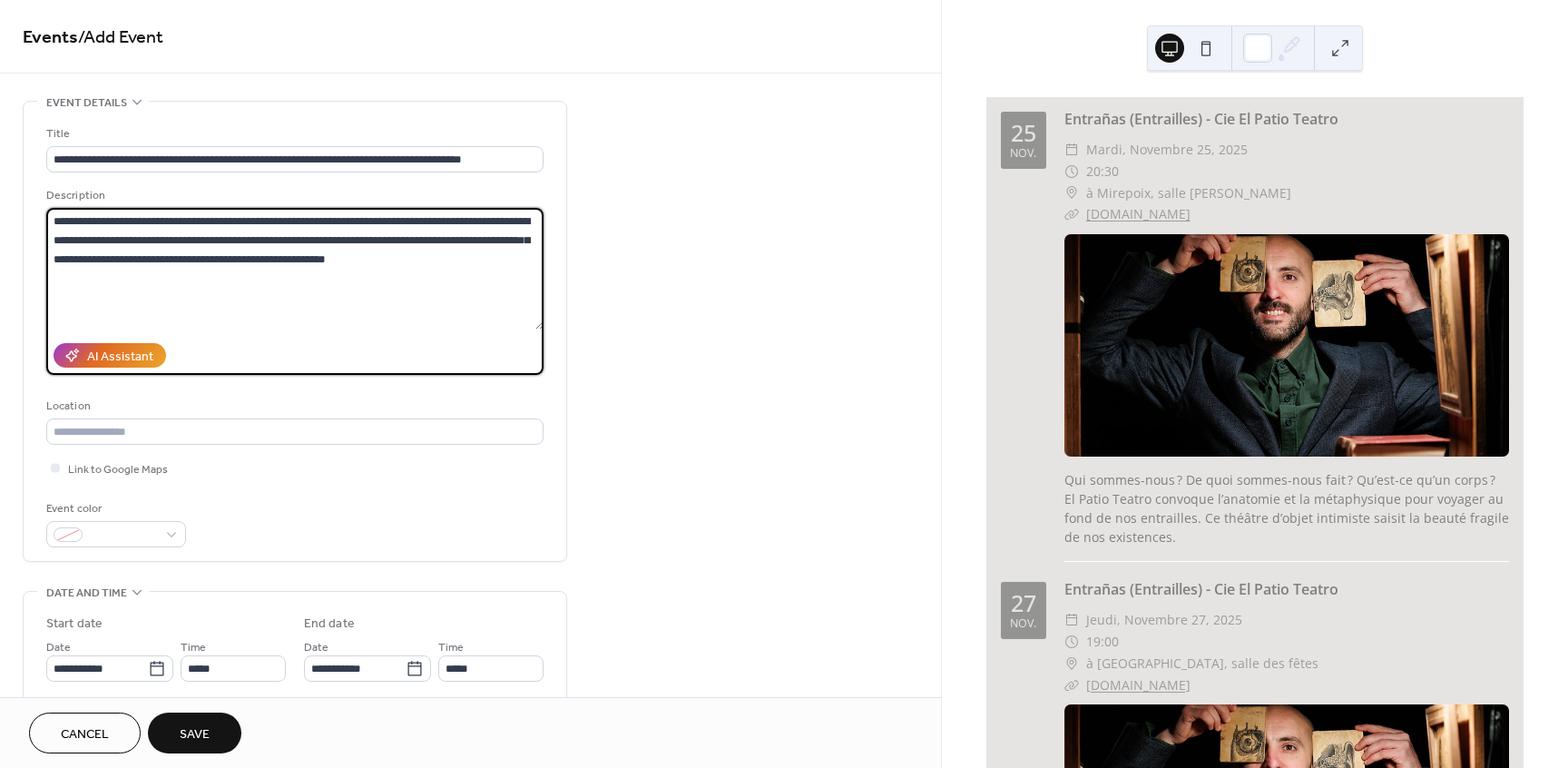 type on "**********" 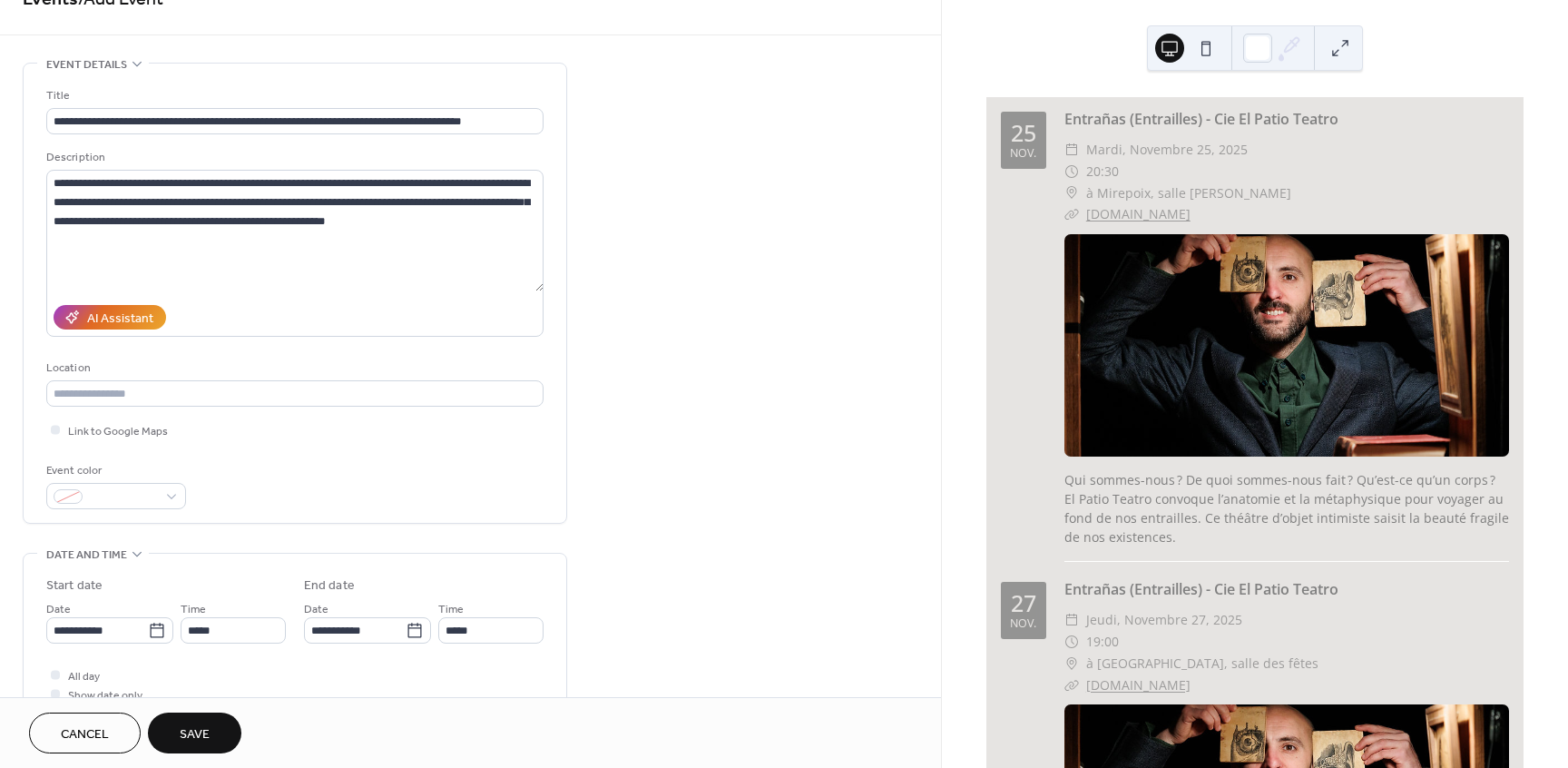 scroll, scrollTop: 54, scrollLeft: 0, axis: vertical 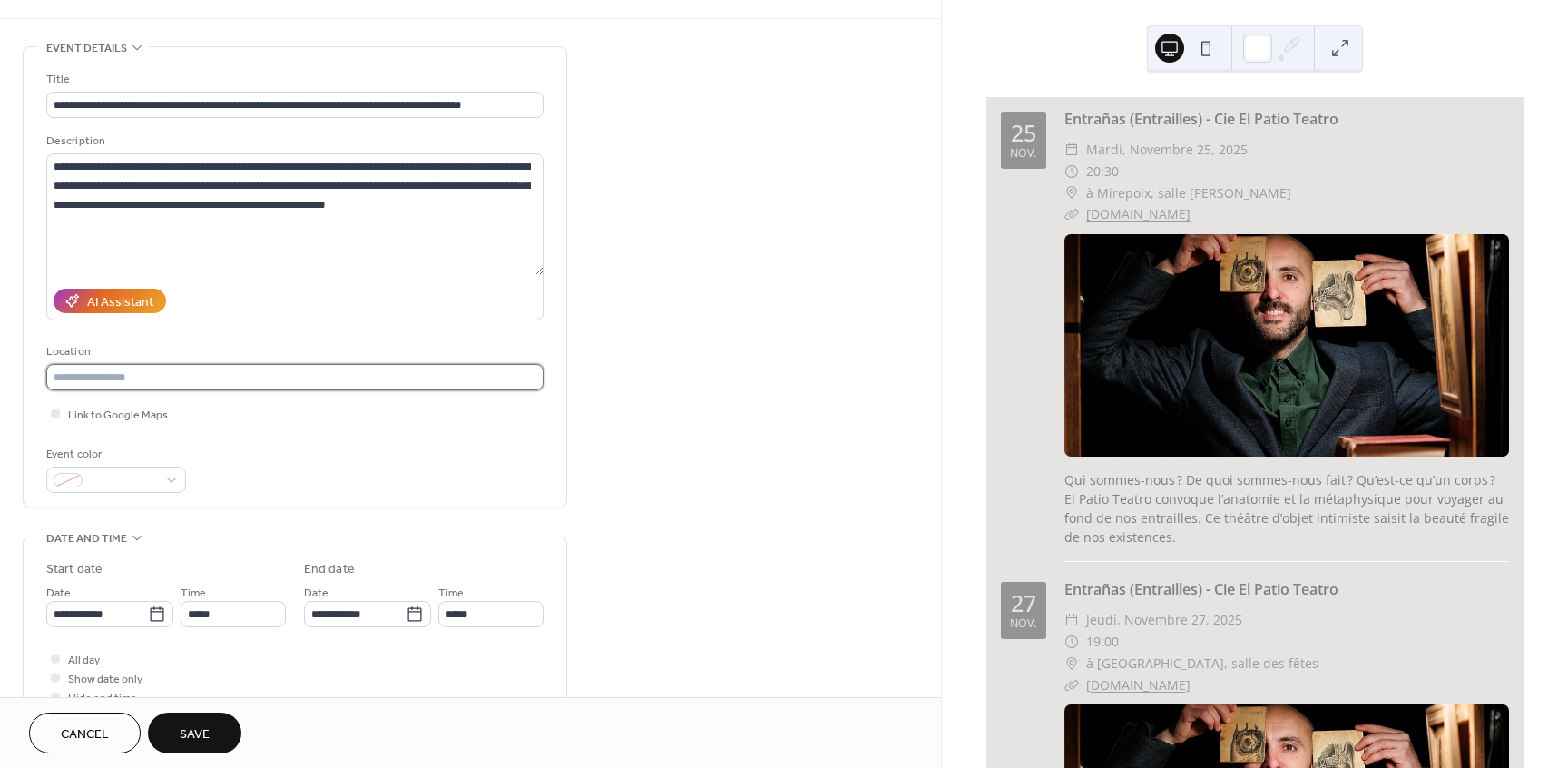 click at bounding box center [295, 377] 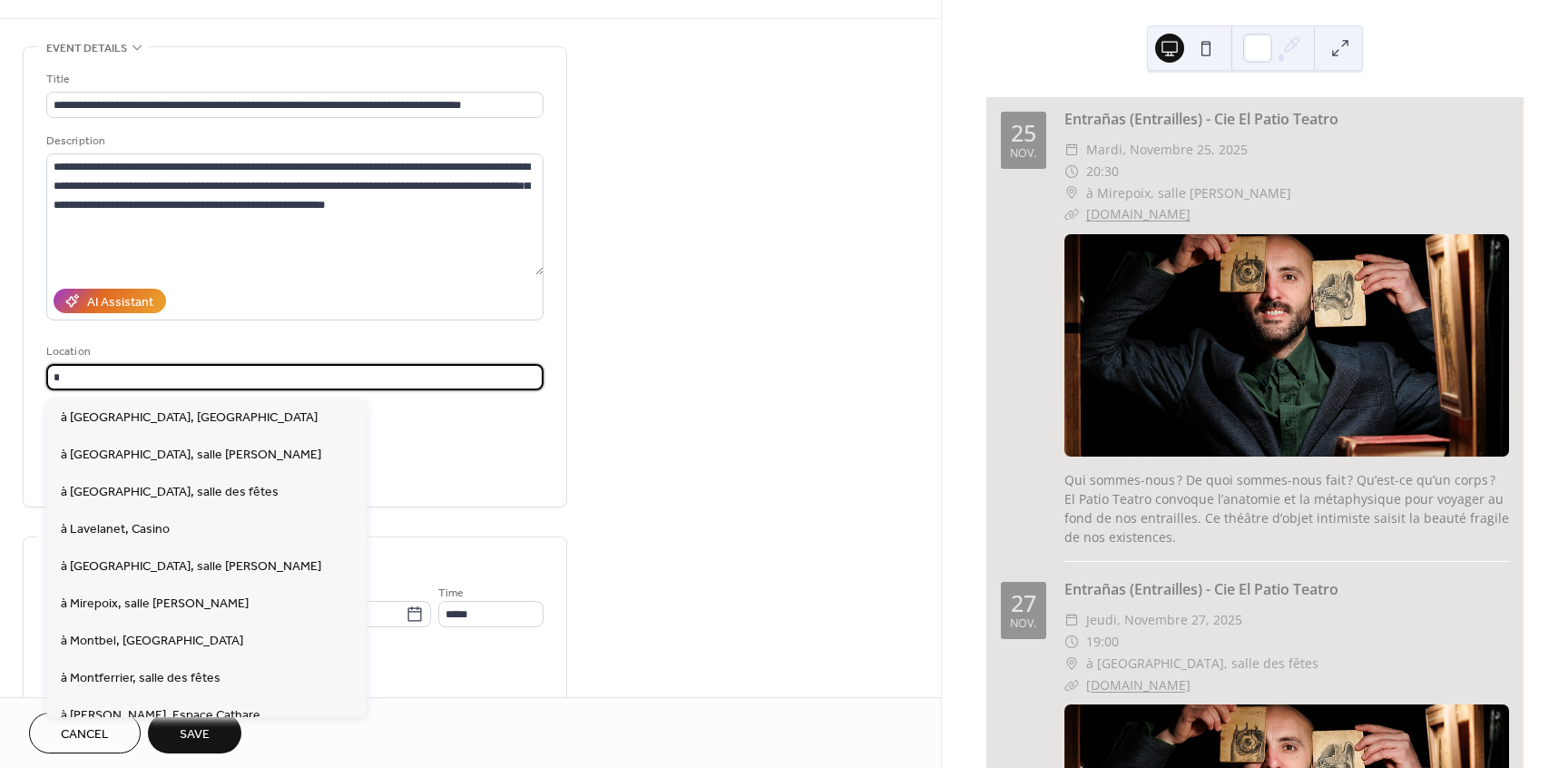 type on "*" 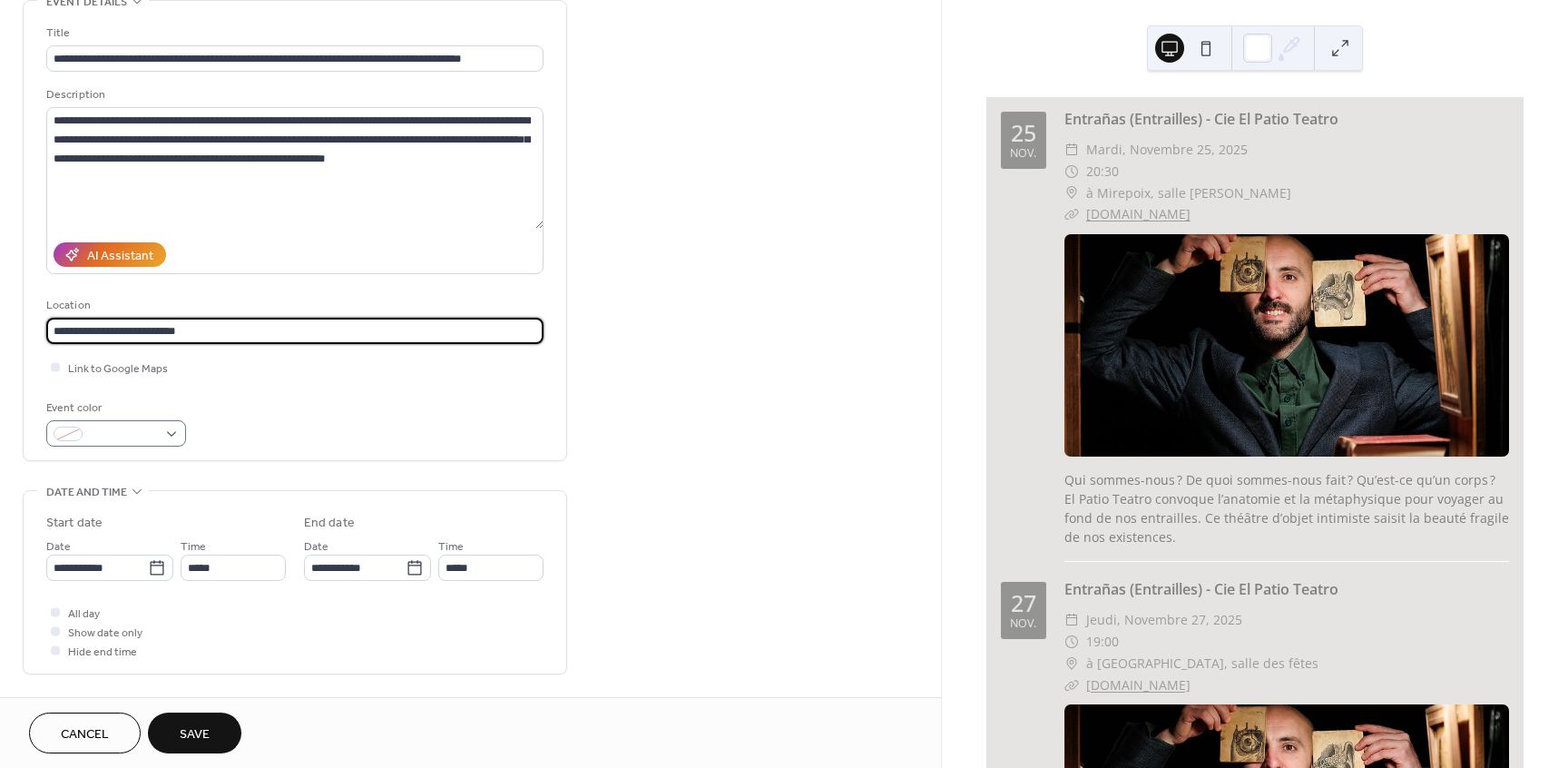 scroll, scrollTop: 163, scrollLeft: 0, axis: vertical 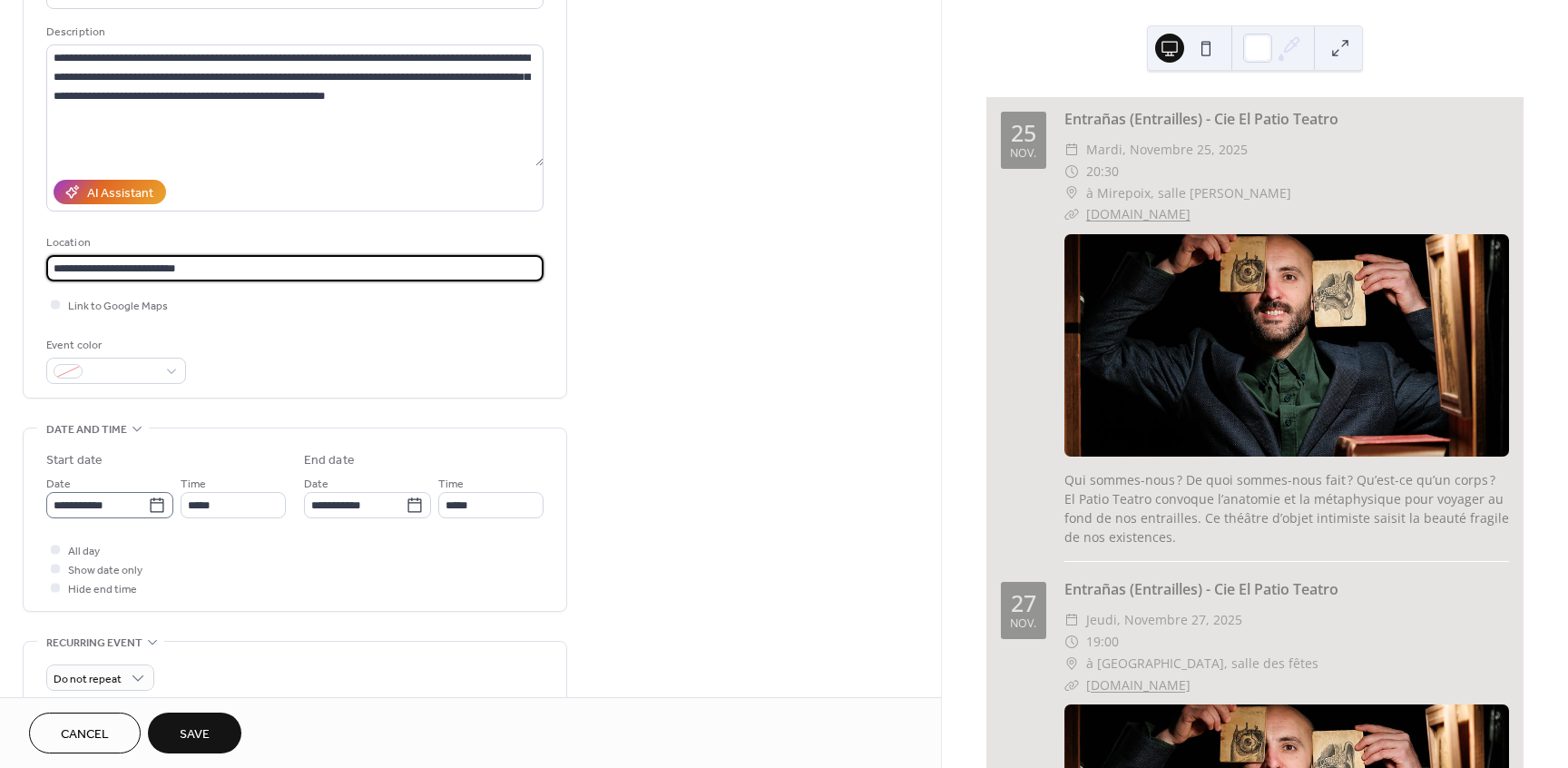 type on "**********" 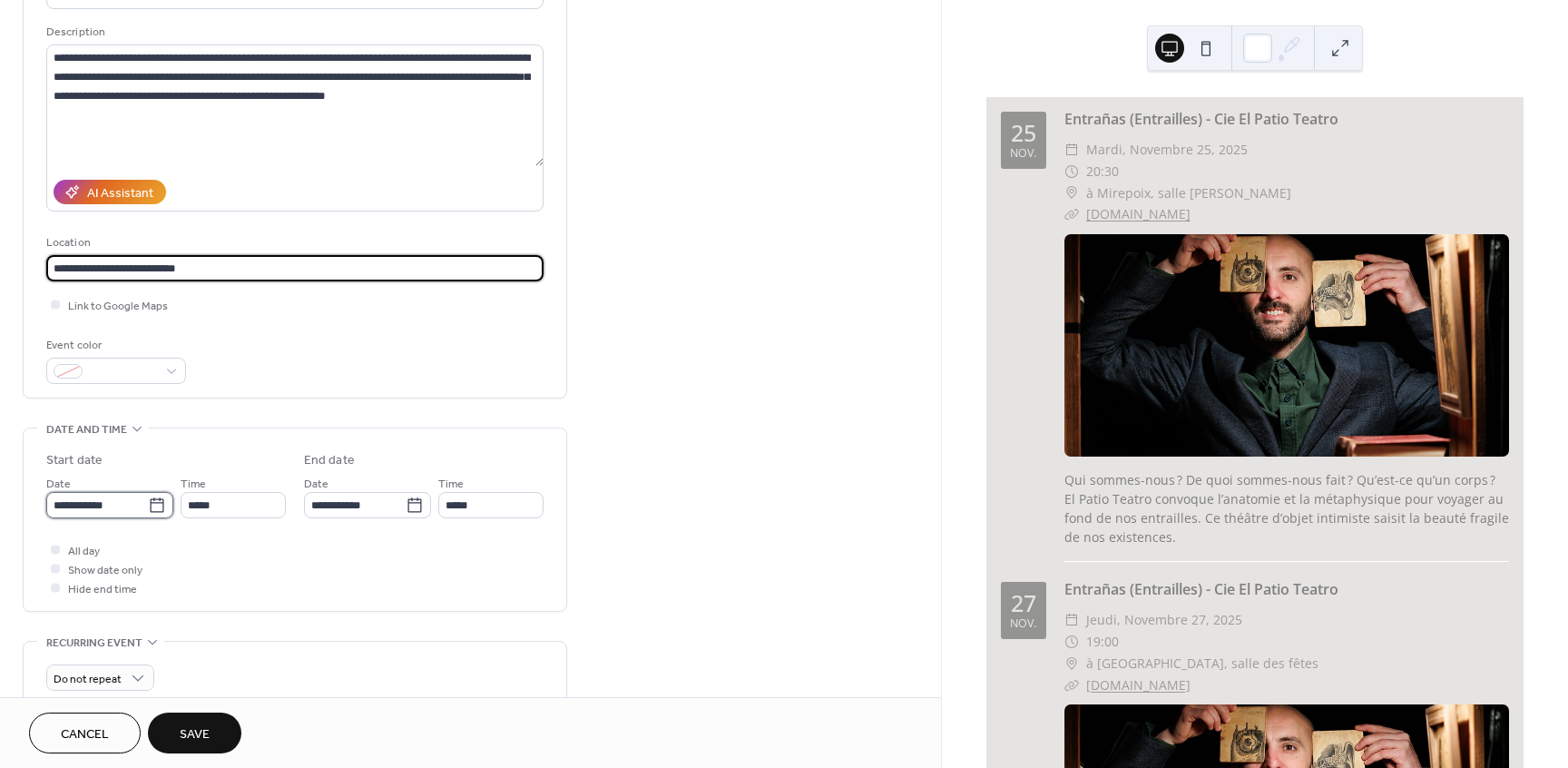click on "**********" at bounding box center [97, 505] 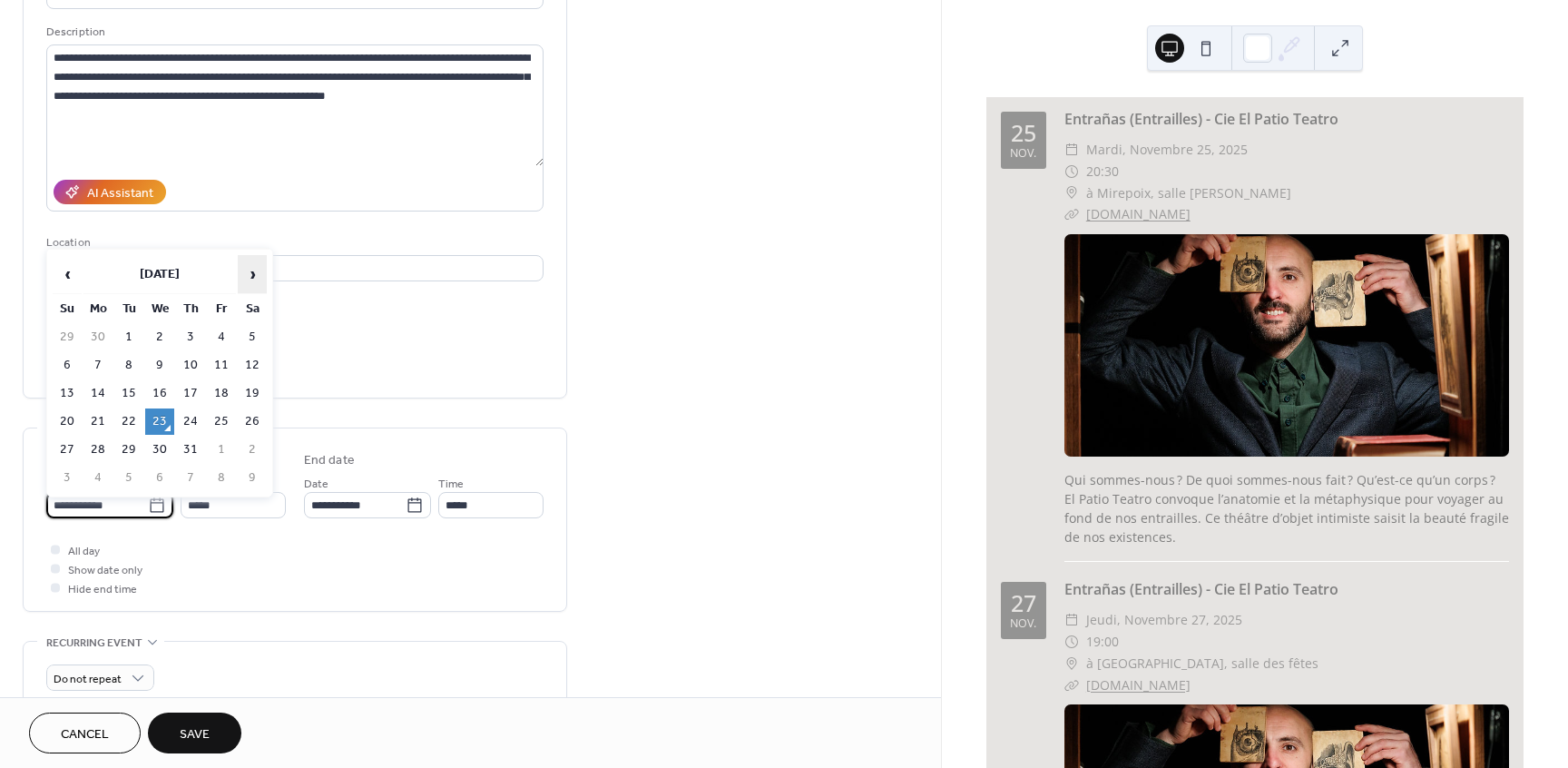 click on "›" at bounding box center (252, 274) 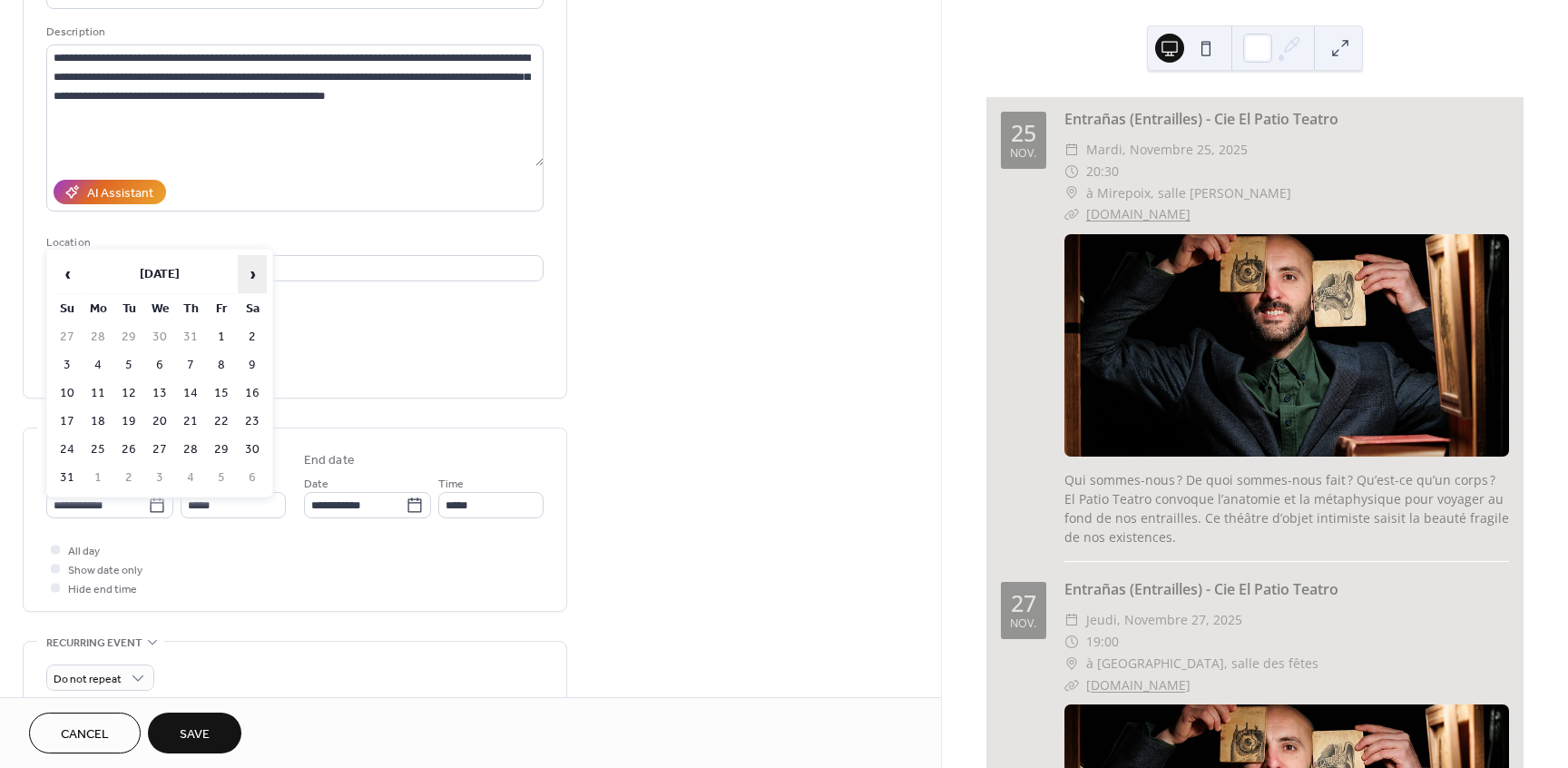 click on "›" at bounding box center (252, 274) 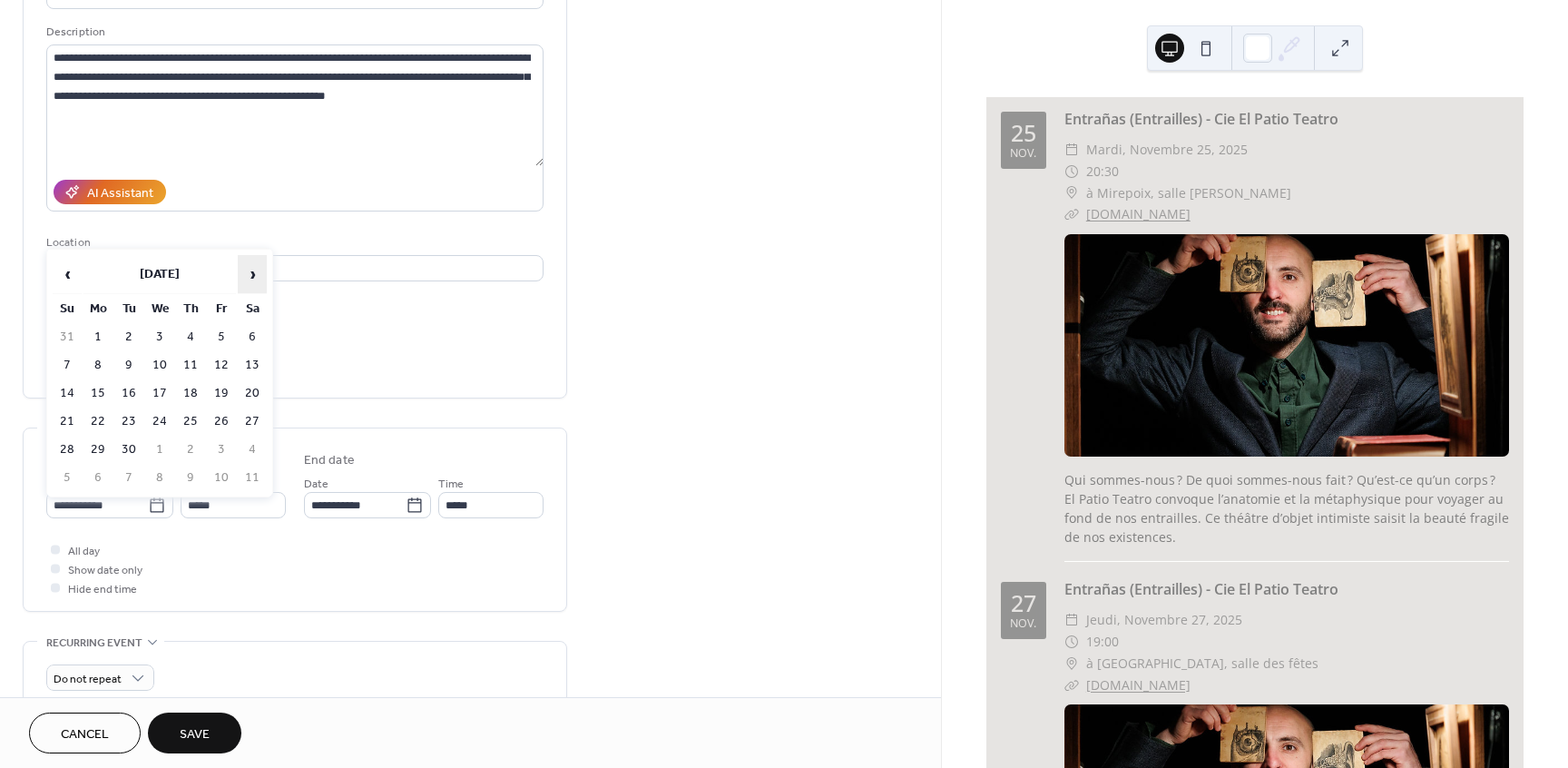 click on "›" at bounding box center [252, 274] 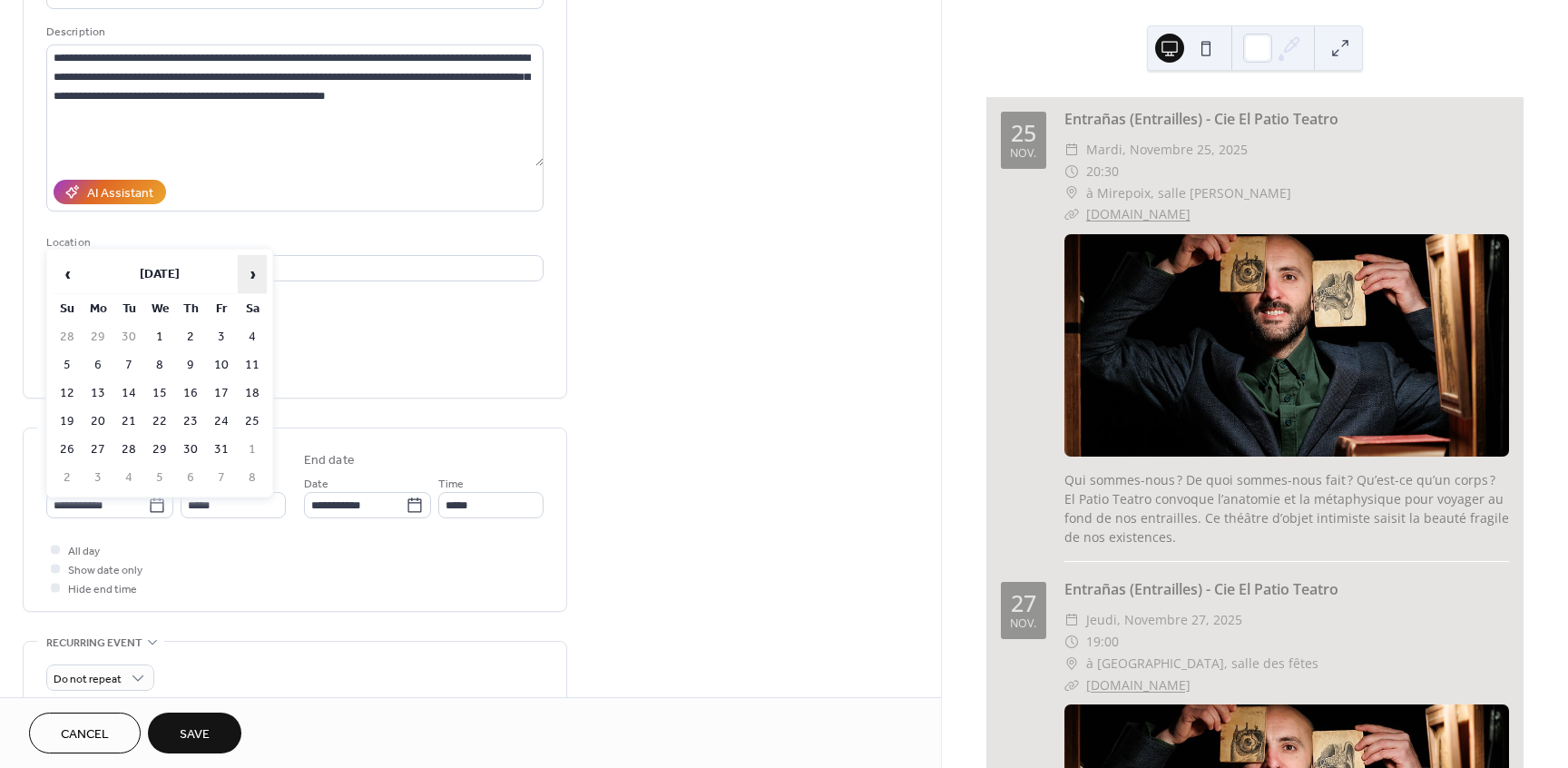 click on "›" at bounding box center (252, 274) 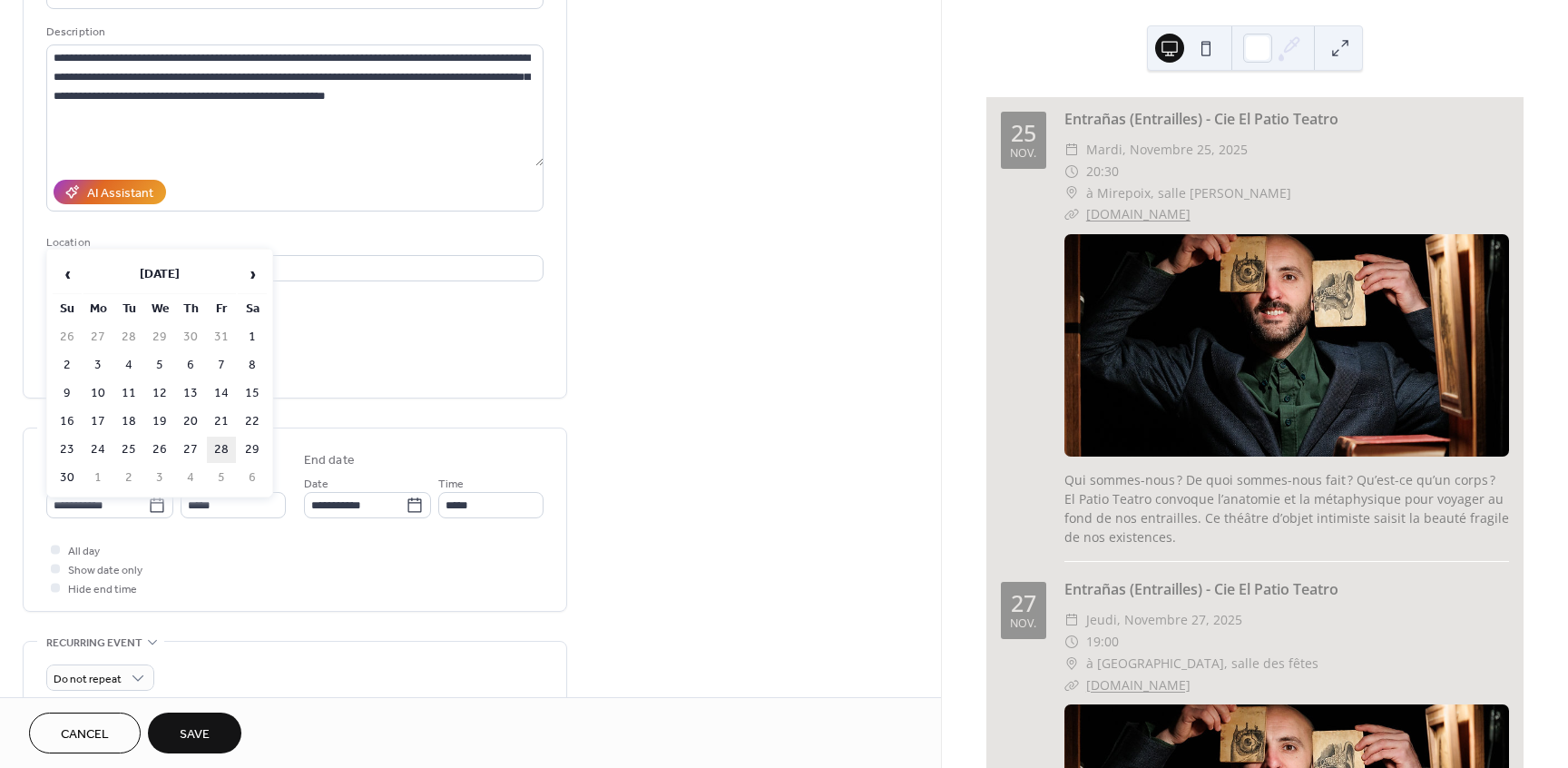 click on "28" at bounding box center [221, 449] 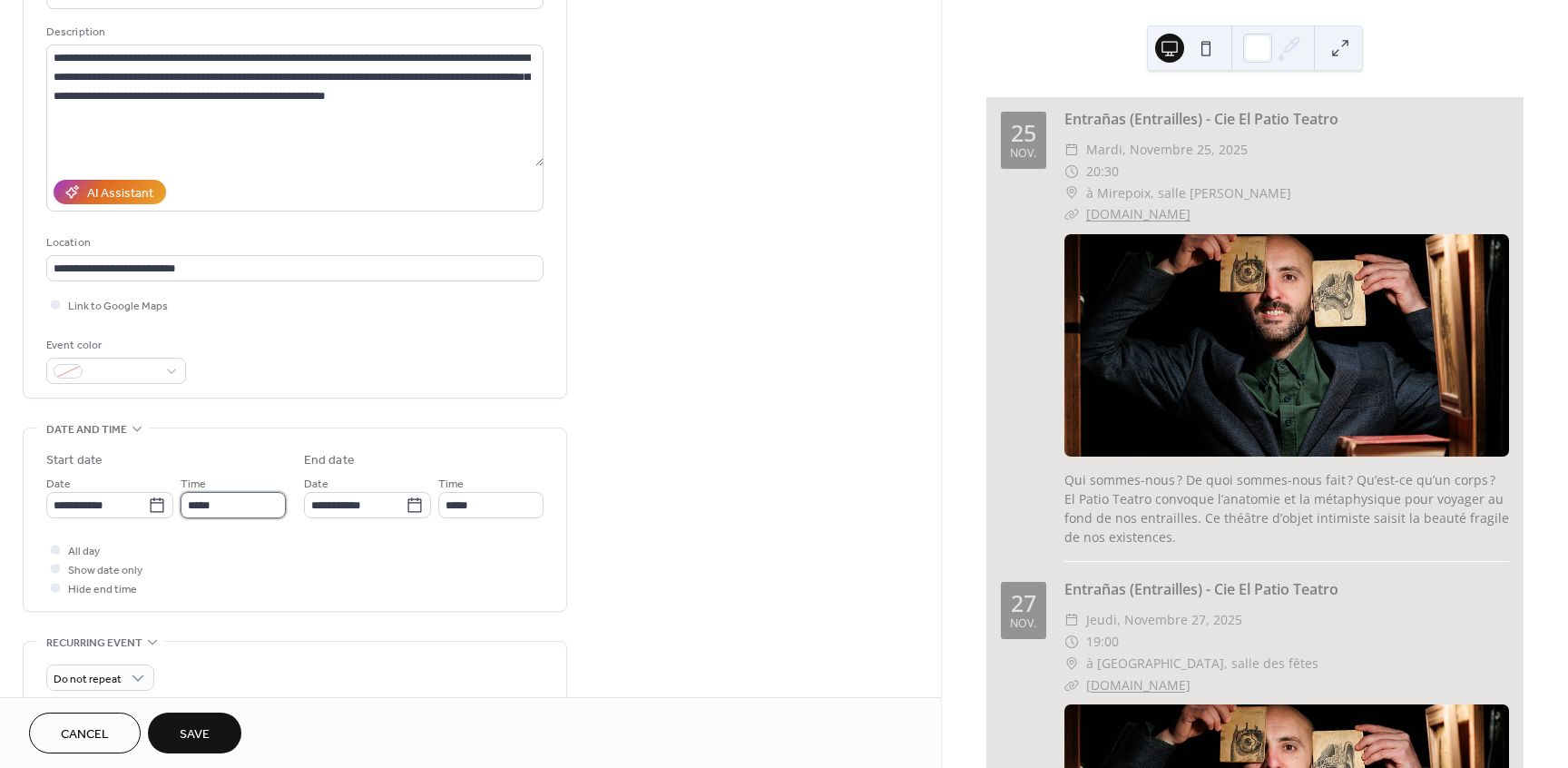 click on "*****" at bounding box center [233, 505] 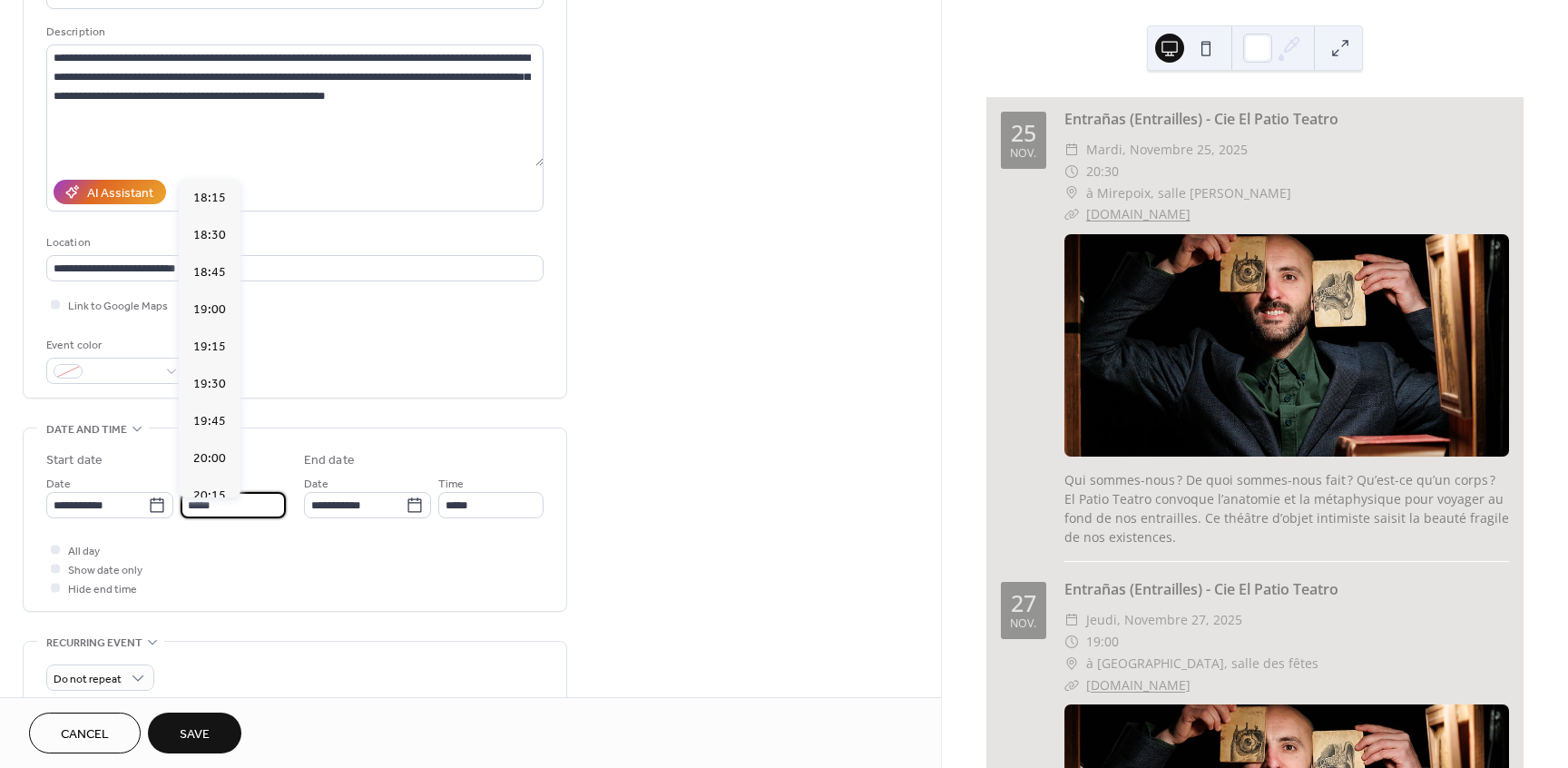 scroll, scrollTop: 2745, scrollLeft: 0, axis: vertical 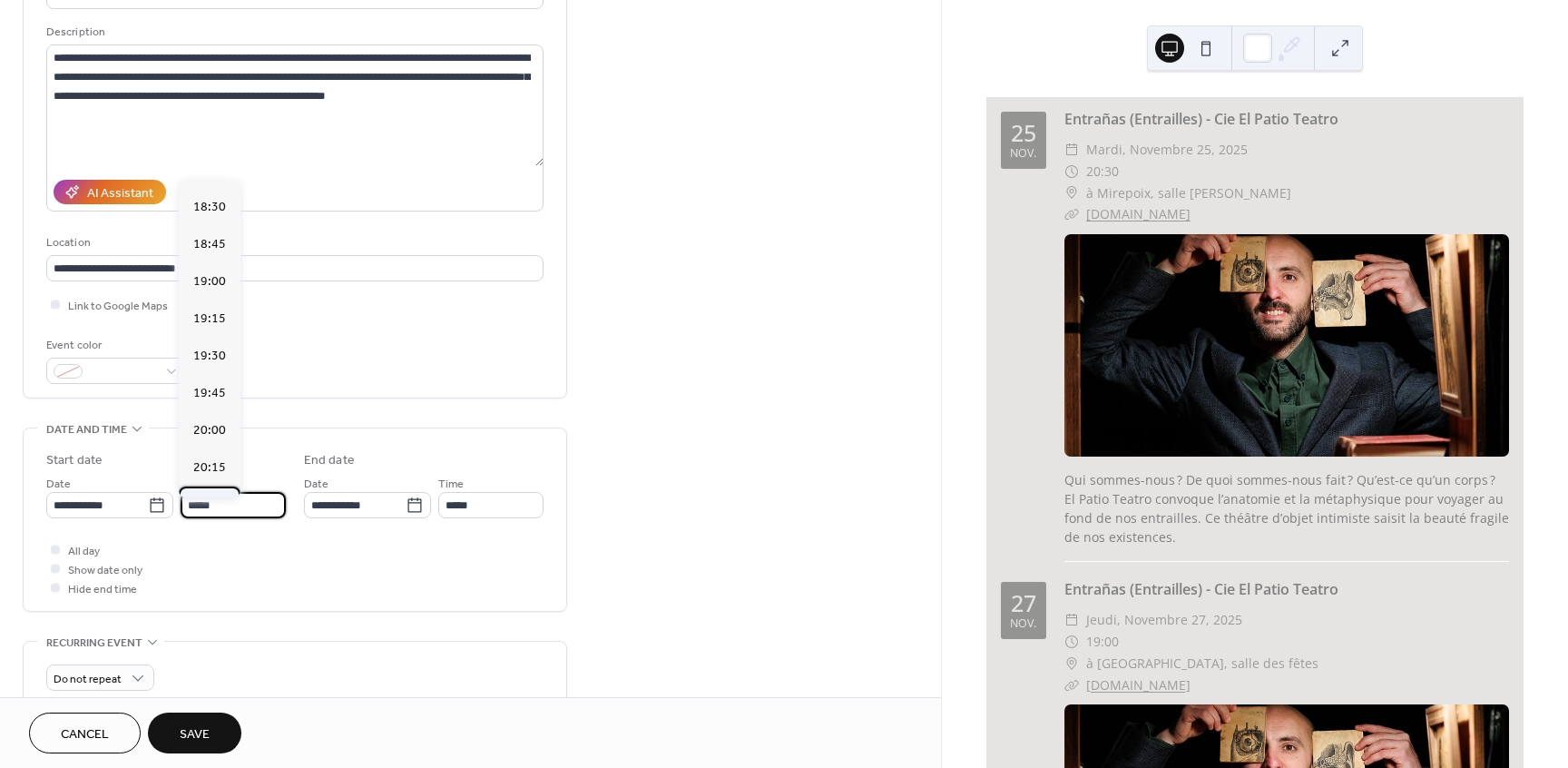 click on "20:30" at bounding box center [210, 505] 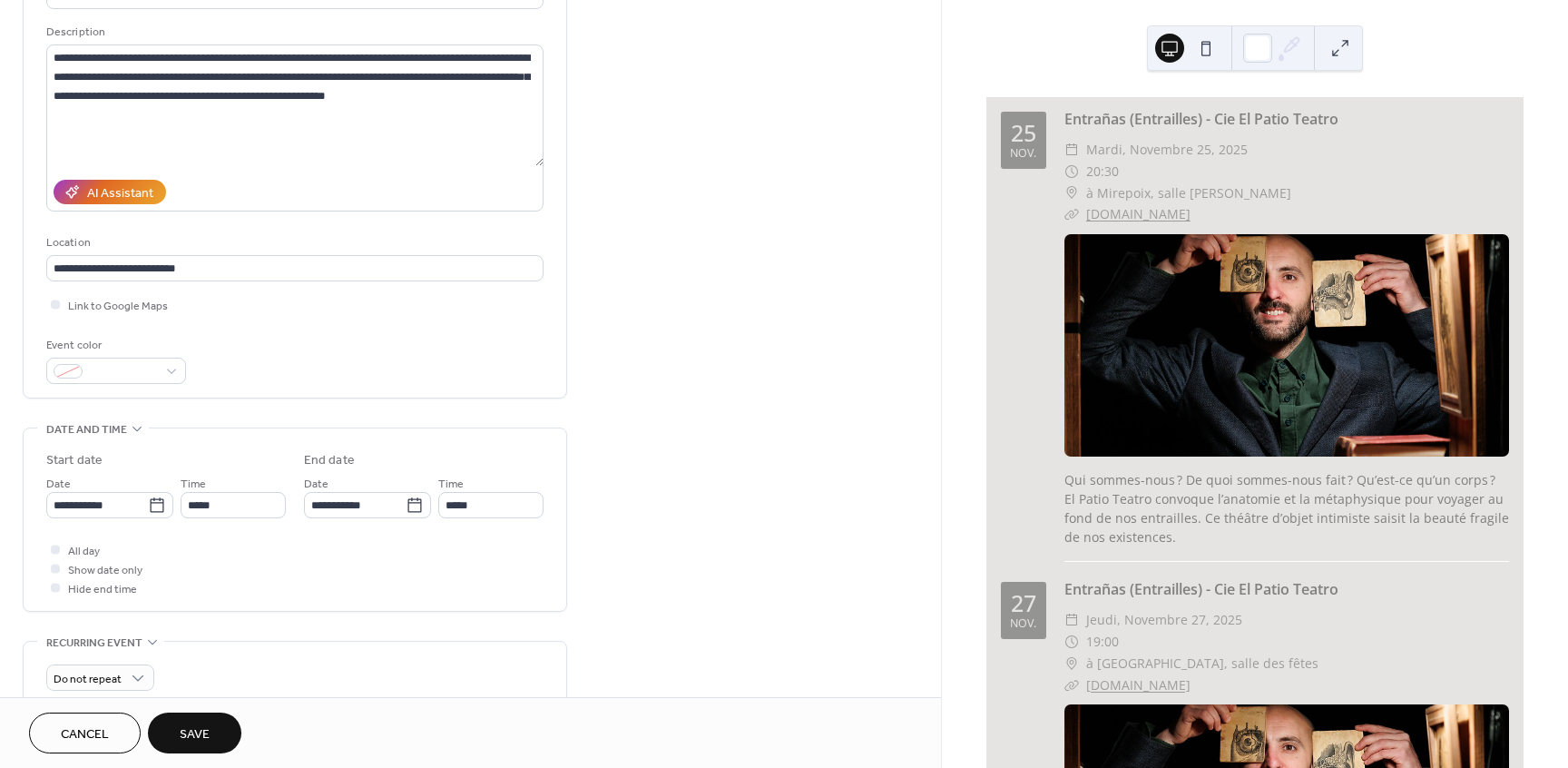 type on "*****" 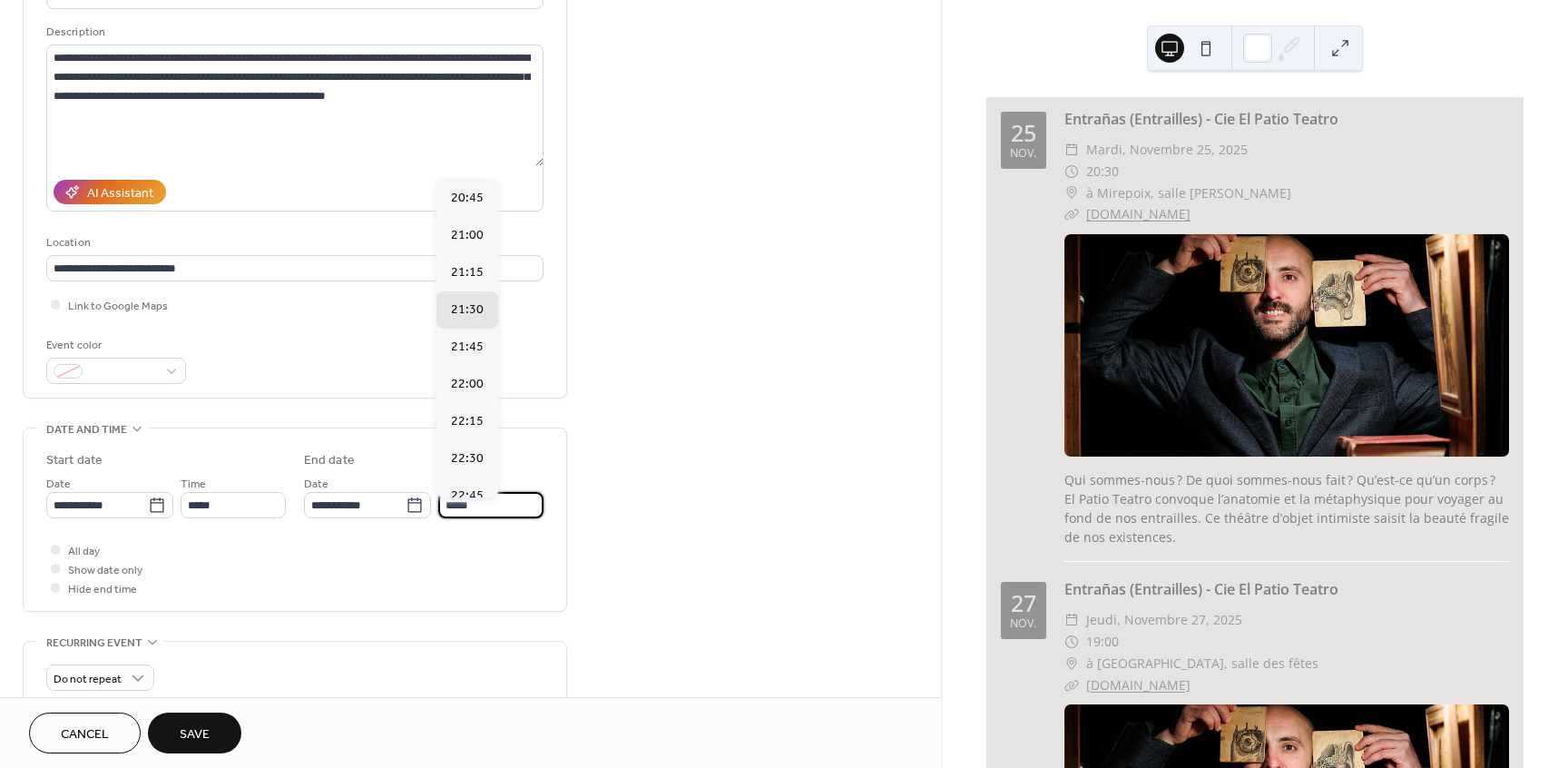 drag, startPoint x: 479, startPoint y: 508, endPoint x: 452, endPoint y: 507, distance: 27.018512 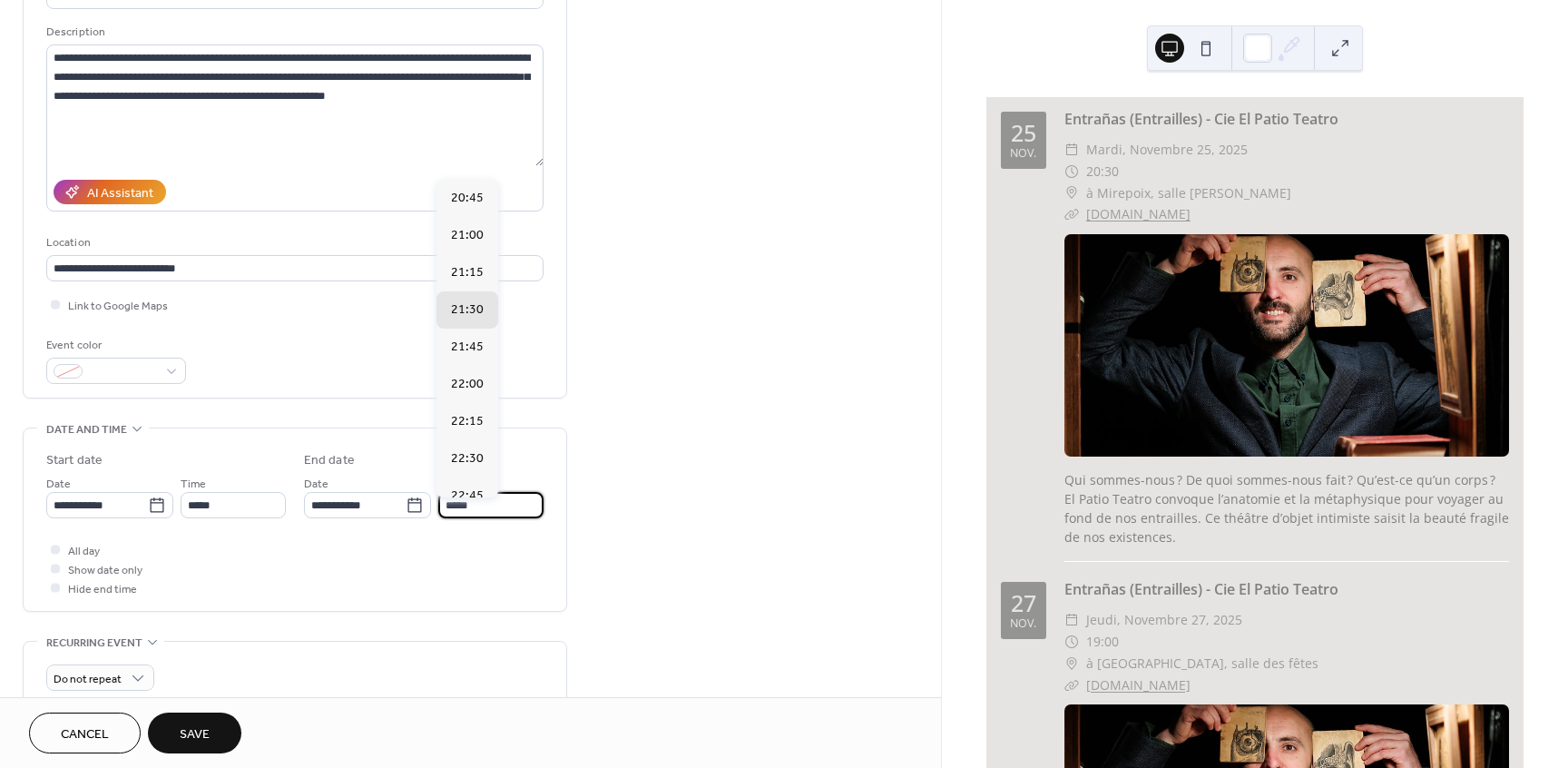 click on "*****" at bounding box center (491, 505) 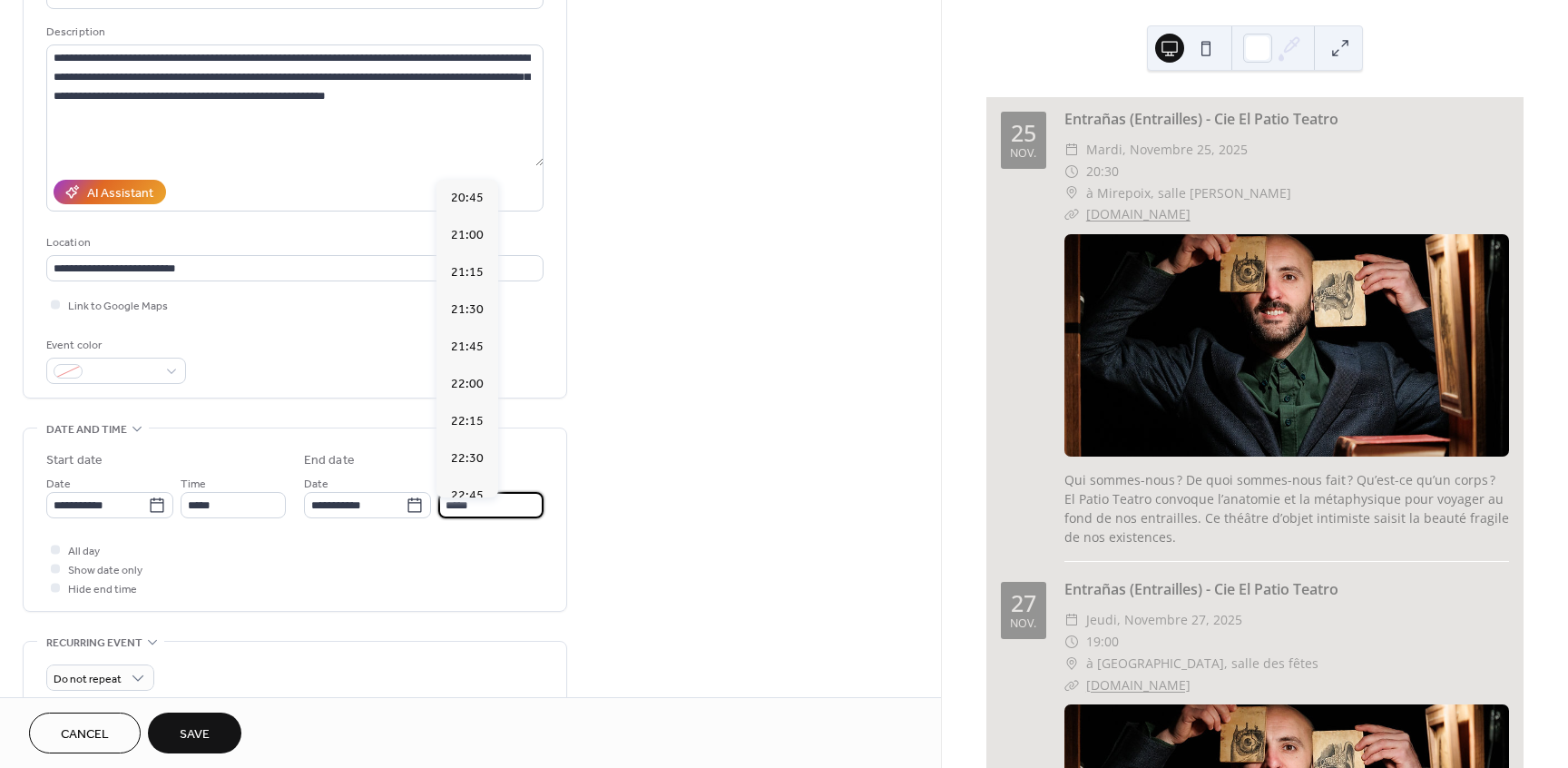 type on "*****" 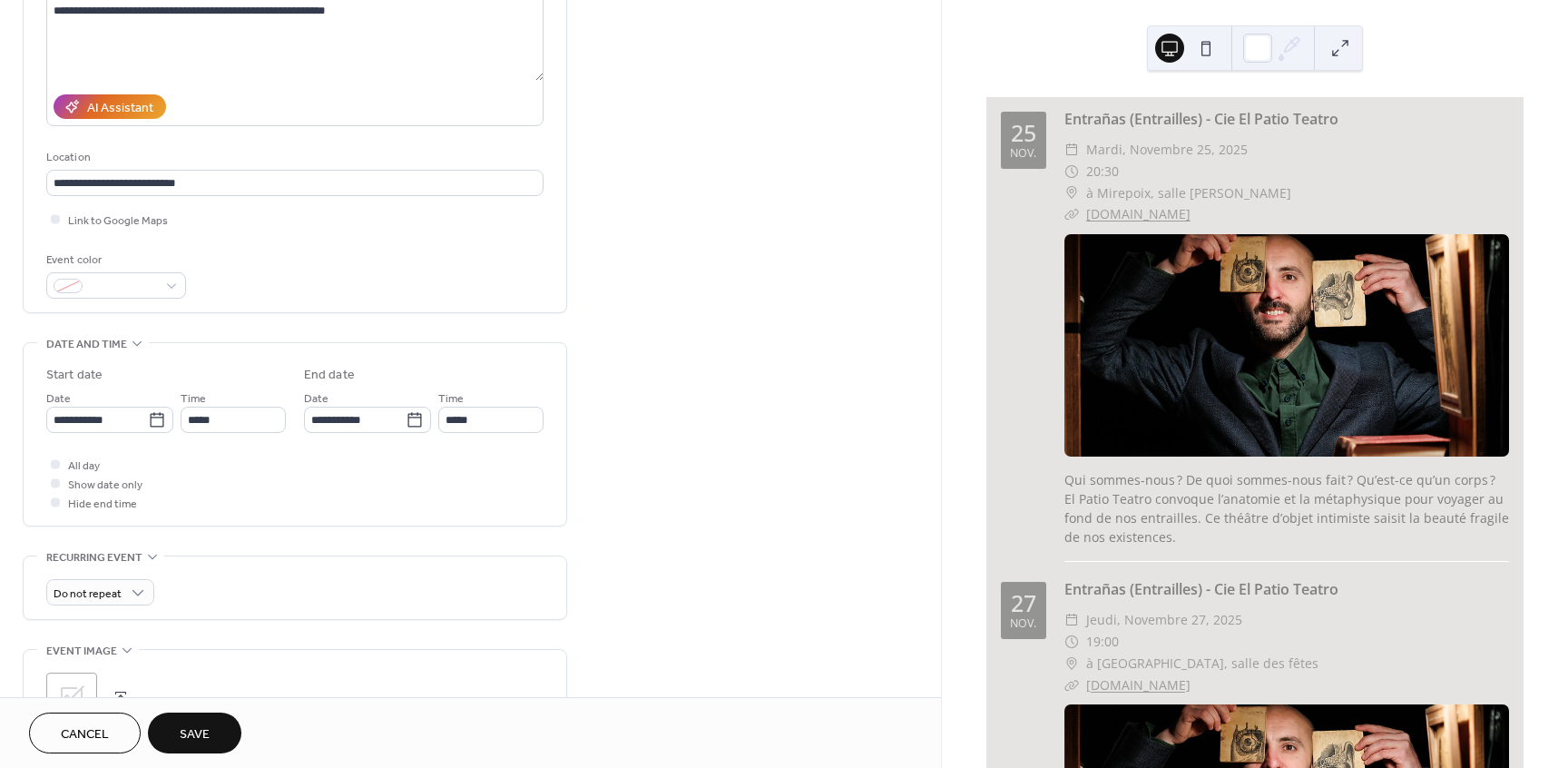 scroll, scrollTop: 272, scrollLeft: 0, axis: vertical 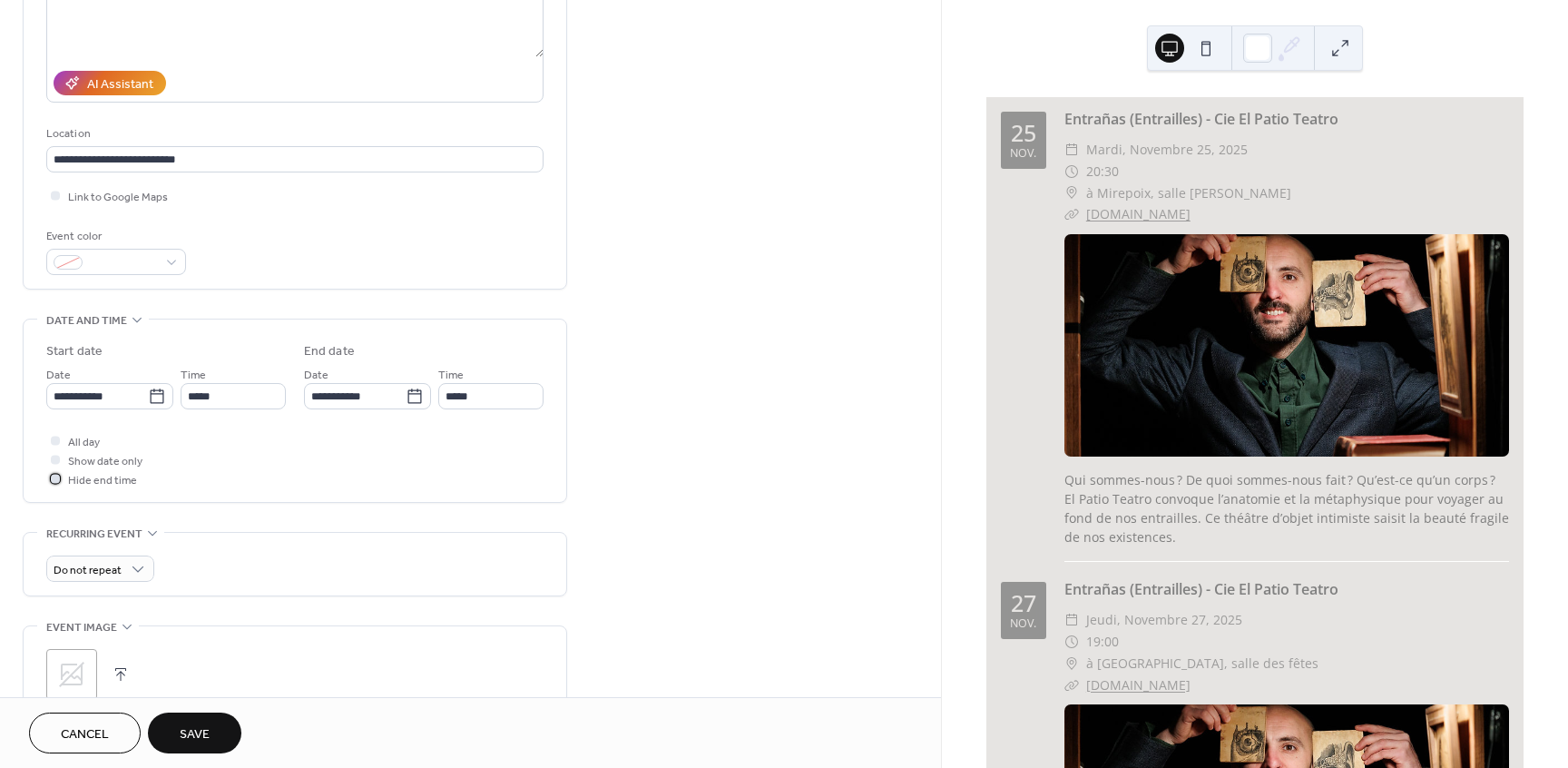click on "Hide end time" at bounding box center [103, 480] 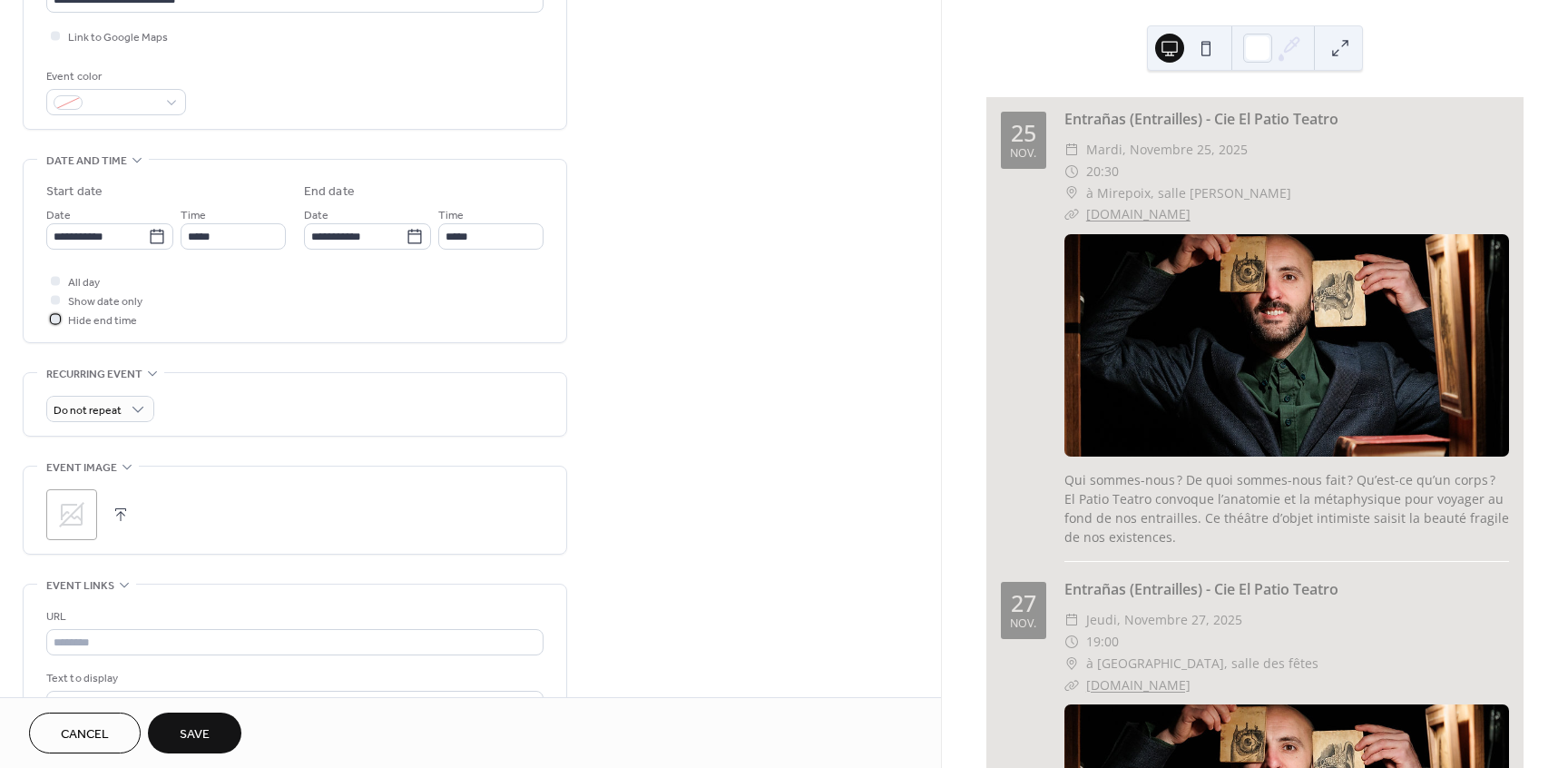 scroll, scrollTop: 436, scrollLeft: 0, axis: vertical 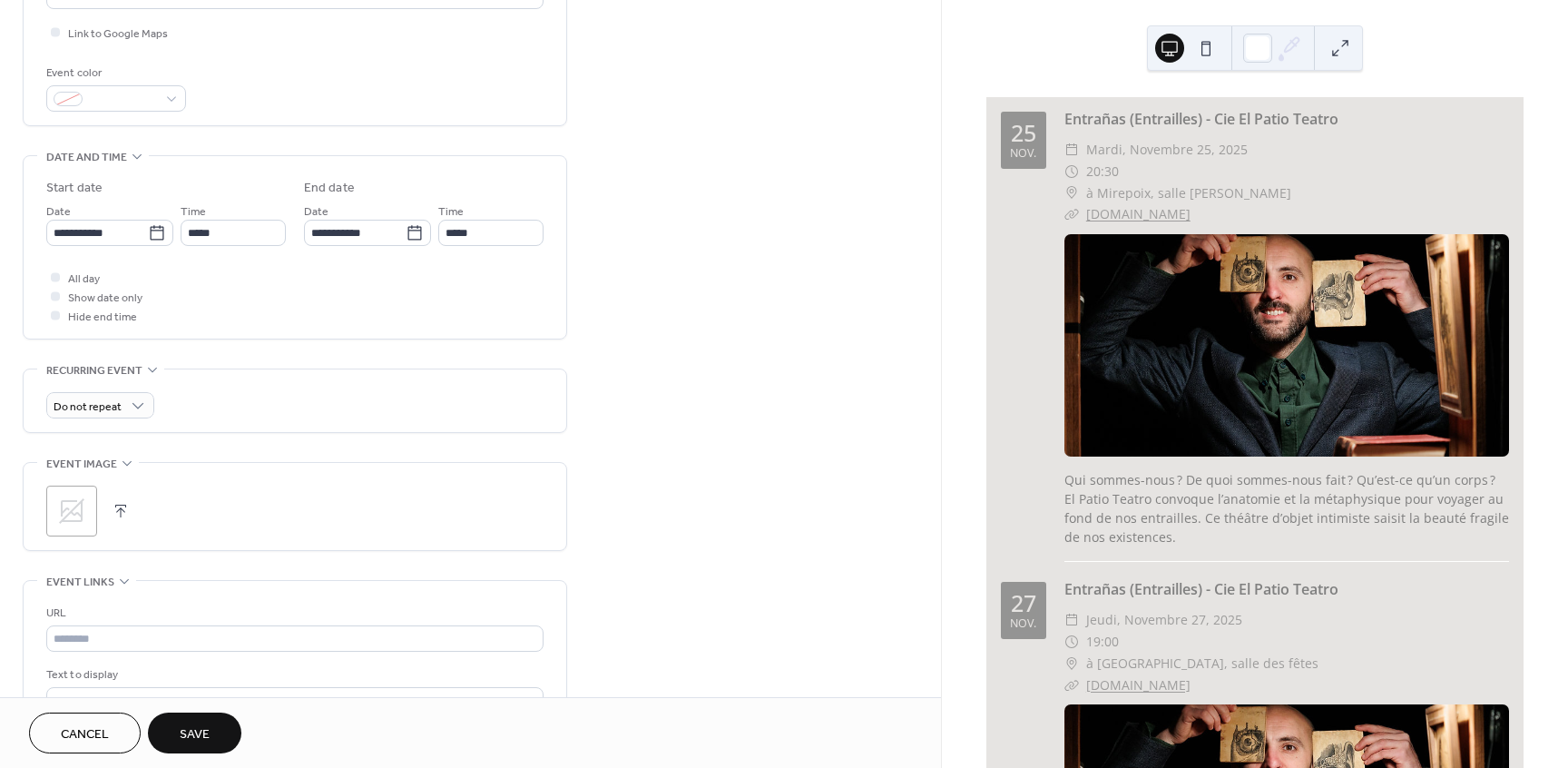 click at bounding box center [121, 511] 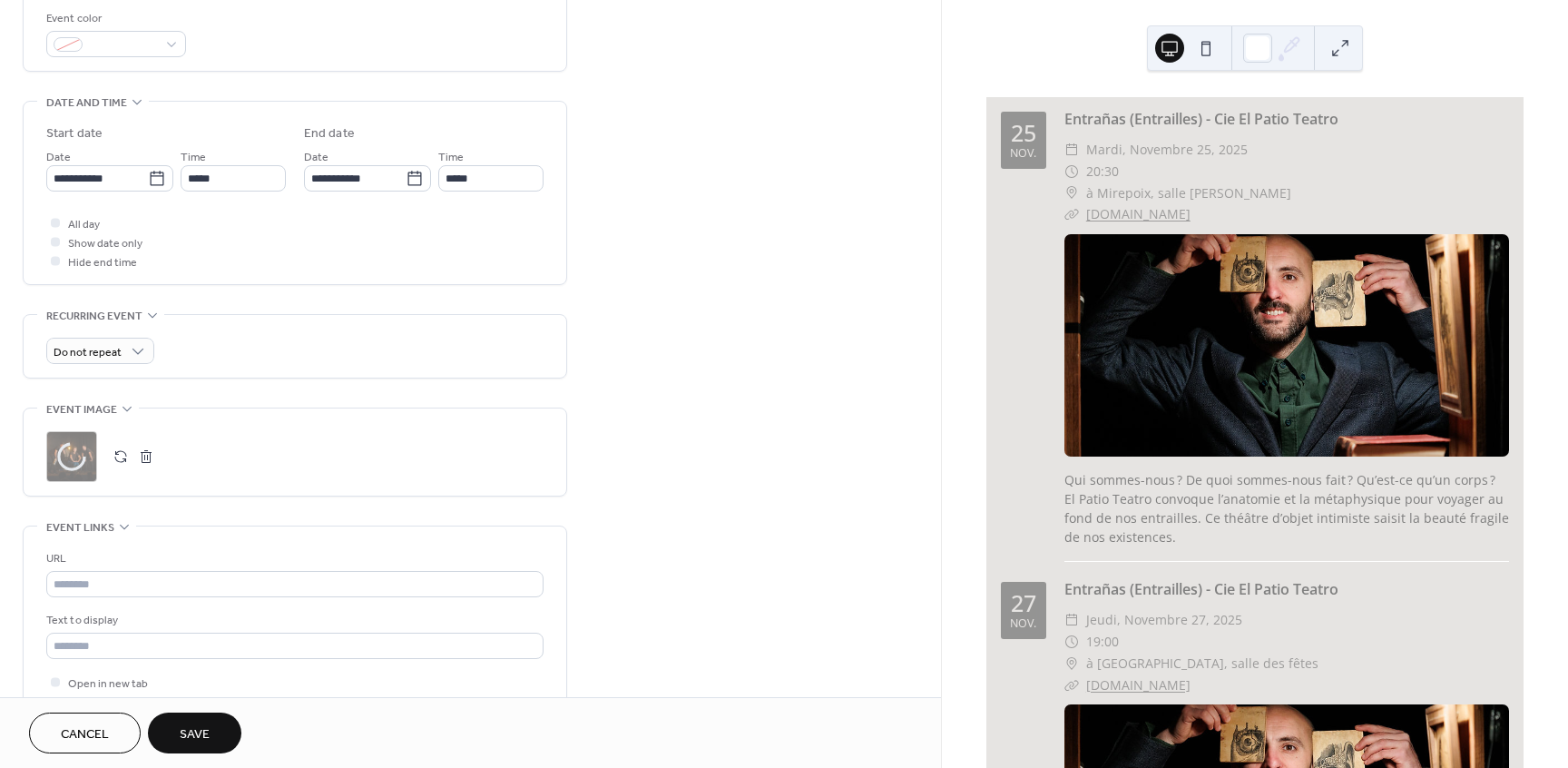 scroll, scrollTop: 545, scrollLeft: 0, axis: vertical 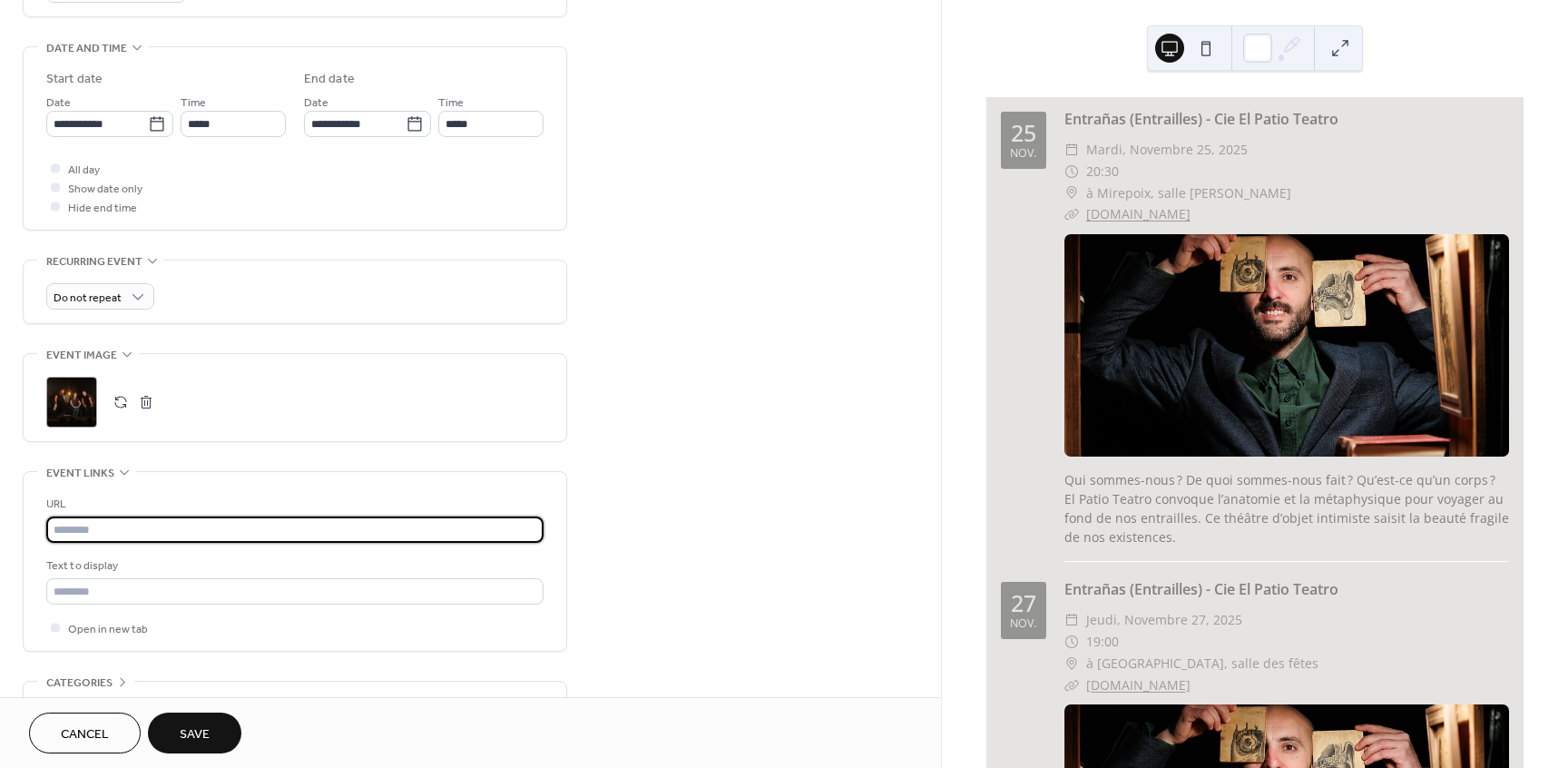 click at bounding box center (295, 529) 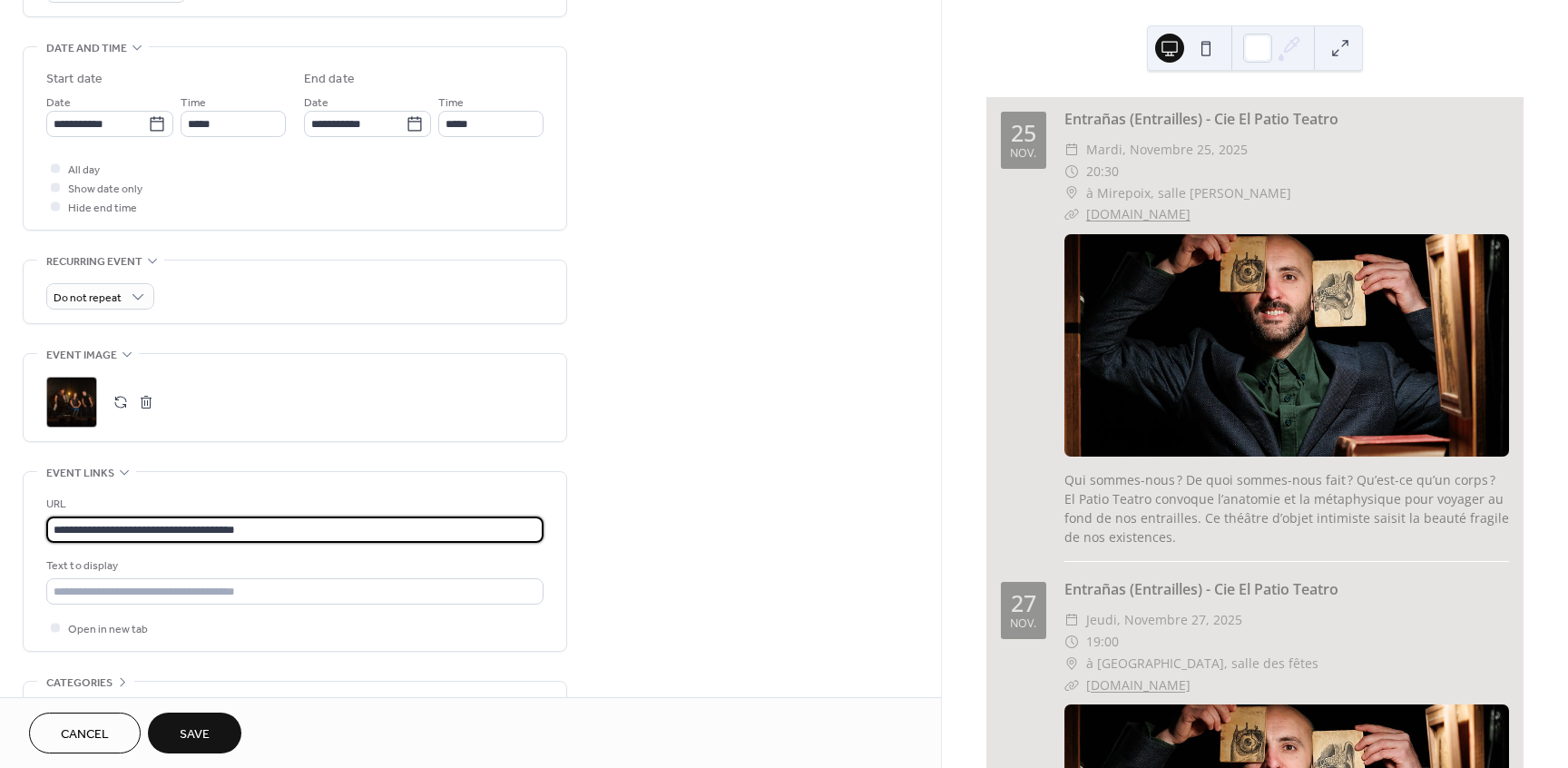 type on "**********" 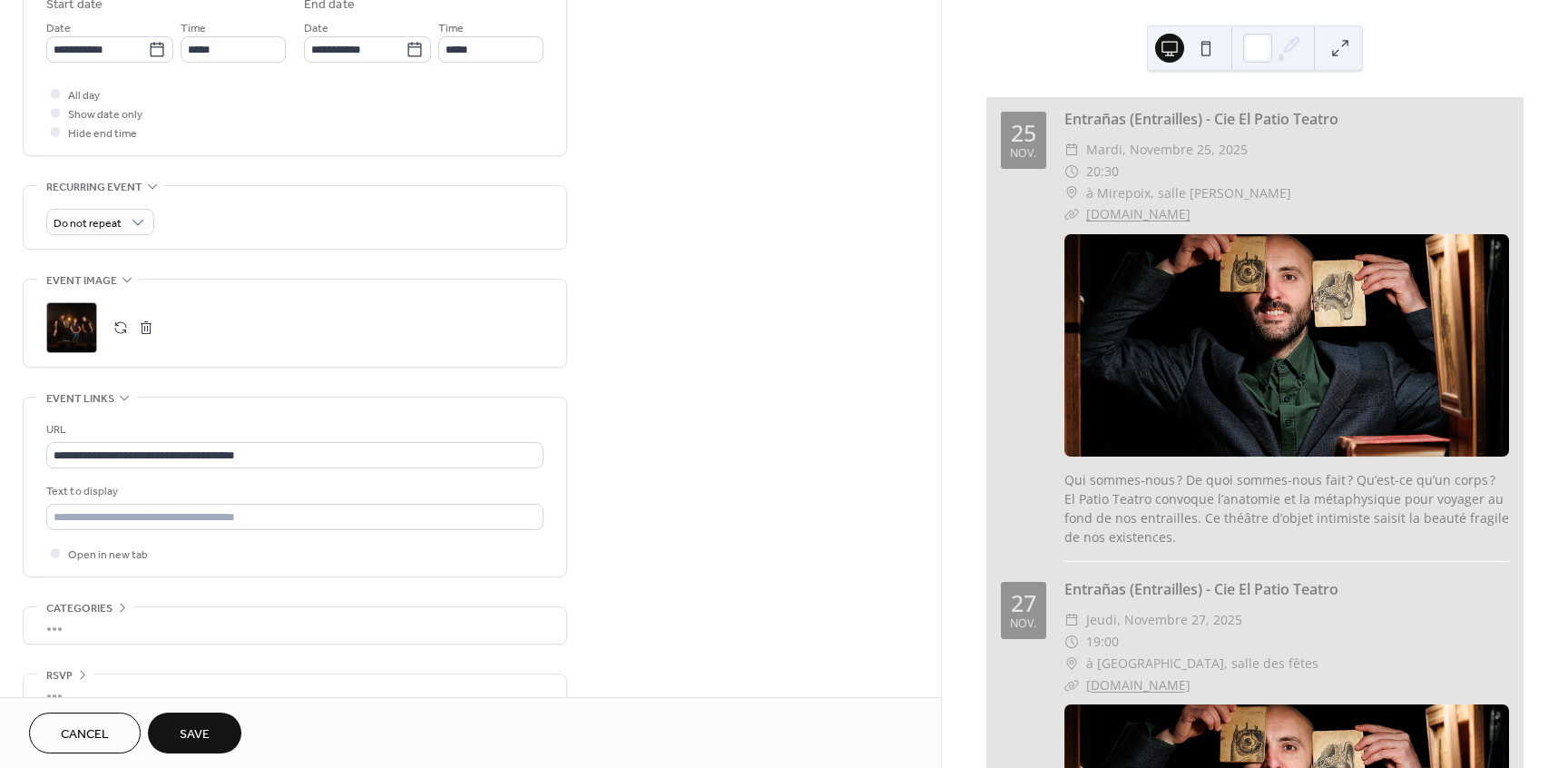 scroll, scrollTop: 663, scrollLeft: 0, axis: vertical 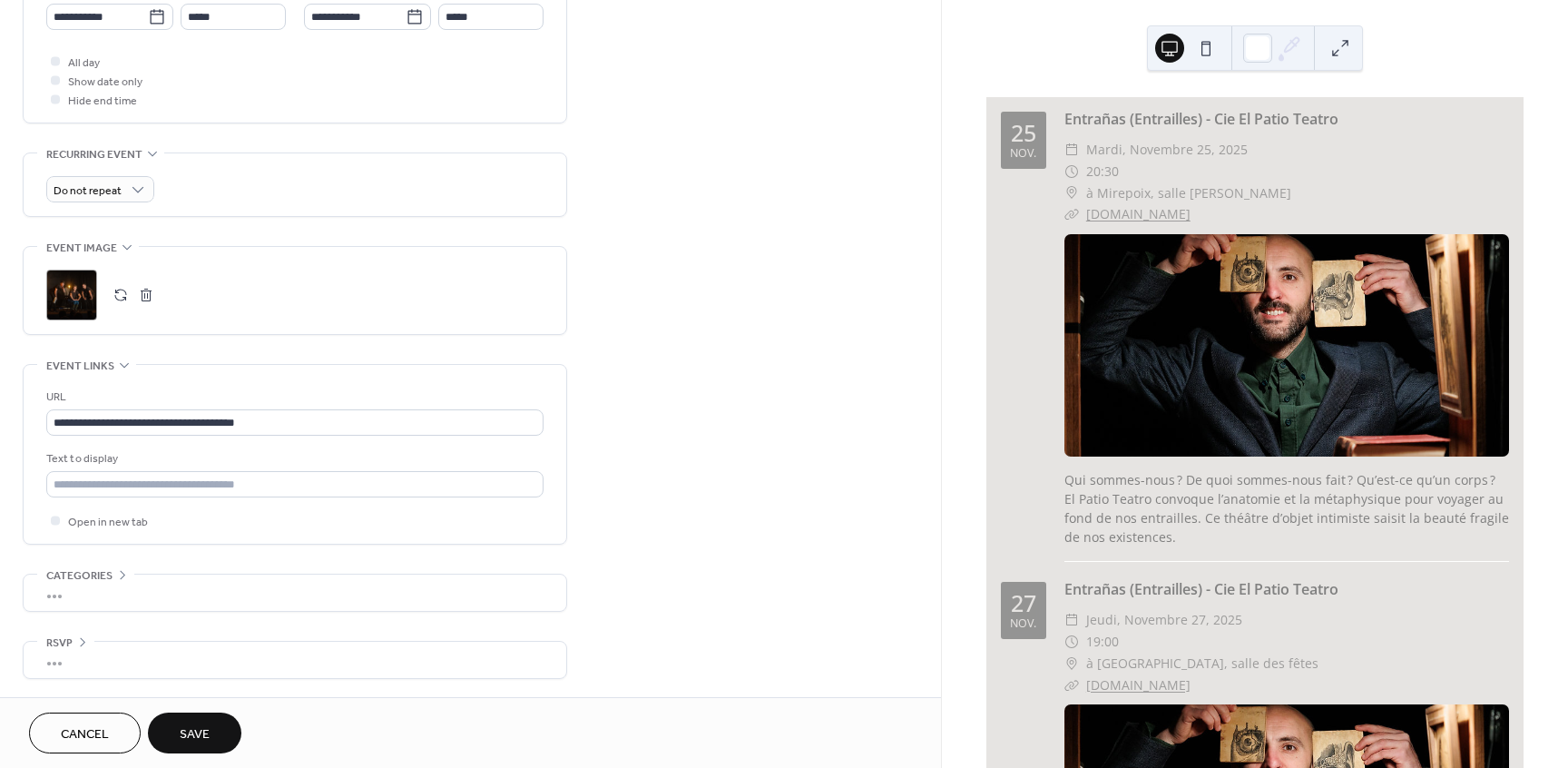 click on "Save" at bounding box center (194, 734) 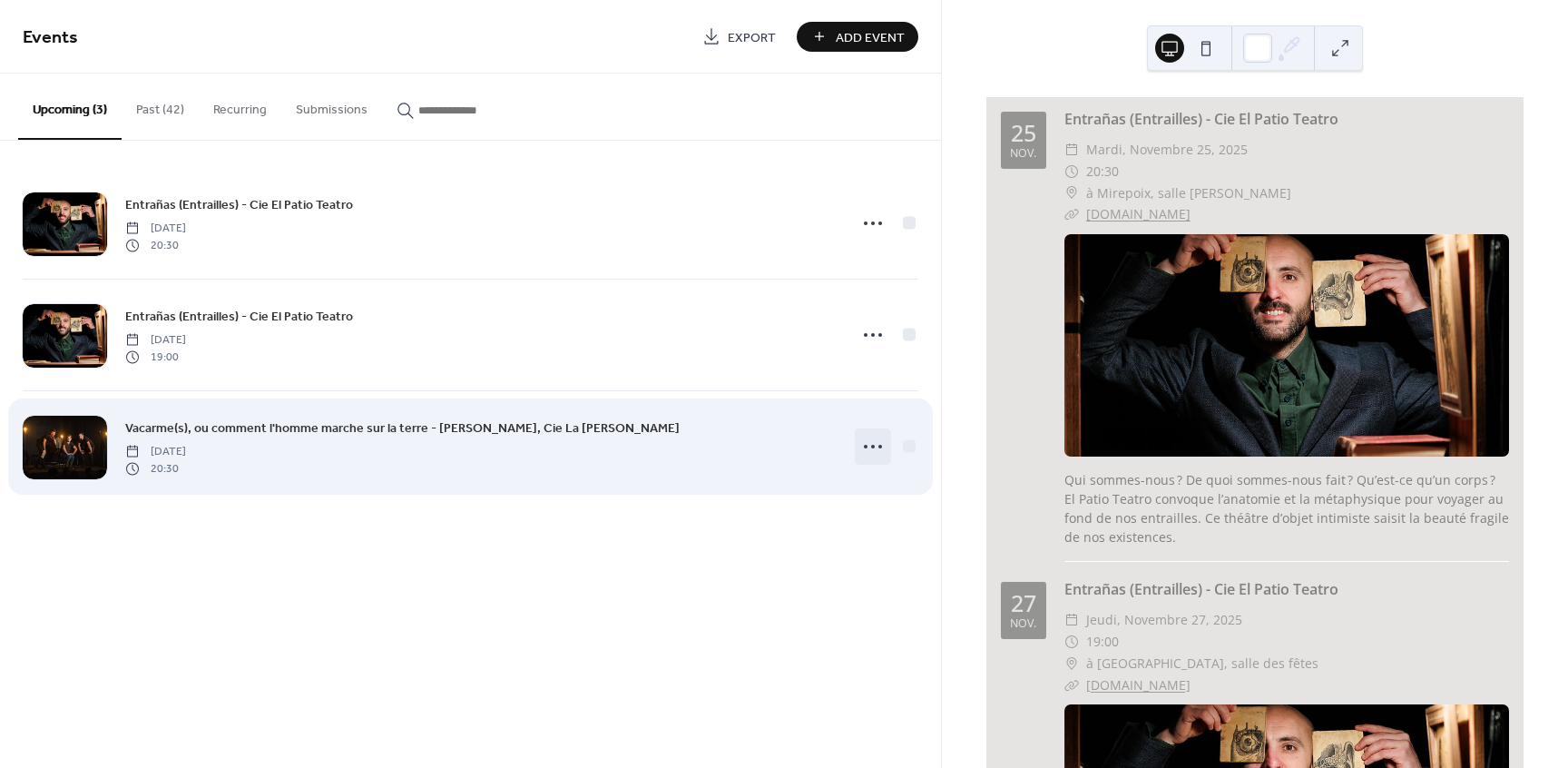 click 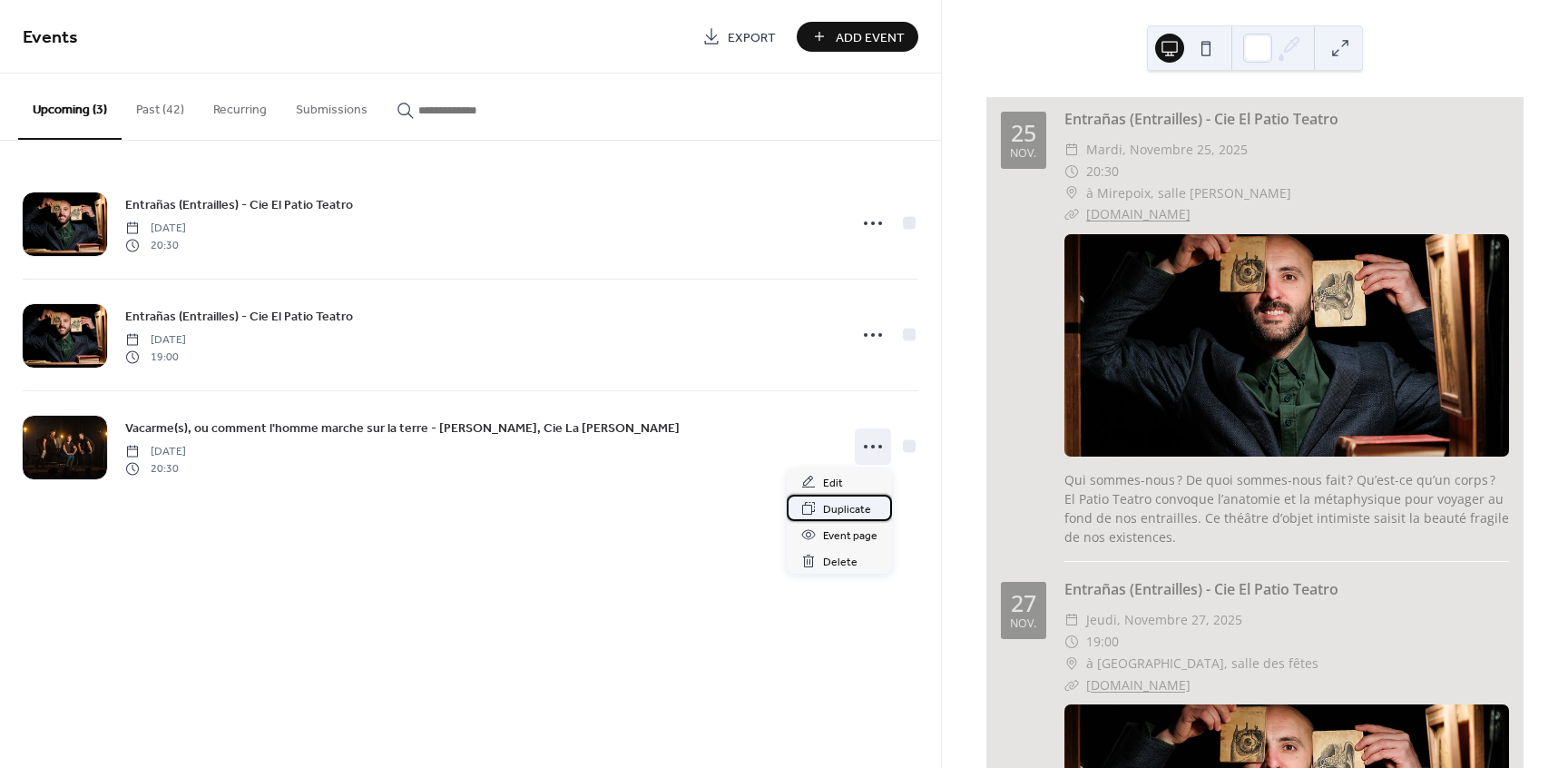 click on "Duplicate" at bounding box center [847, 509] 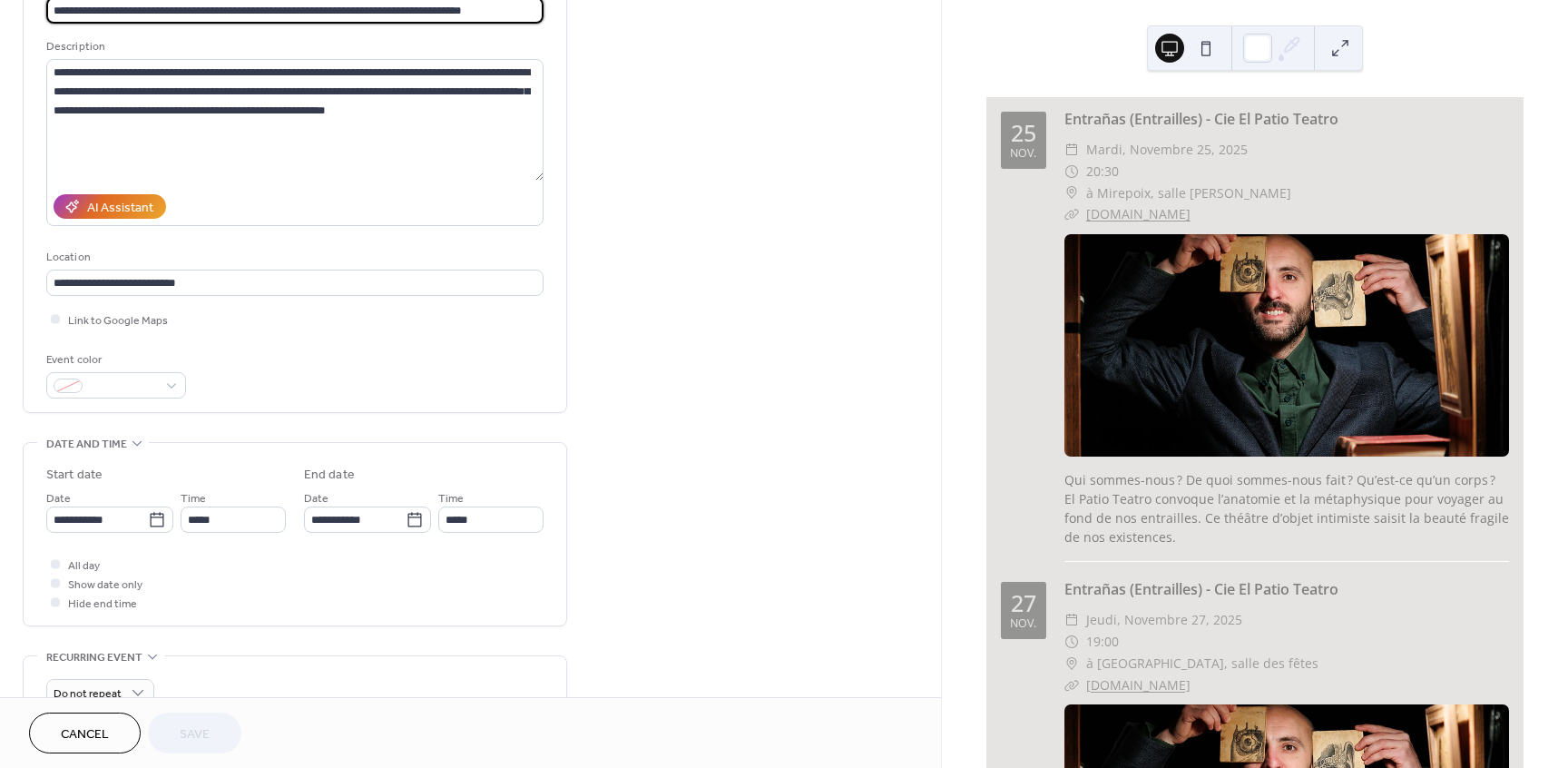 scroll, scrollTop: 163, scrollLeft: 0, axis: vertical 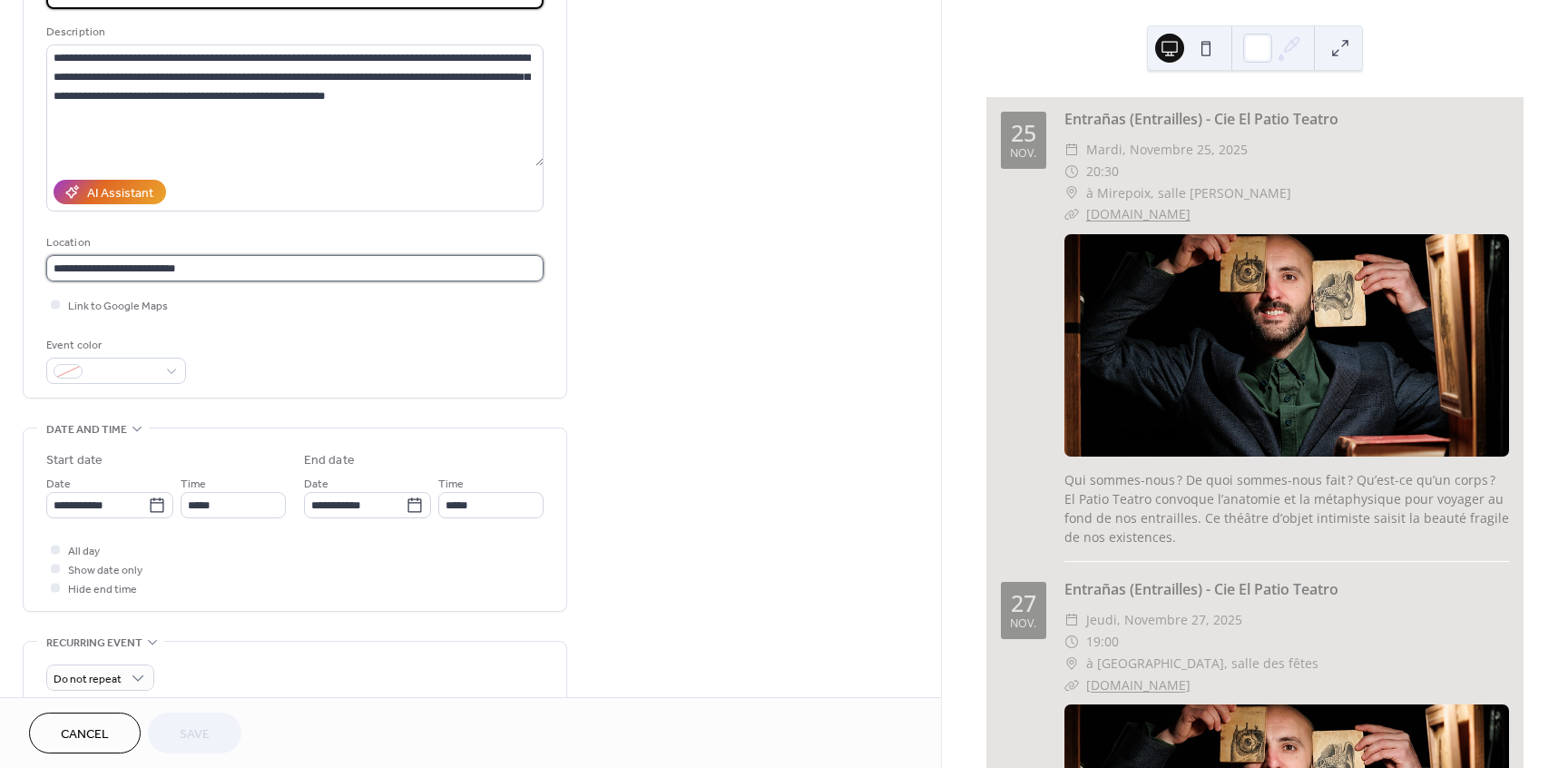 click on "**********" at bounding box center [295, 268] 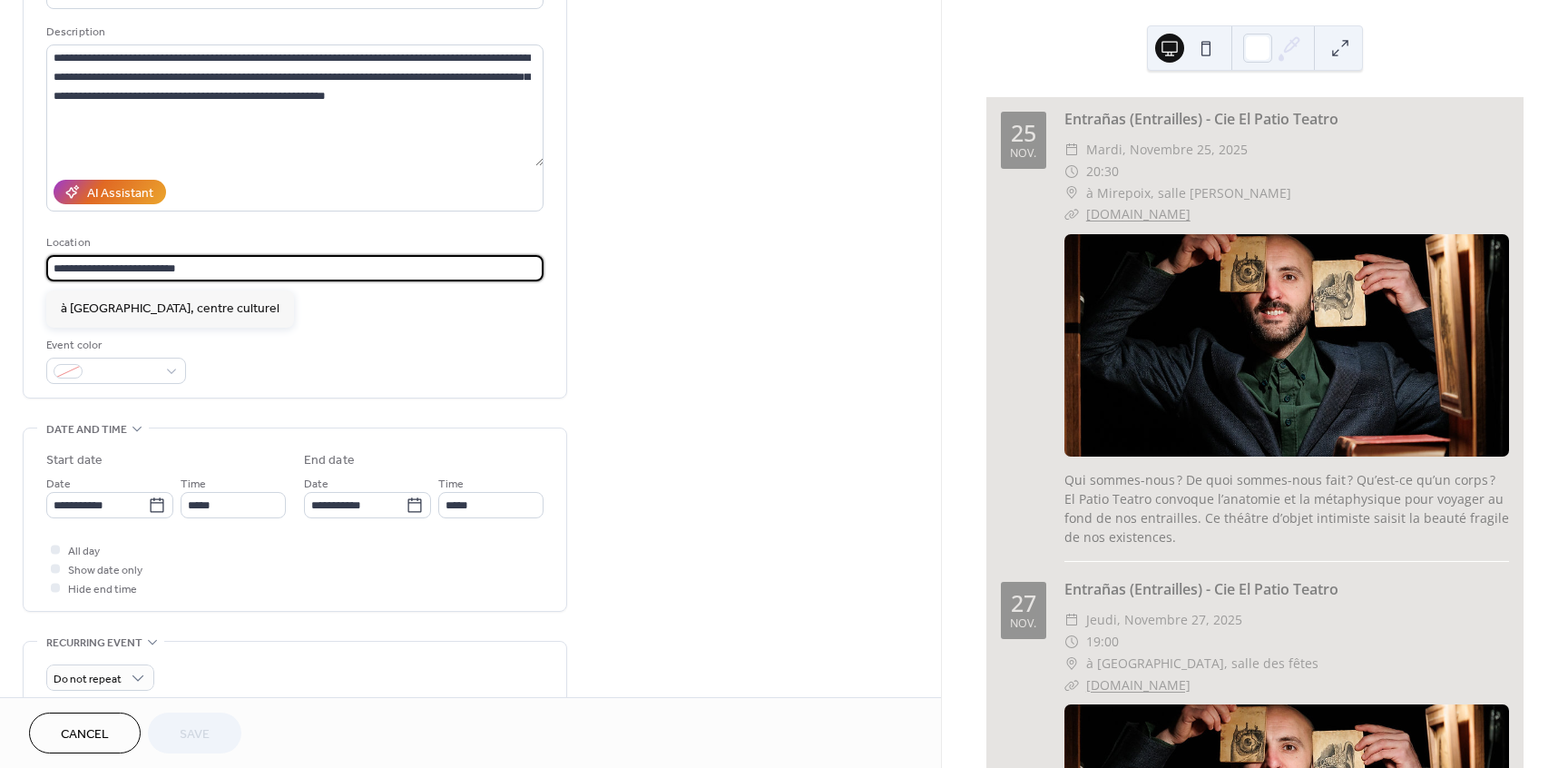 drag, startPoint x: 152, startPoint y: 261, endPoint x: 62, endPoint y: 256, distance: 90.13878 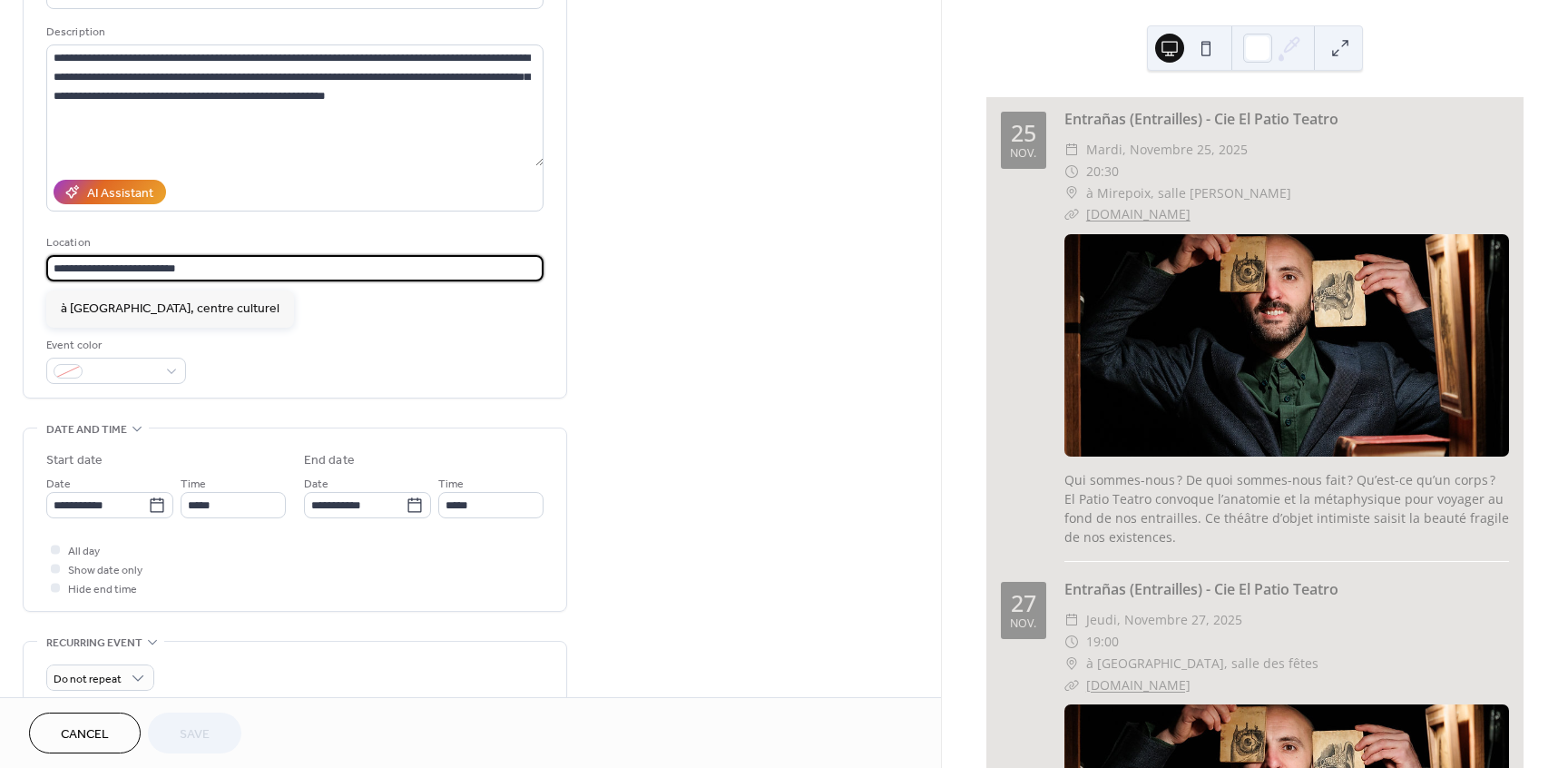 click on "**********" at bounding box center [295, 268] 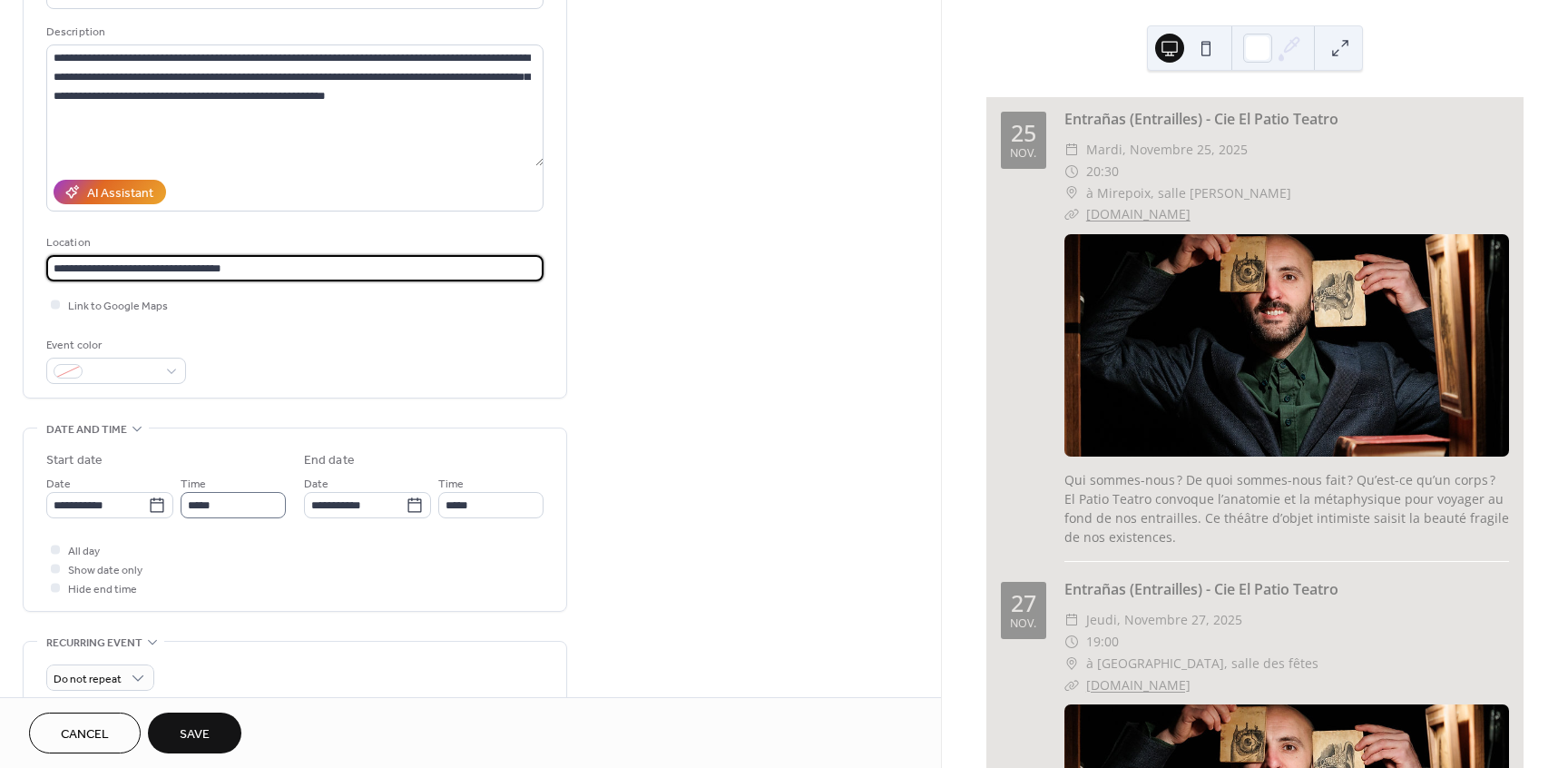 type on "**********" 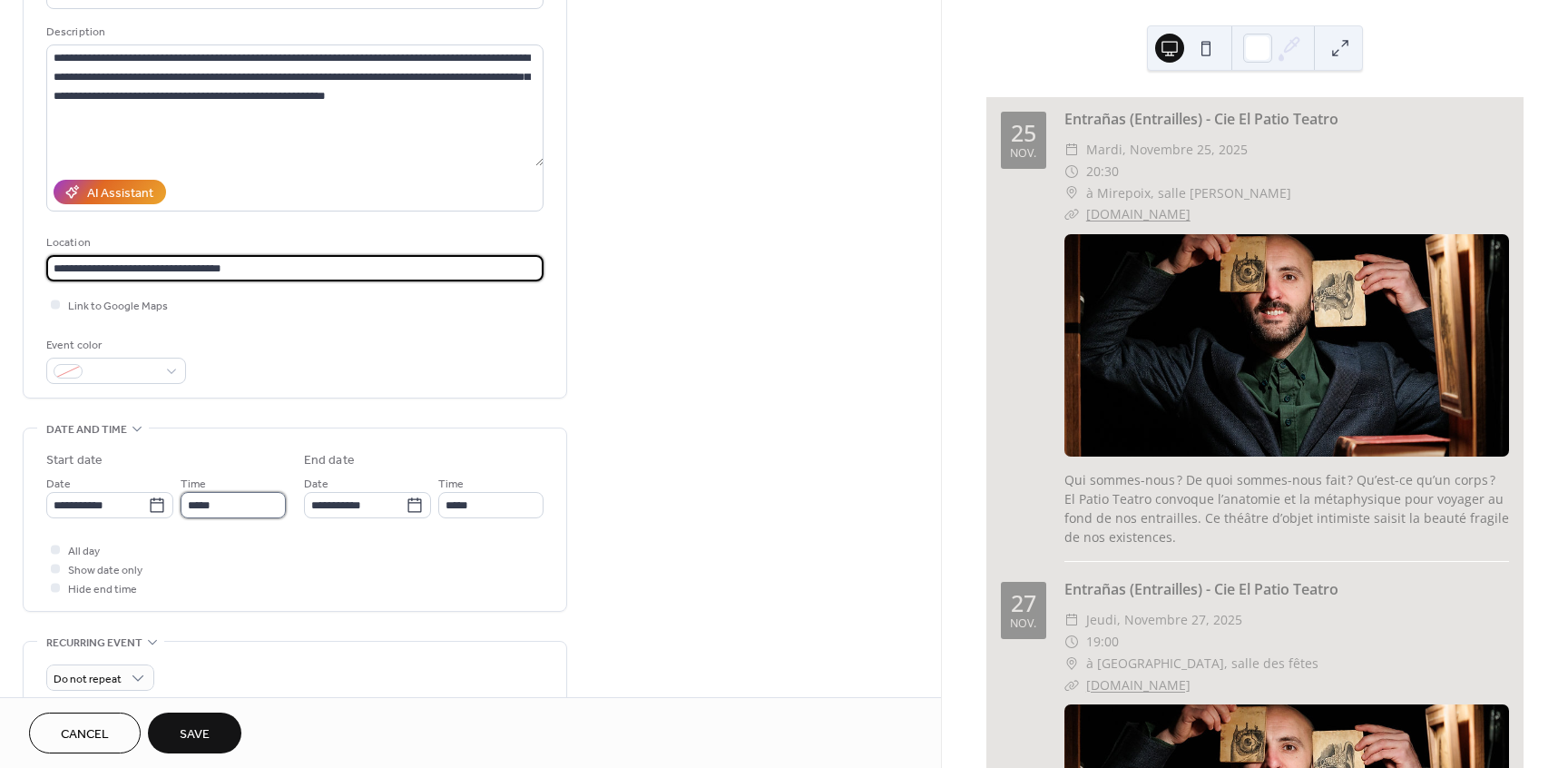 click on "*****" at bounding box center [233, 505] 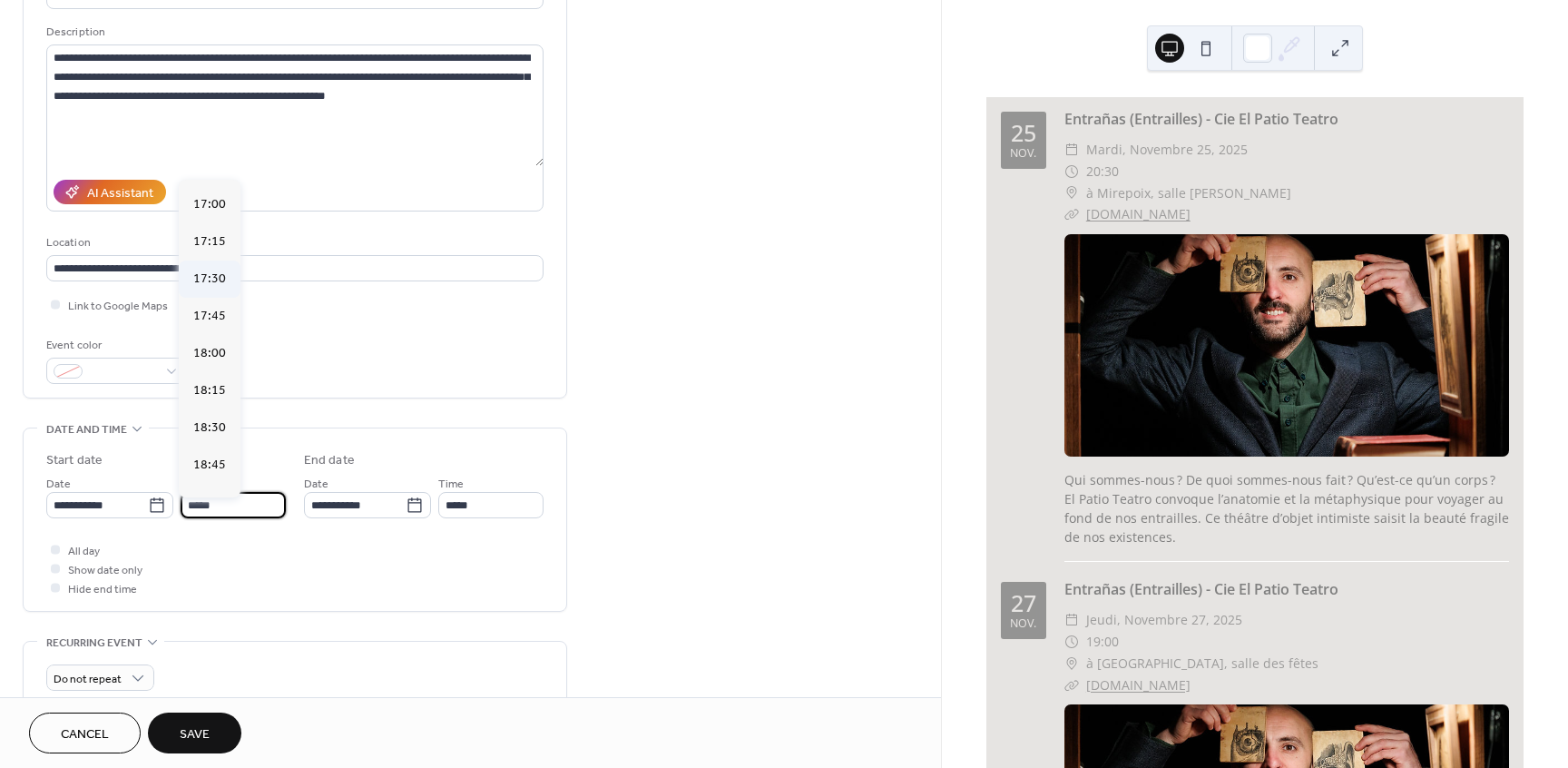 scroll, scrollTop: 2443, scrollLeft: 0, axis: vertical 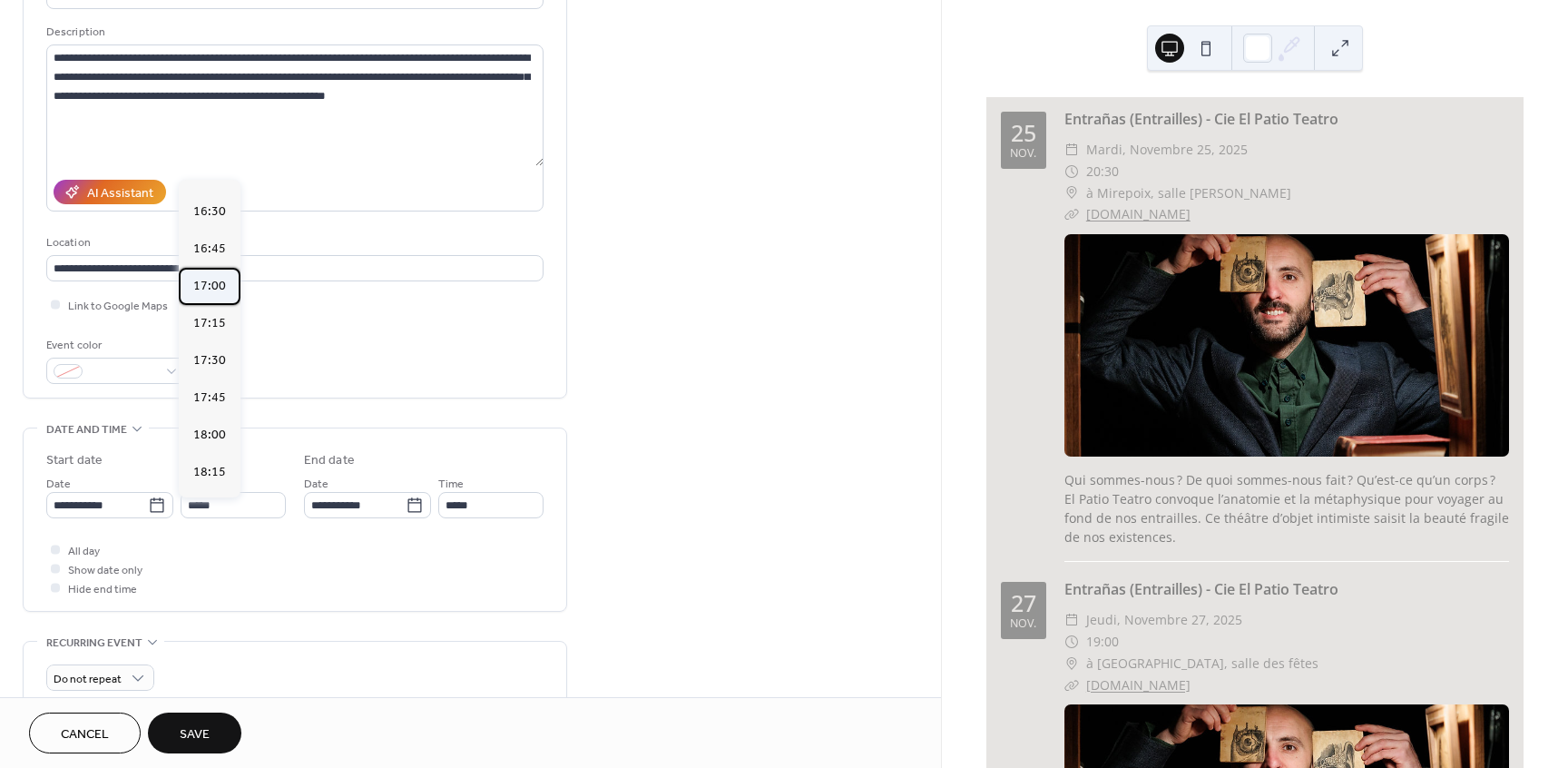 click on "17:00" at bounding box center [210, 286] 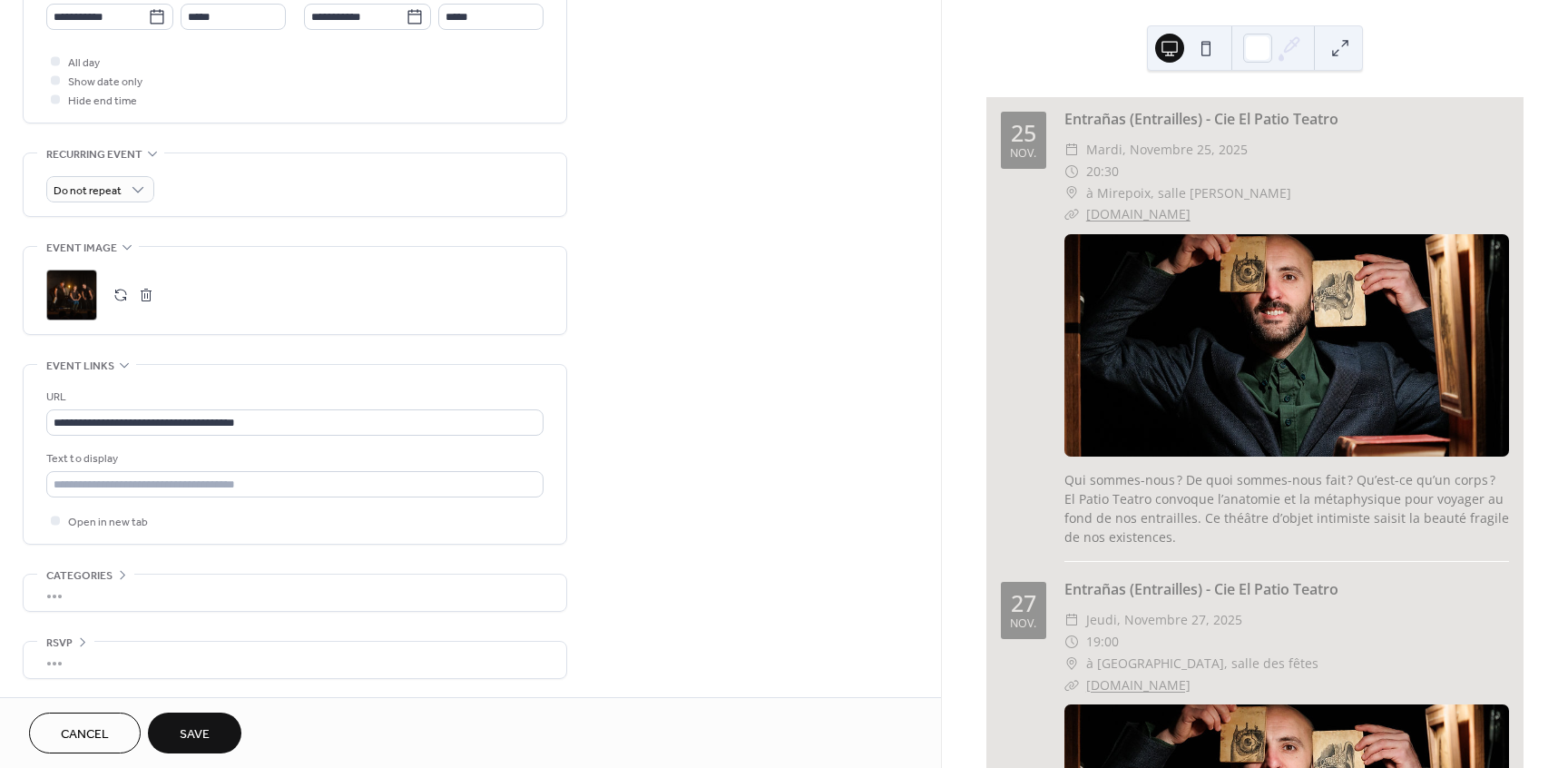 scroll, scrollTop: 663, scrollLeft: 0, axis: vertical 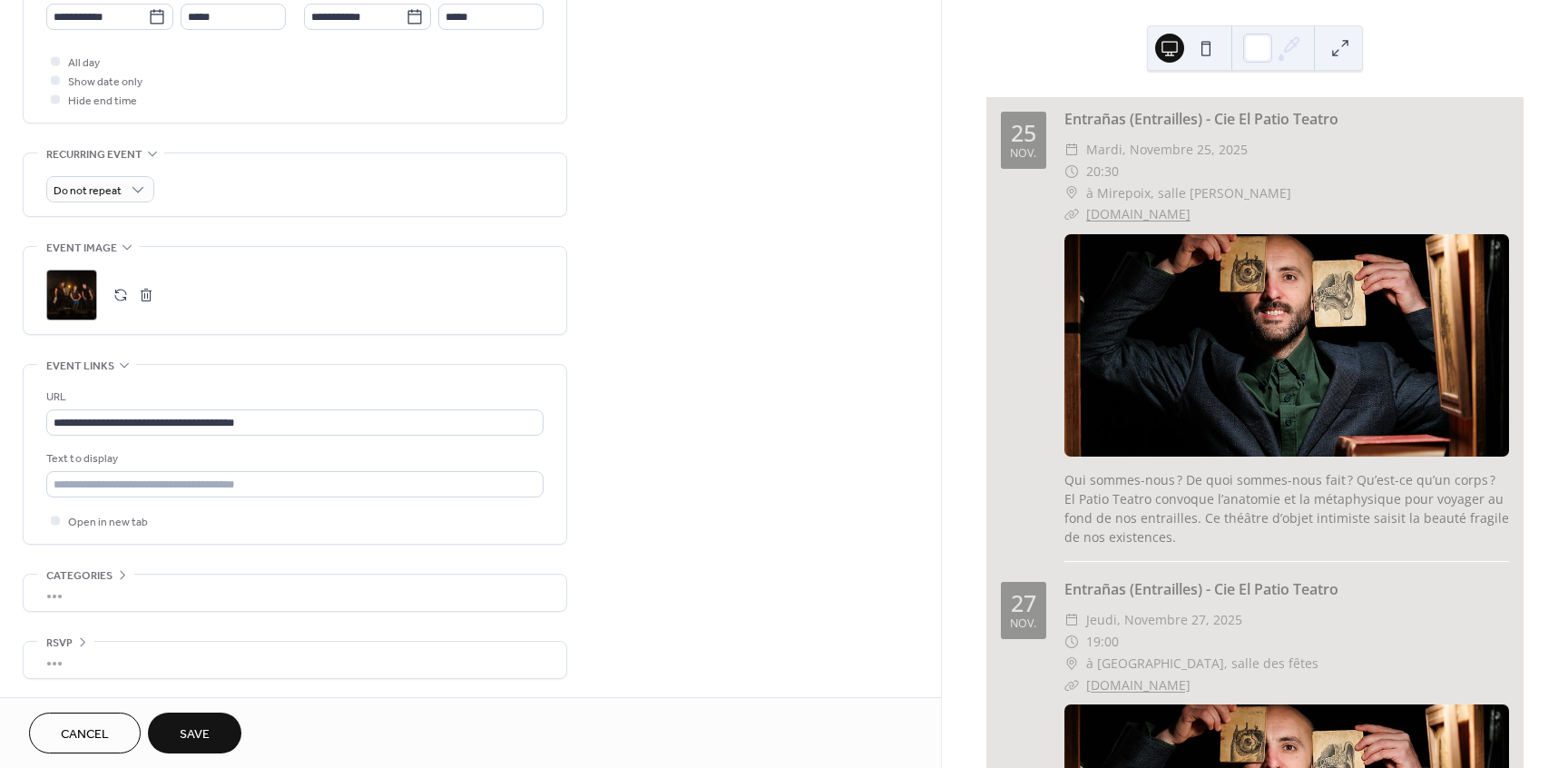 click on "Save" at bounding box center [194, 734] 